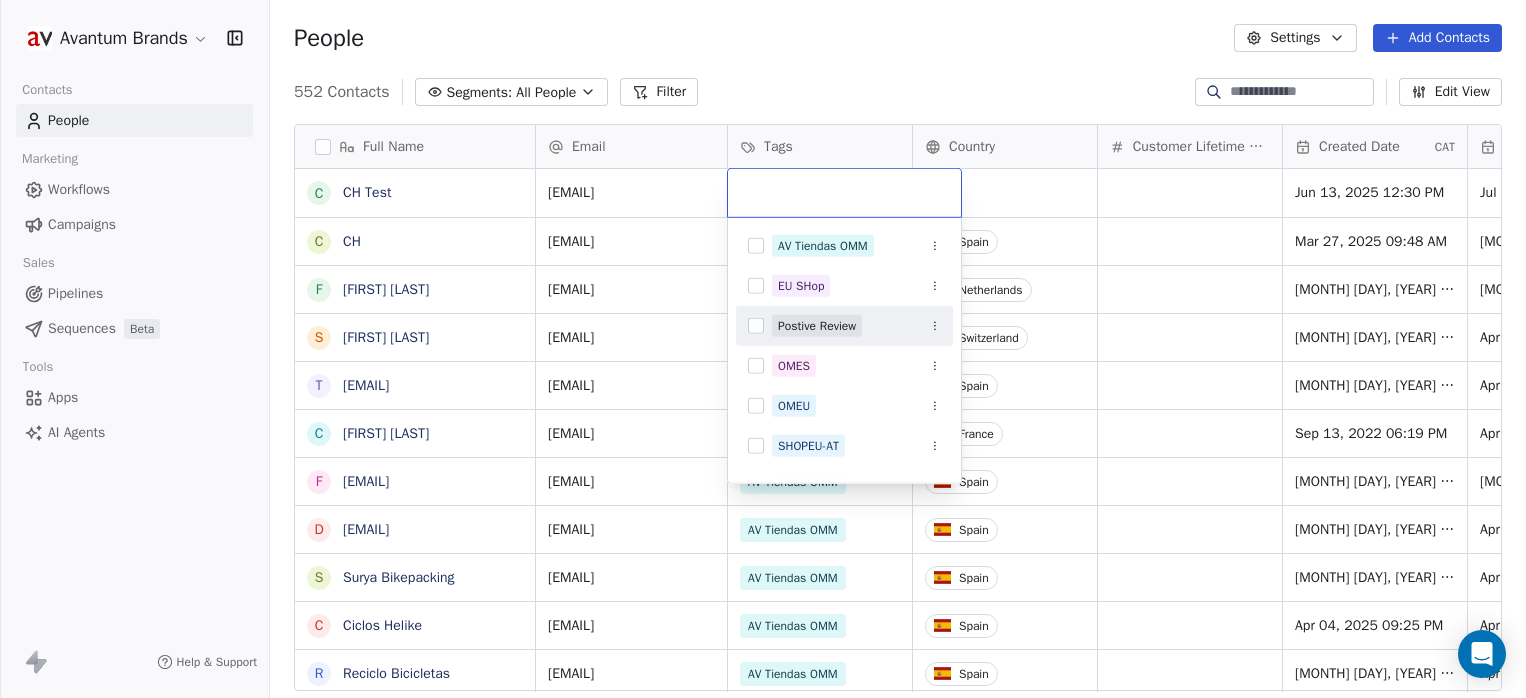 scroll, scrollTop: 0, scrollLeft: 0, axis: both 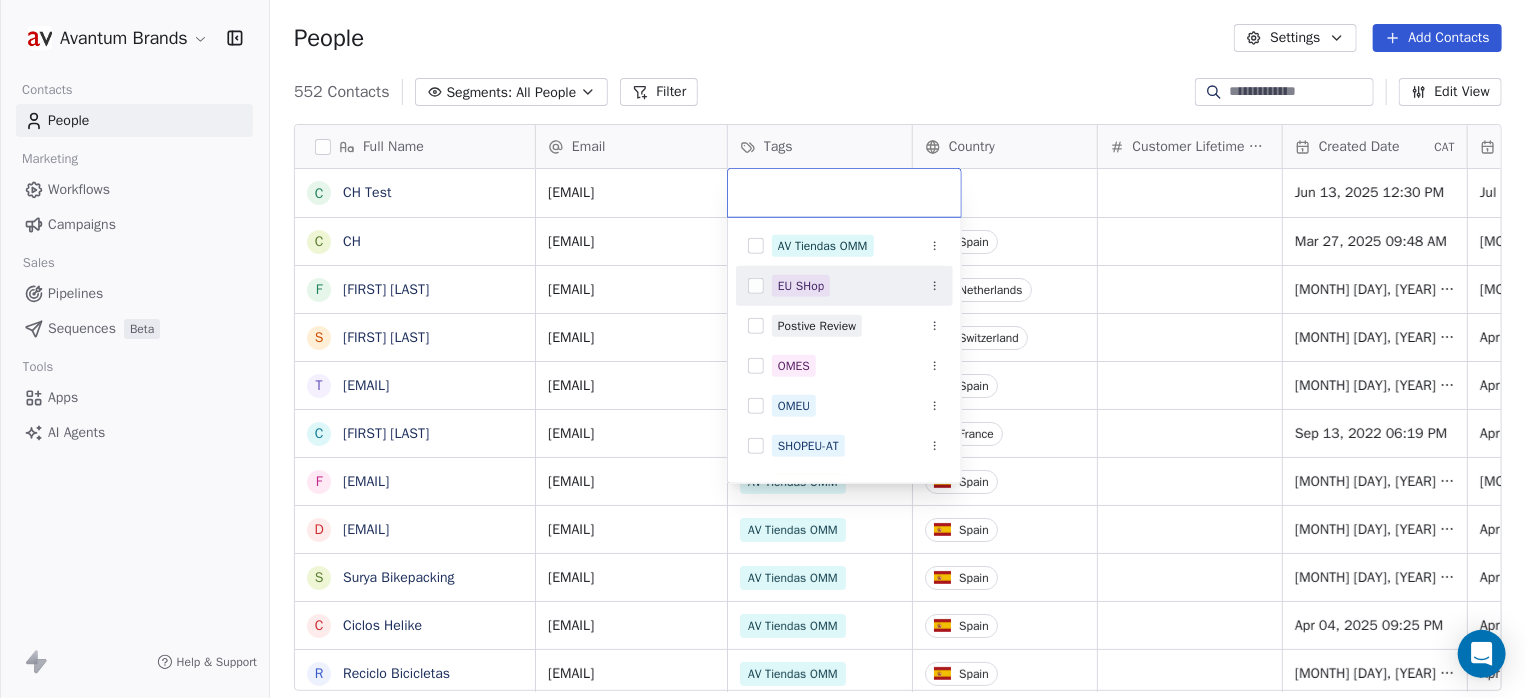 click on "Avantum Brands Contacts People Marketing Workflows Campaigns Sales Pipelines Sequences Beta Tools Apps AI Agents Help & Support People Settings Add Contacts 552 Contacts Segments: All People Filter Edit View Tag Add to Sequence Export Full Name C CH Test C CH F [FIRST] [LAST] S [FIRST] [LAST] t [EMAIL] c [FIRST] [LAST] f [FIRST] [LAST] d [EMAIL] S [FIRST] [LAST] C [BUSINESS_NAME] K [FIRST] [LAST] t [EMAIL] d [EMAIL] i [EMAIL] d [EMAIL] i [EMAIL] C [BUSINESS_NAME] G [FIRST] [LAST] S [BUSINESS_NAME] B [FIRST] [LAST] i [EMAIL] t [EMAIL] c [EMAIL] t [EMAIL] c [EMAIL] i [EMAIL] m [EMAIL] S [BUSINESS_NAME] i [EMAIL] T [BUSINESS_NAME] Email Tags Country Customer Lifetime Value Created Date CAT Last Activity Date CAT Email Marketing Consent Notes Total Spent ch01@vivaldi.net [MONTH] [DAY], [YEAR] [HOUR]:[MINUTE] [AM/PM] OMES" at bounding box center (763, 349) 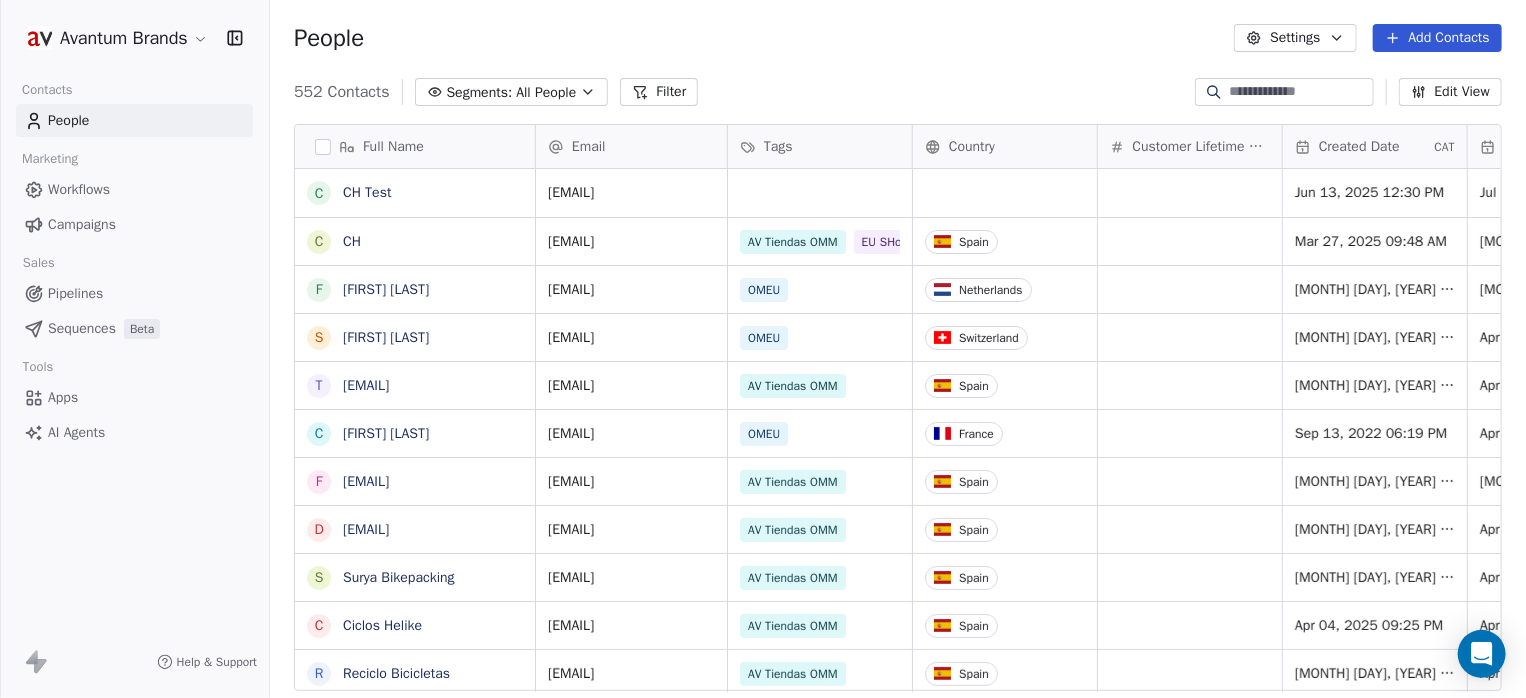 click on "Campaigns" at bounding box center [82, 224] 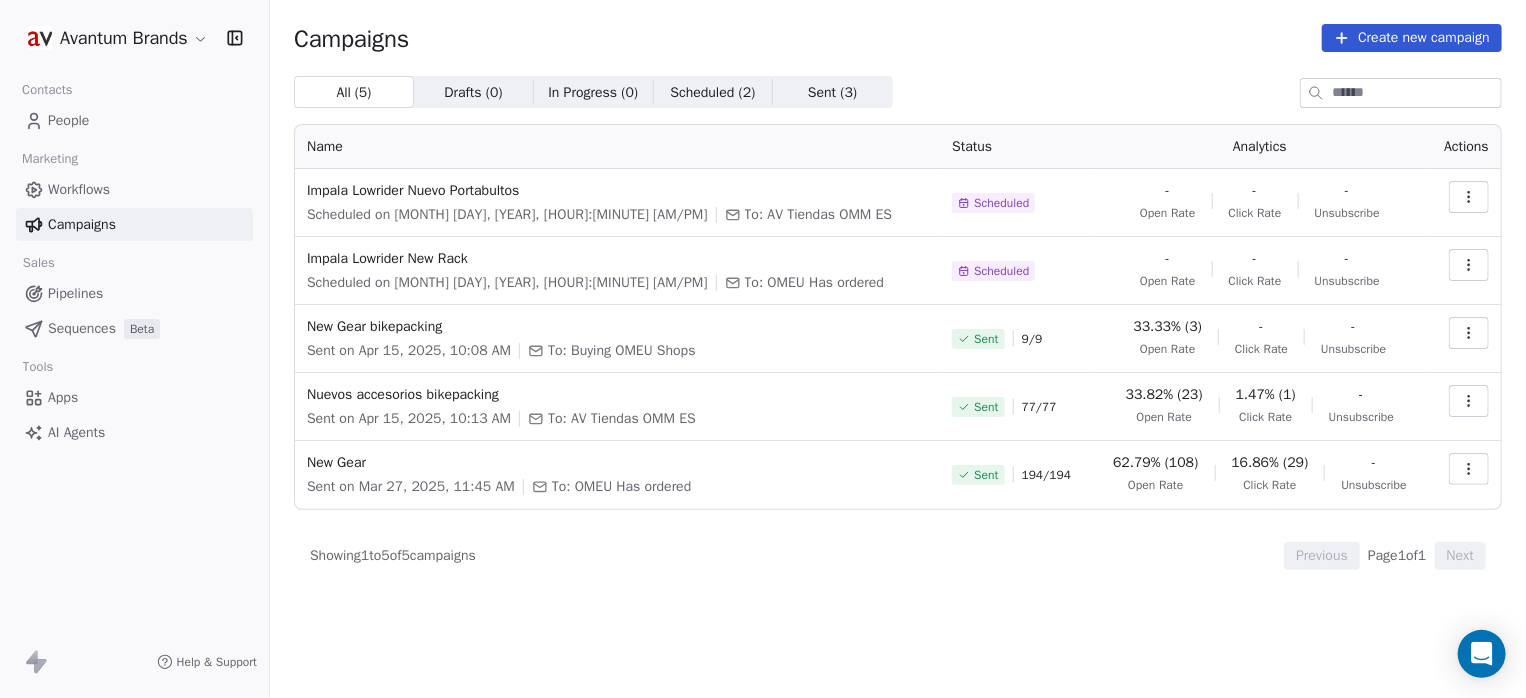 click 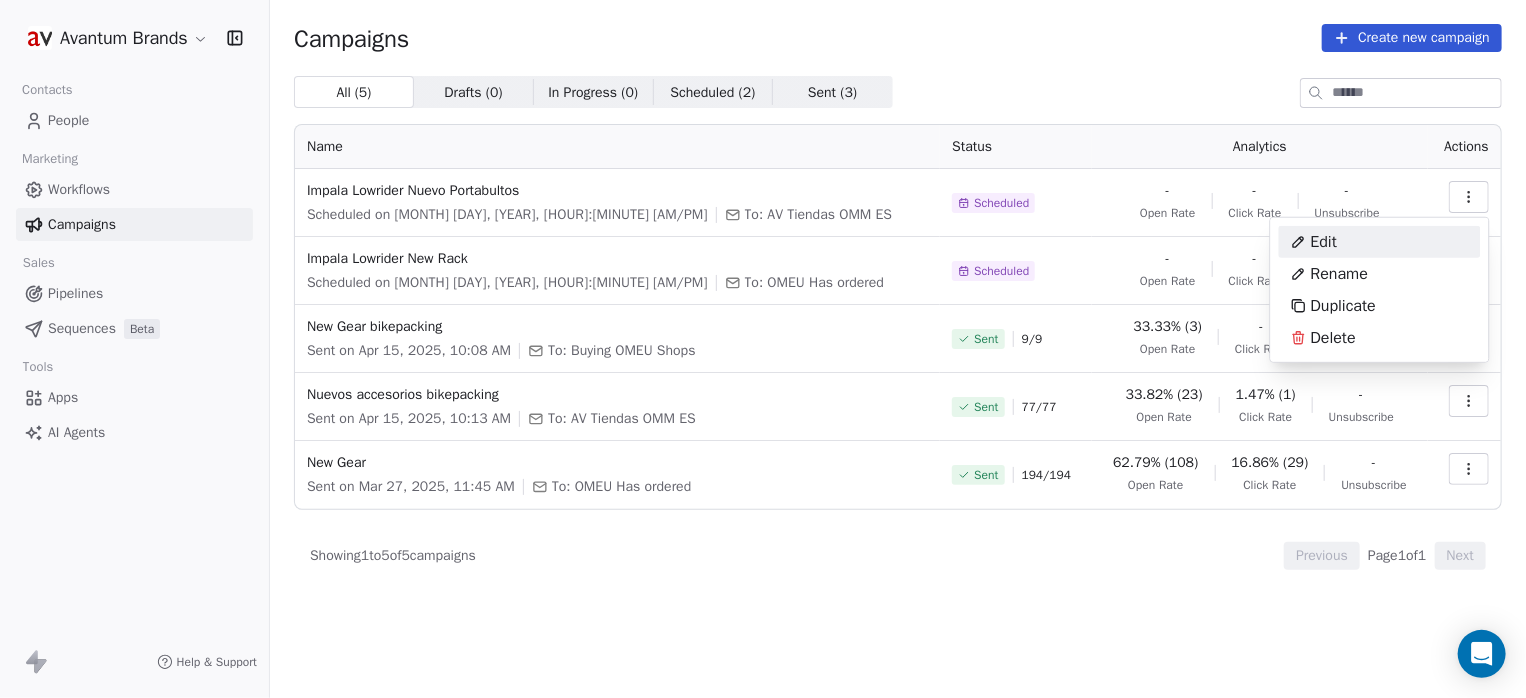click on "Edit" at bounding box center (1324, 242) 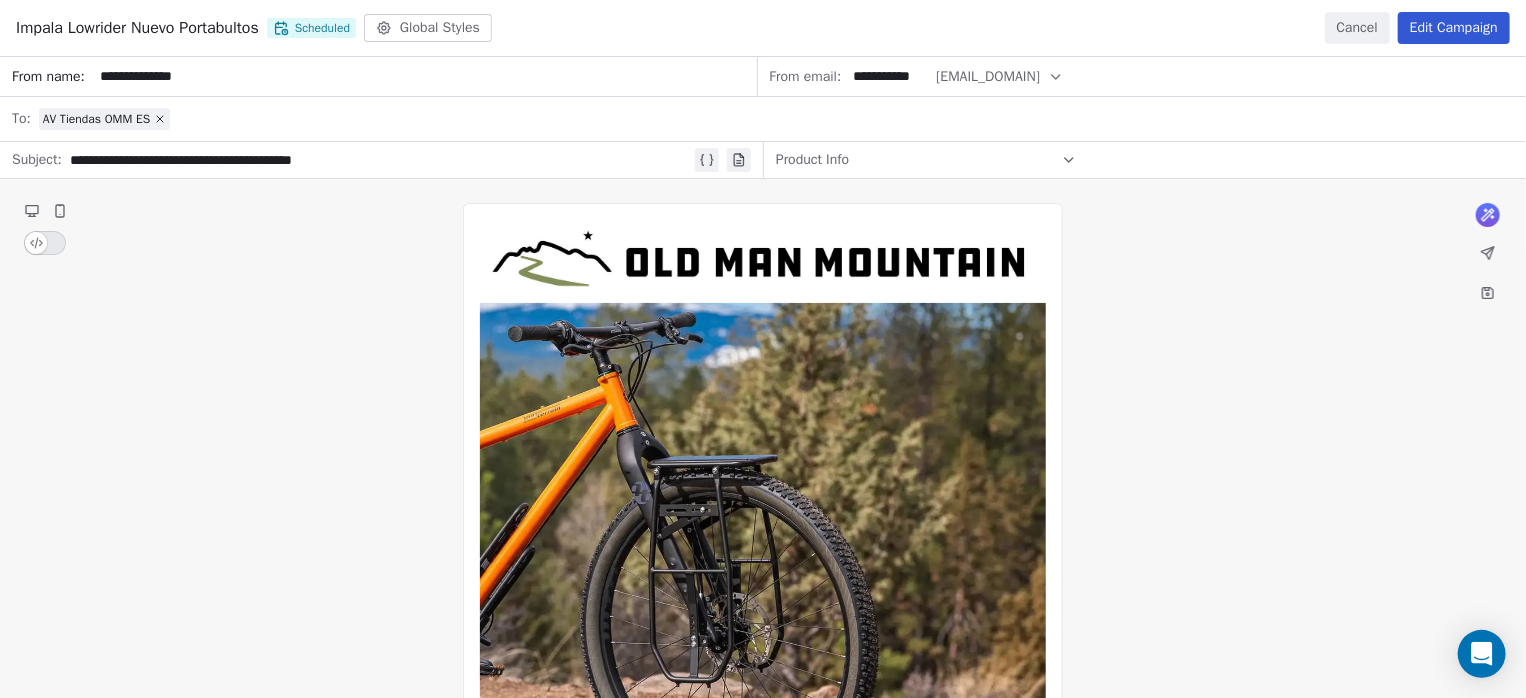 click on "Edit Campaign" at bounding box center (1454, 28) 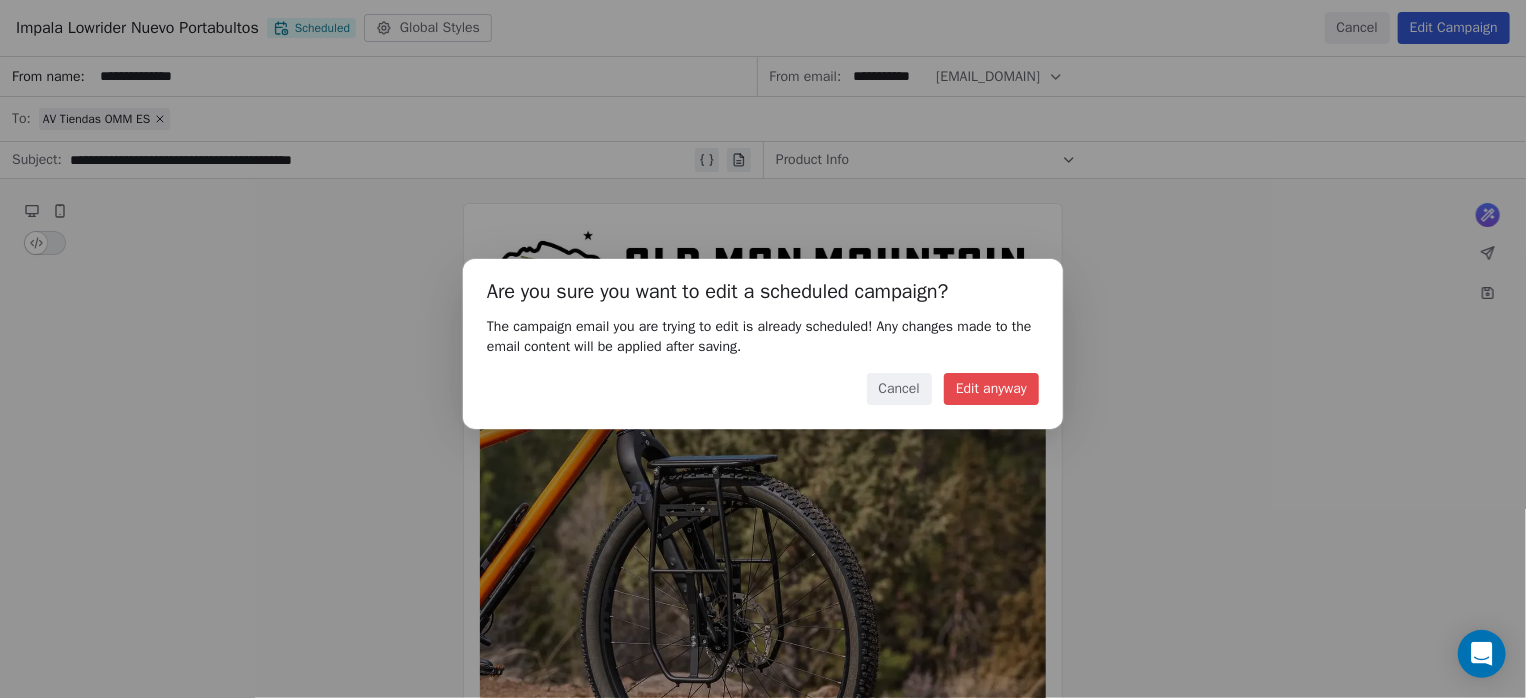 click on "Edit anyway" at bounding box center (991, 389) 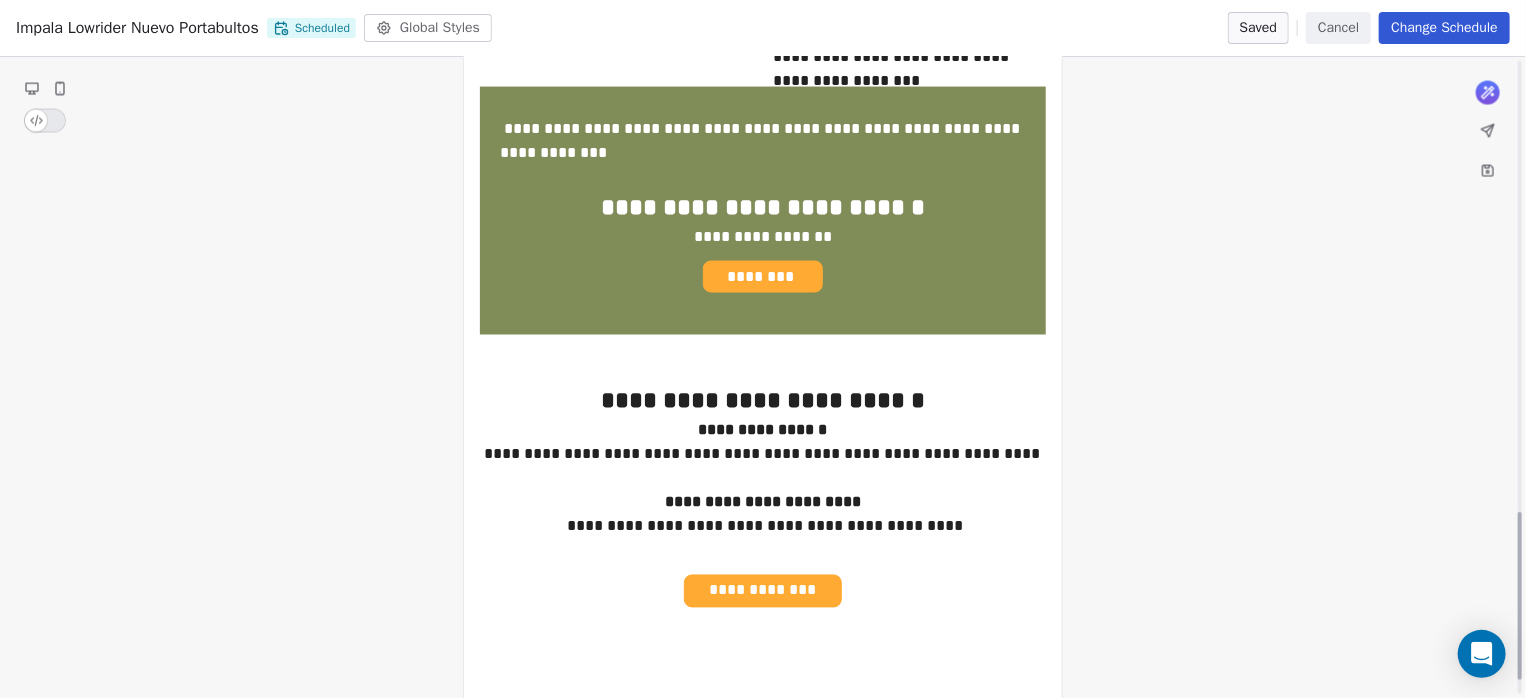 scroll, scrollTop: 1733, scrollLeft: 0, axis: vertical 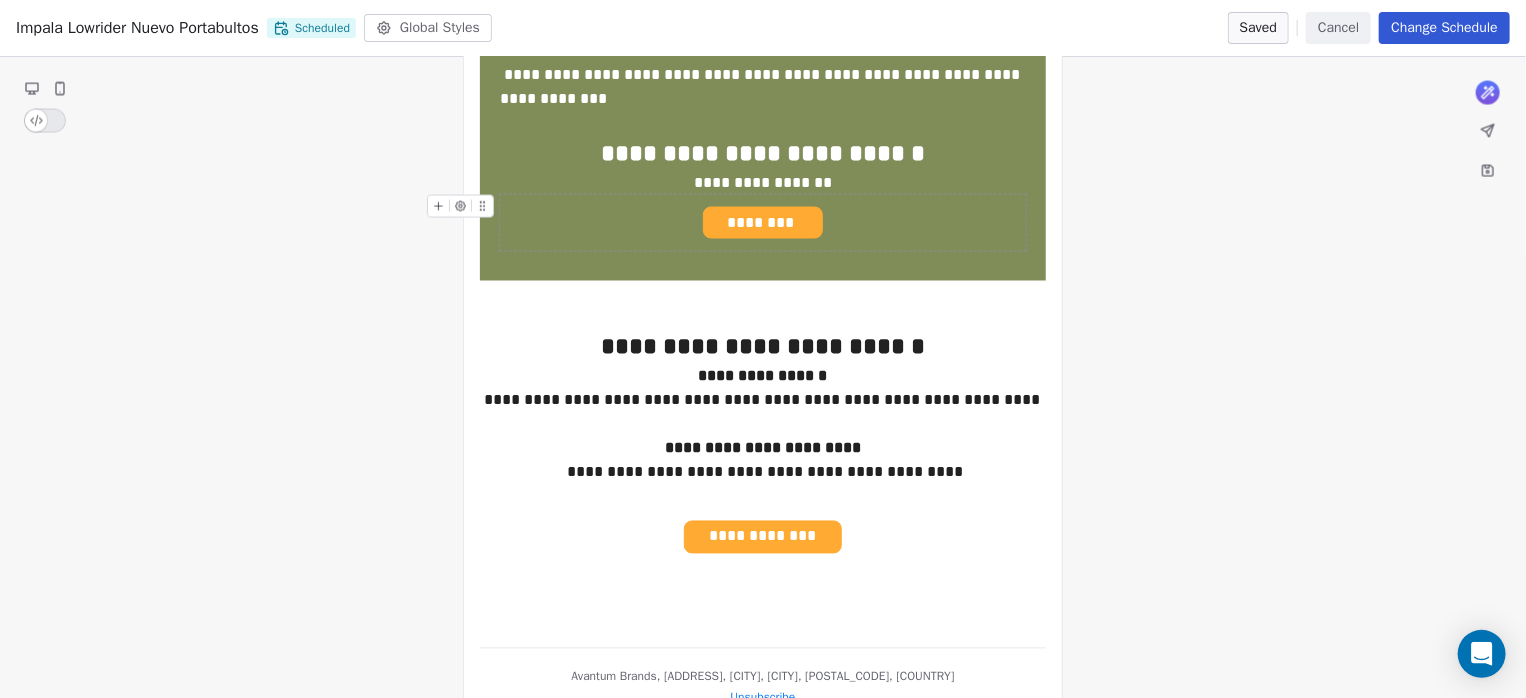click on "********" at bounding box center (763, 223) 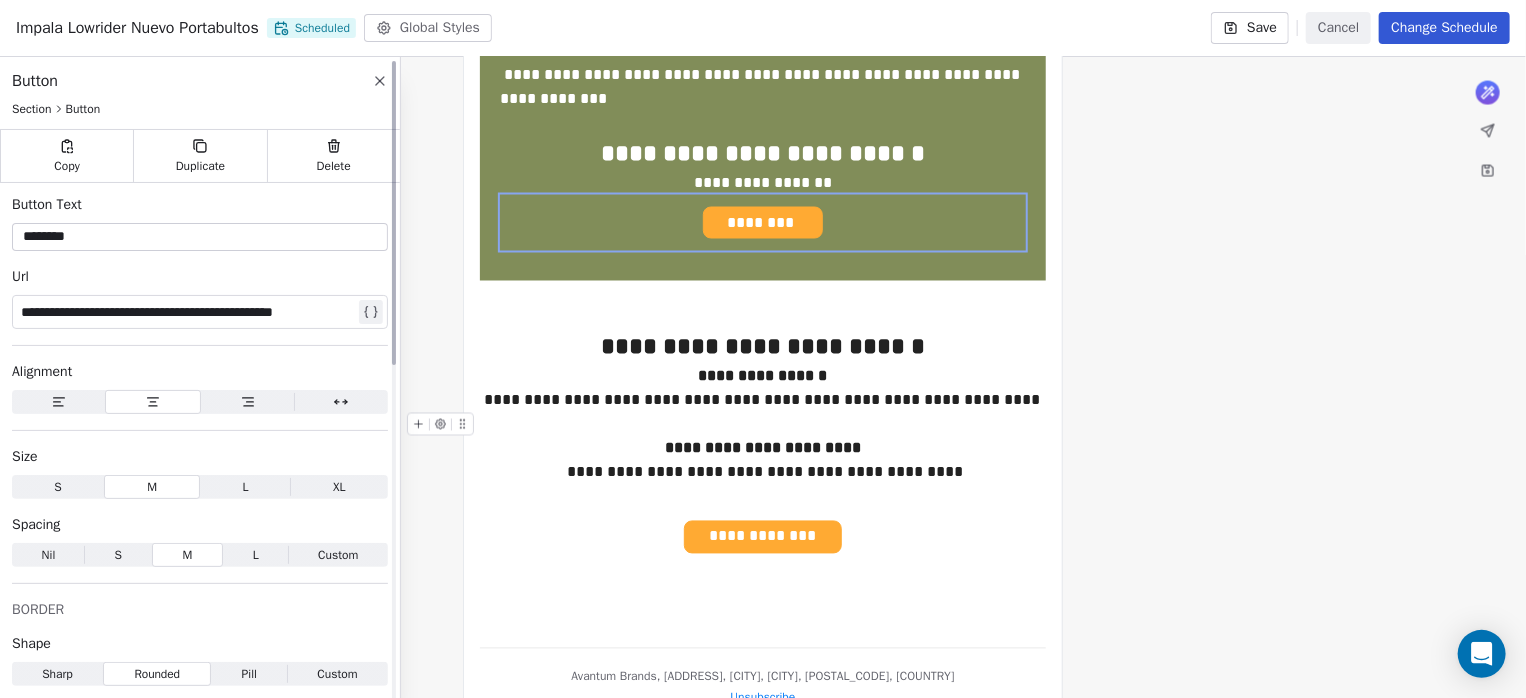 click on "**********" at bounding box center [188, 312] 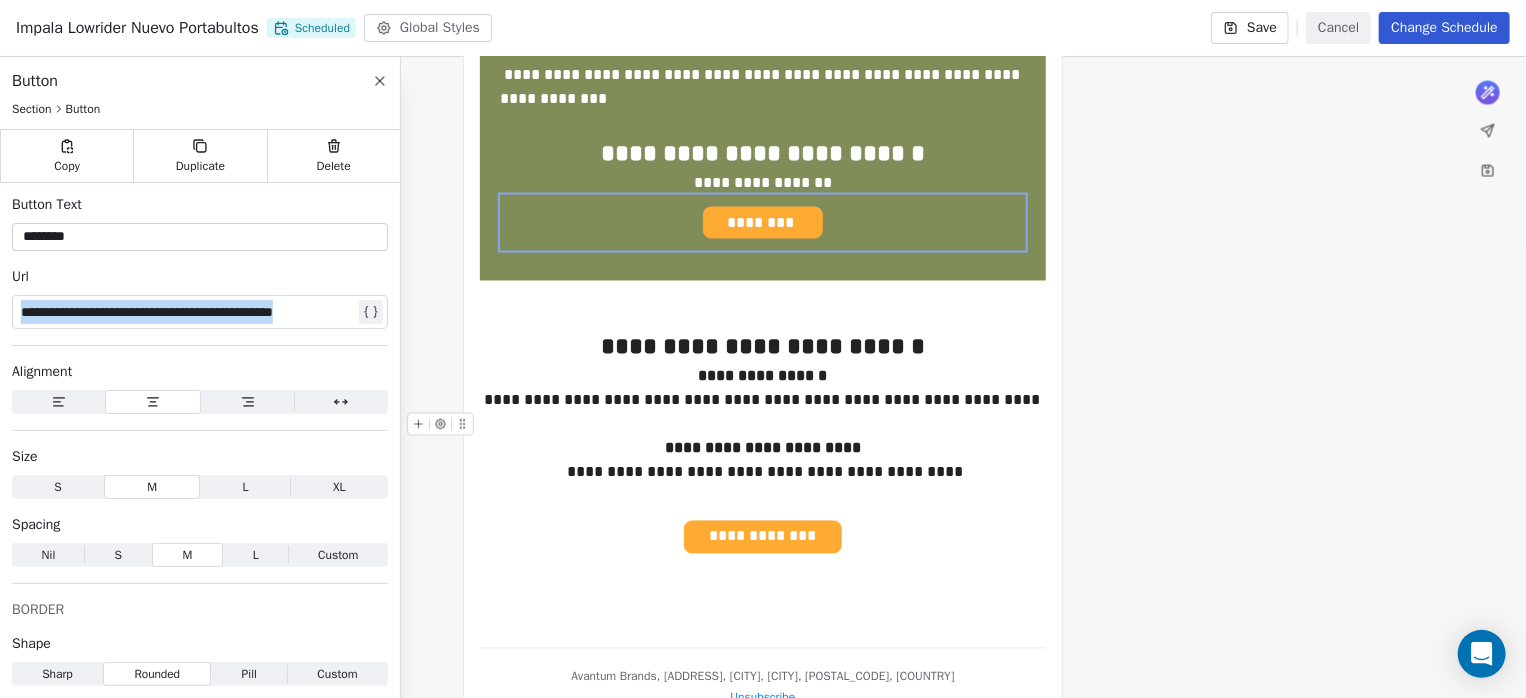 type on "********" 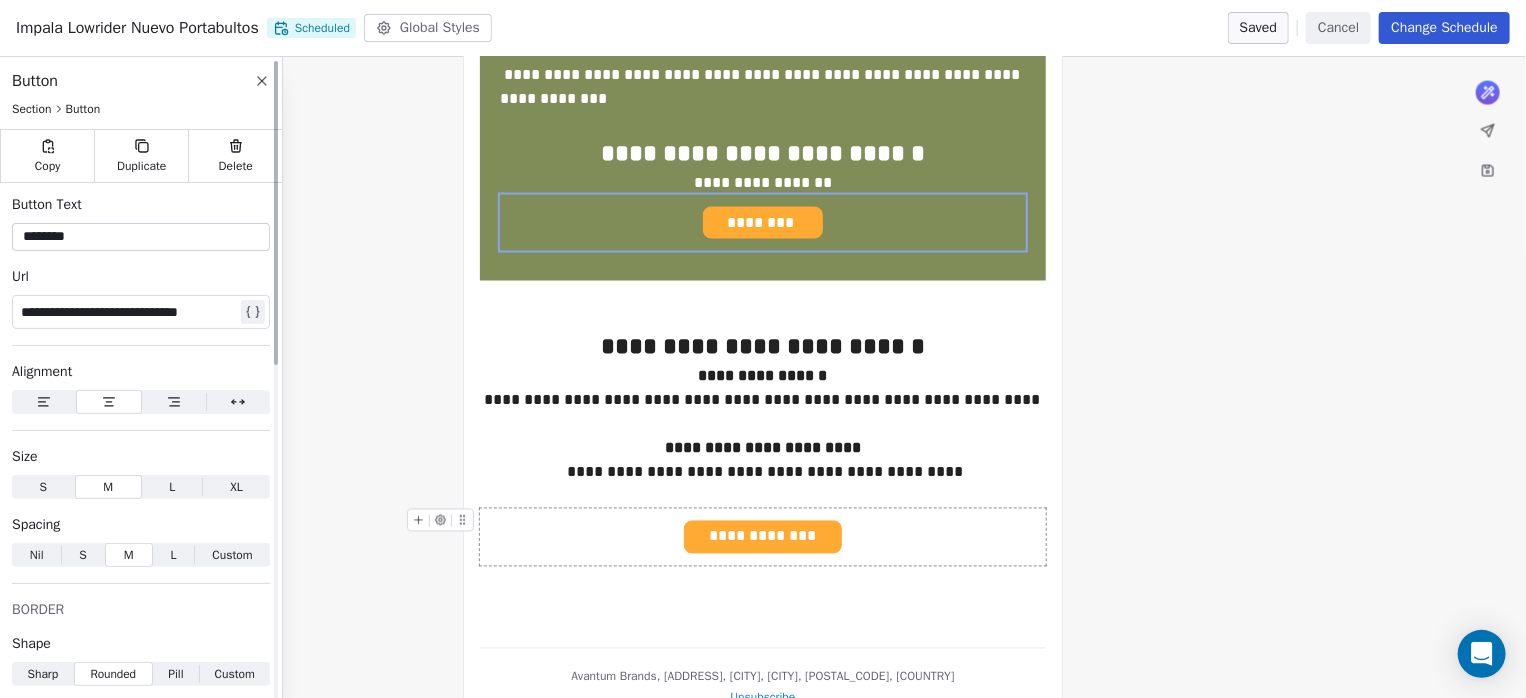 click on "**********" at bounding box center [129, 312] 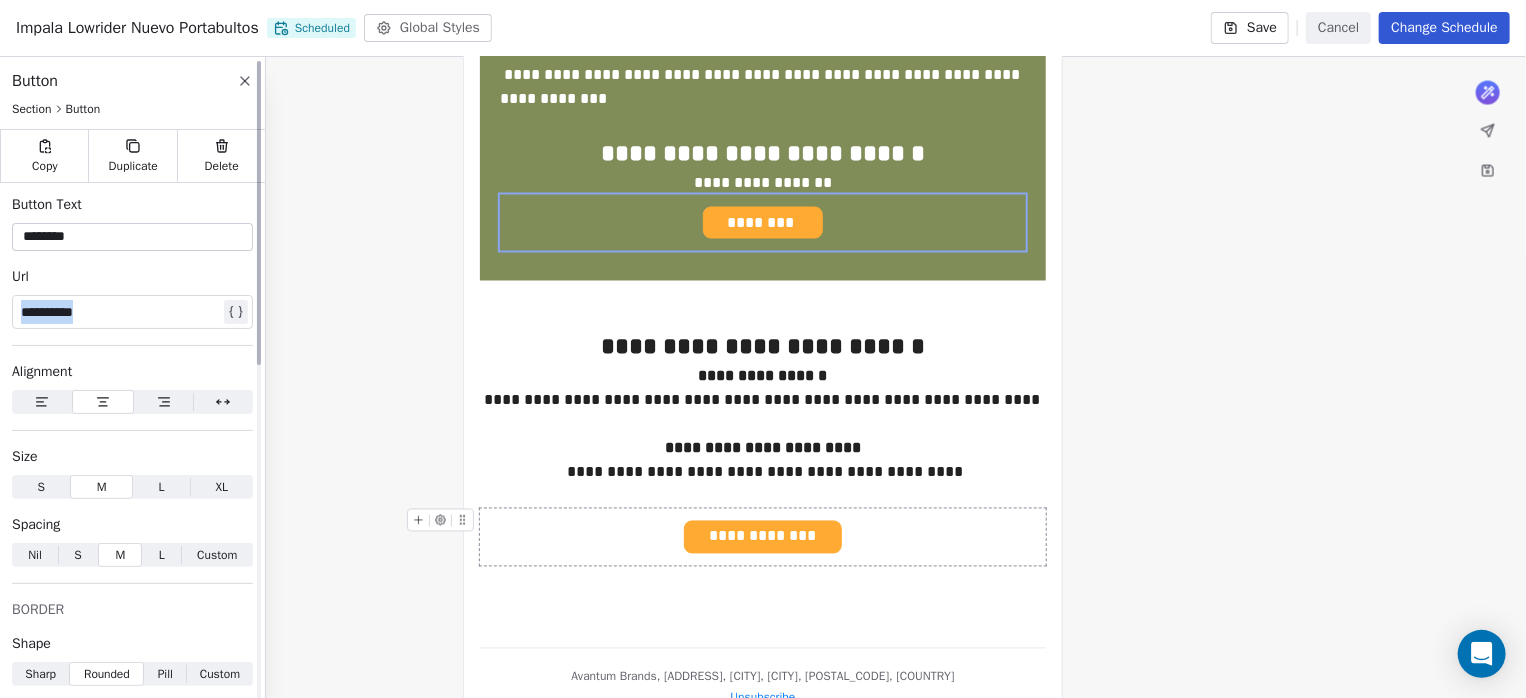 drag, startPoint x: 127, startPoint y: 318, endPoint x: 0, endPoint y: 317, distance: 127.00394 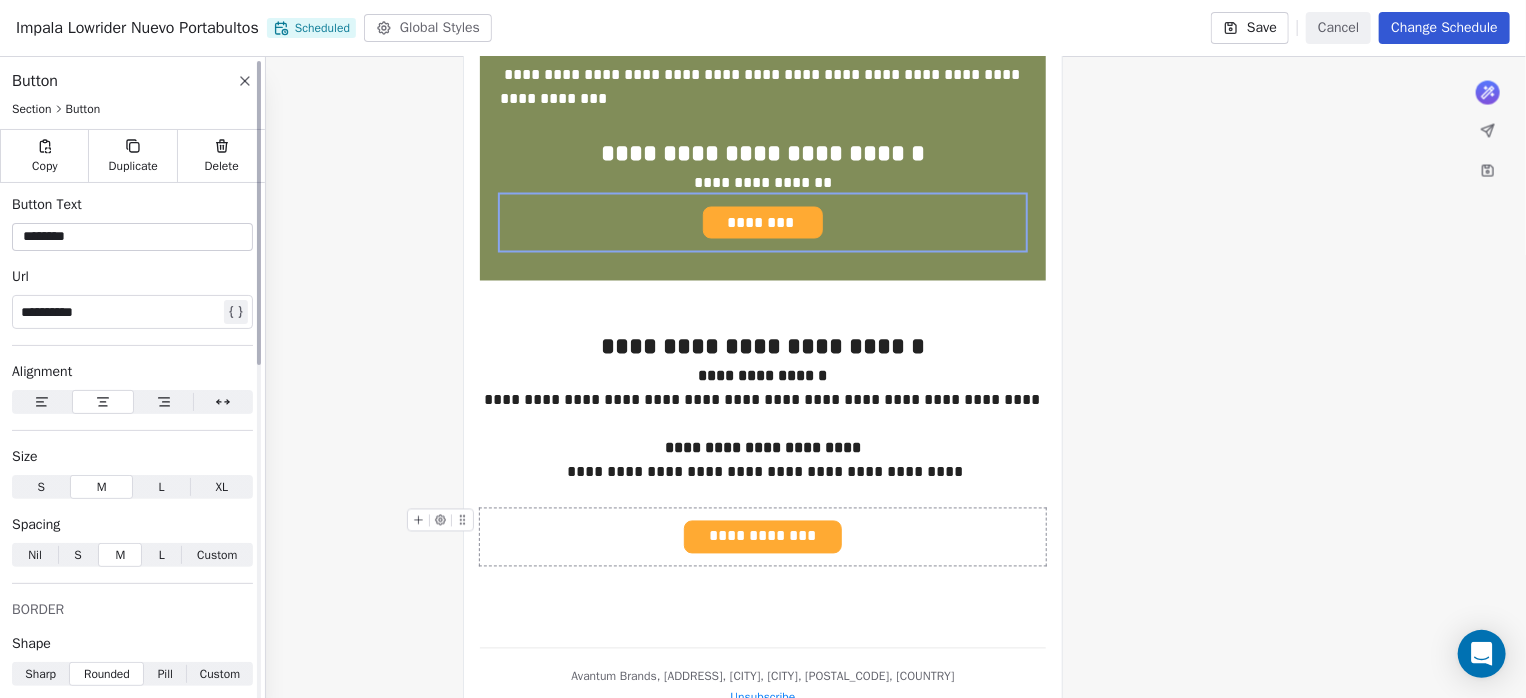 click on "**********" at bounding box center [120, 312] 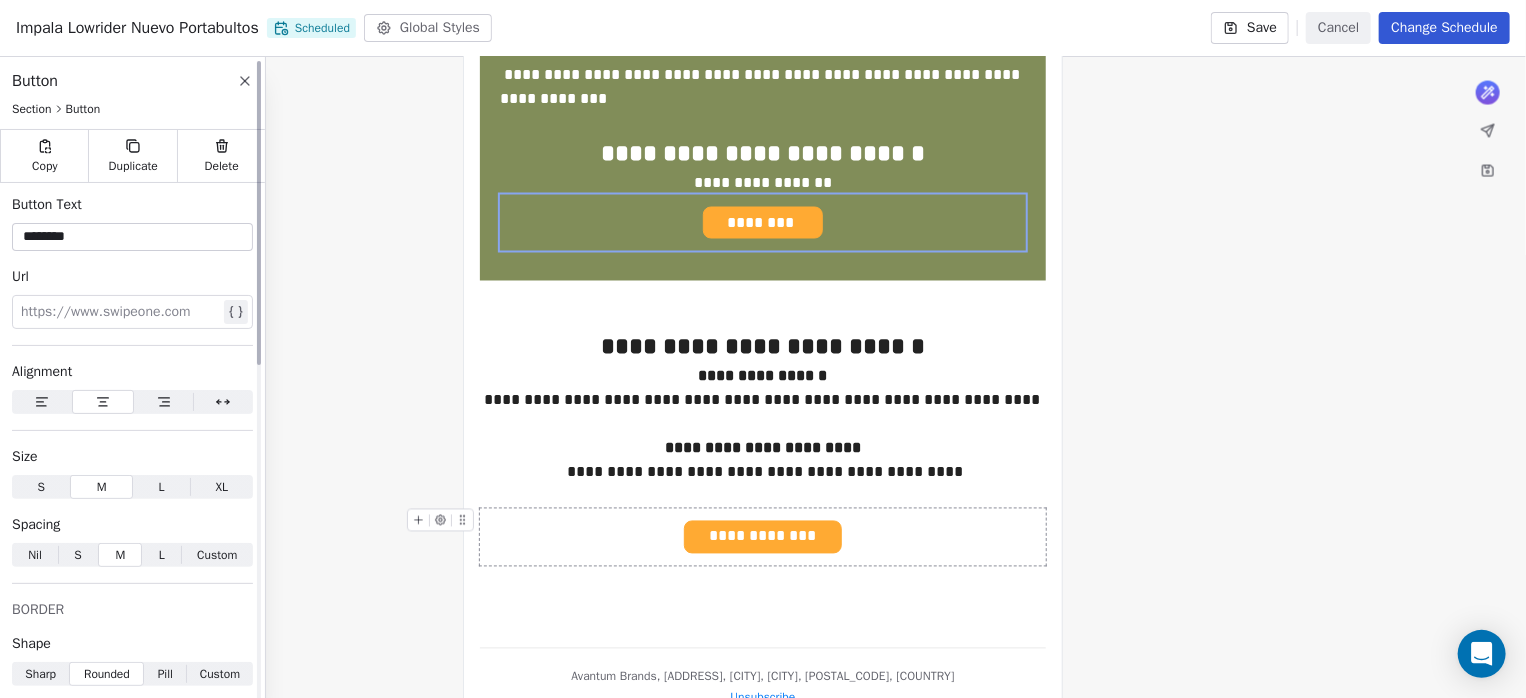 click 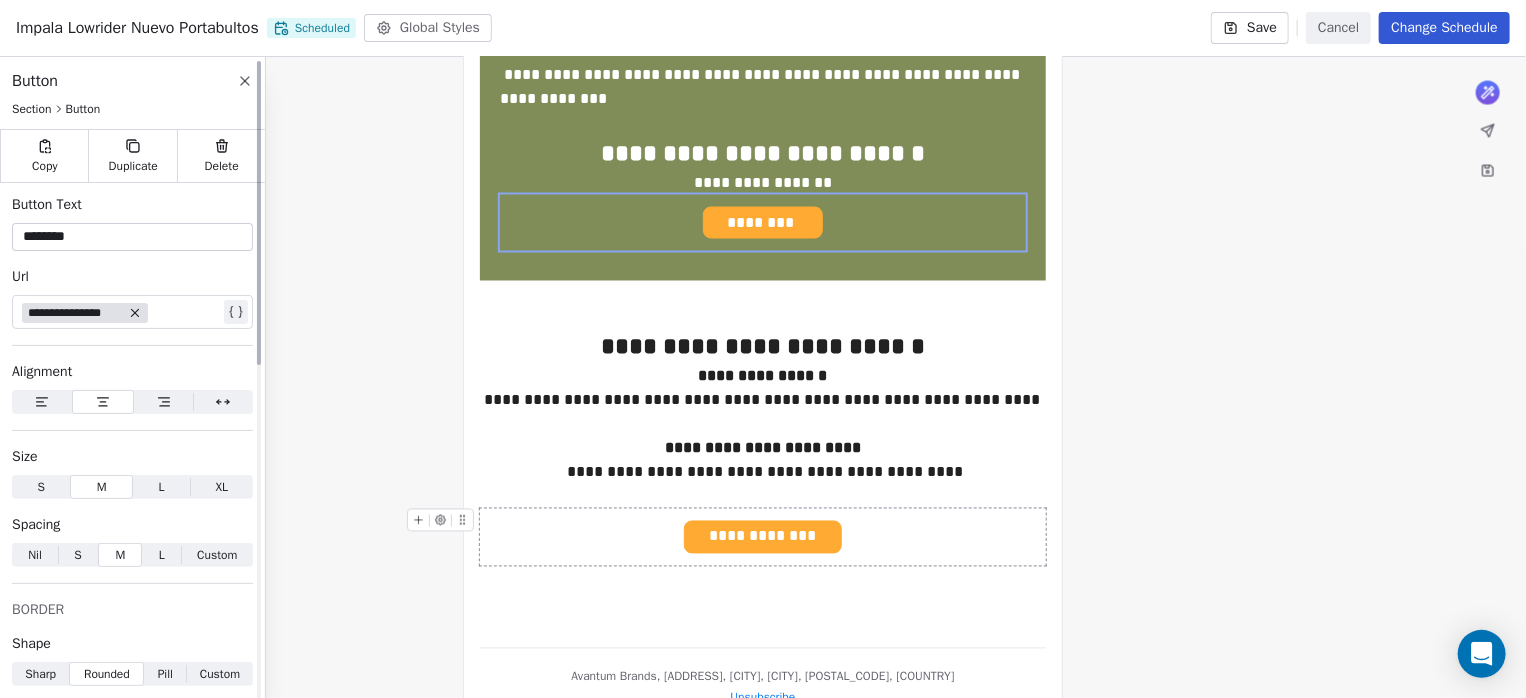 click on "**********" at bounding box center [75, 313] 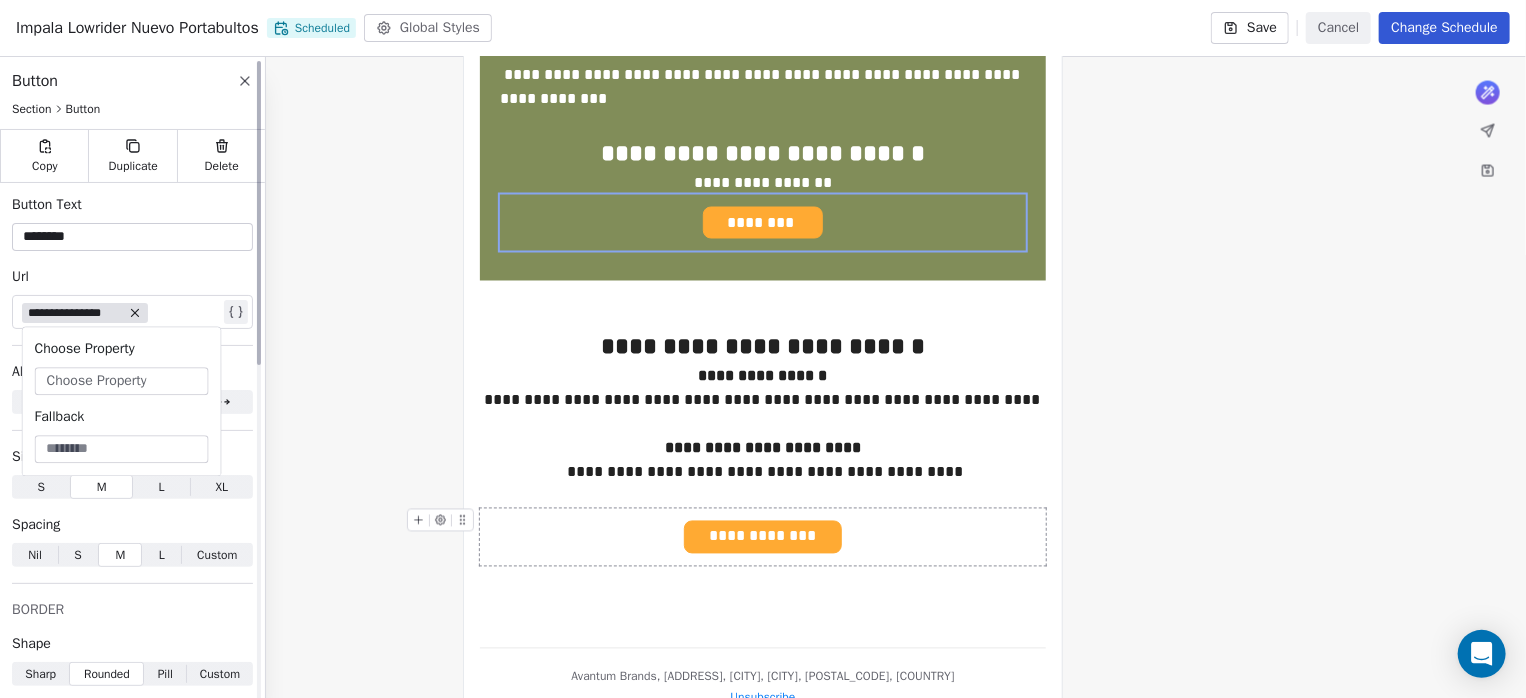 click on "Url" at bounding box center [132, 277] 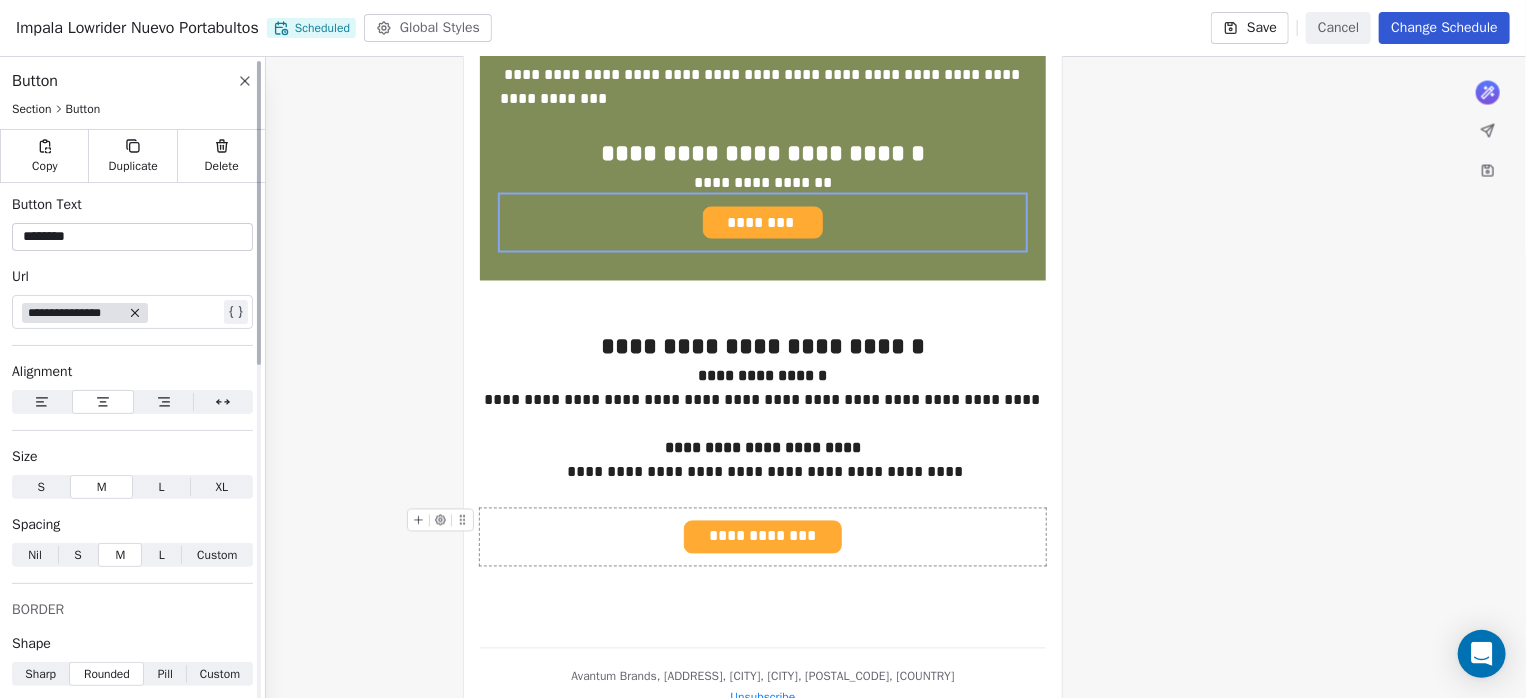 click 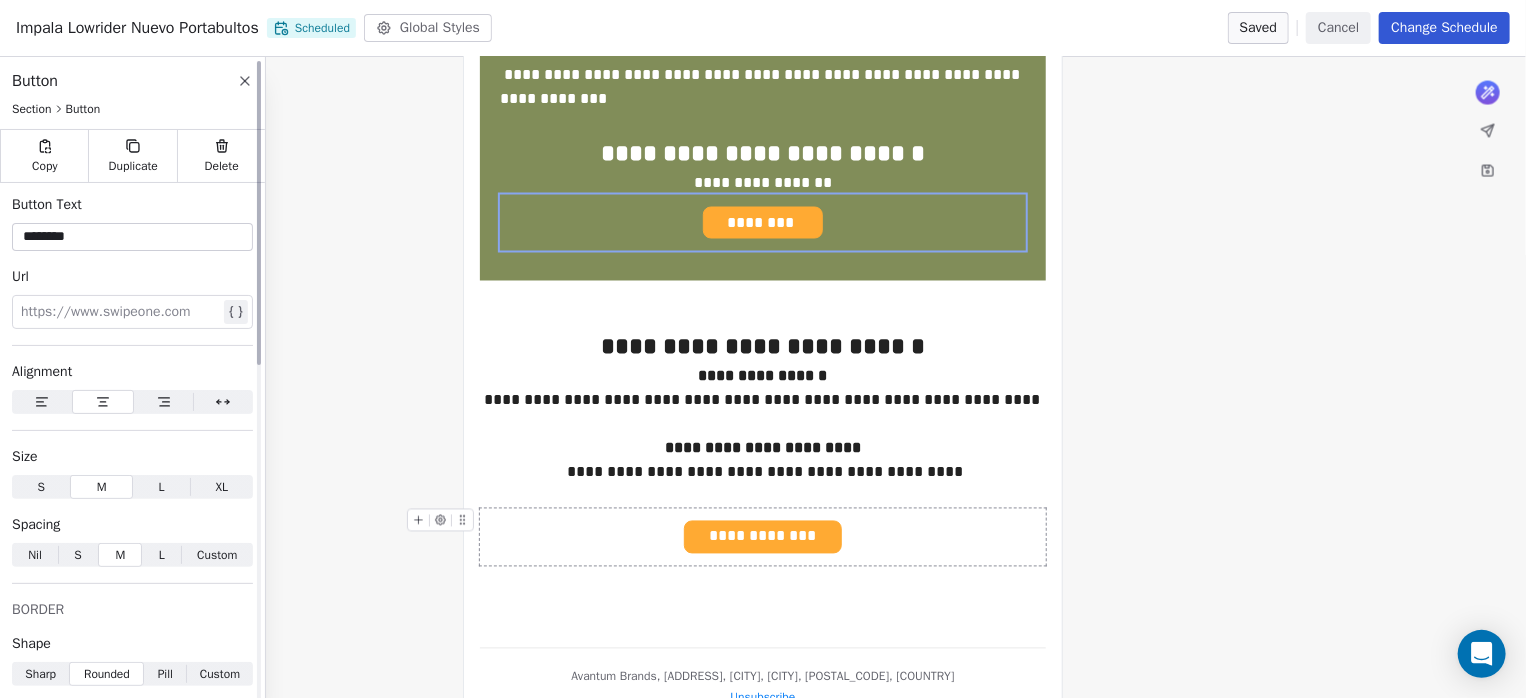 click at bounding box center (120, 312) 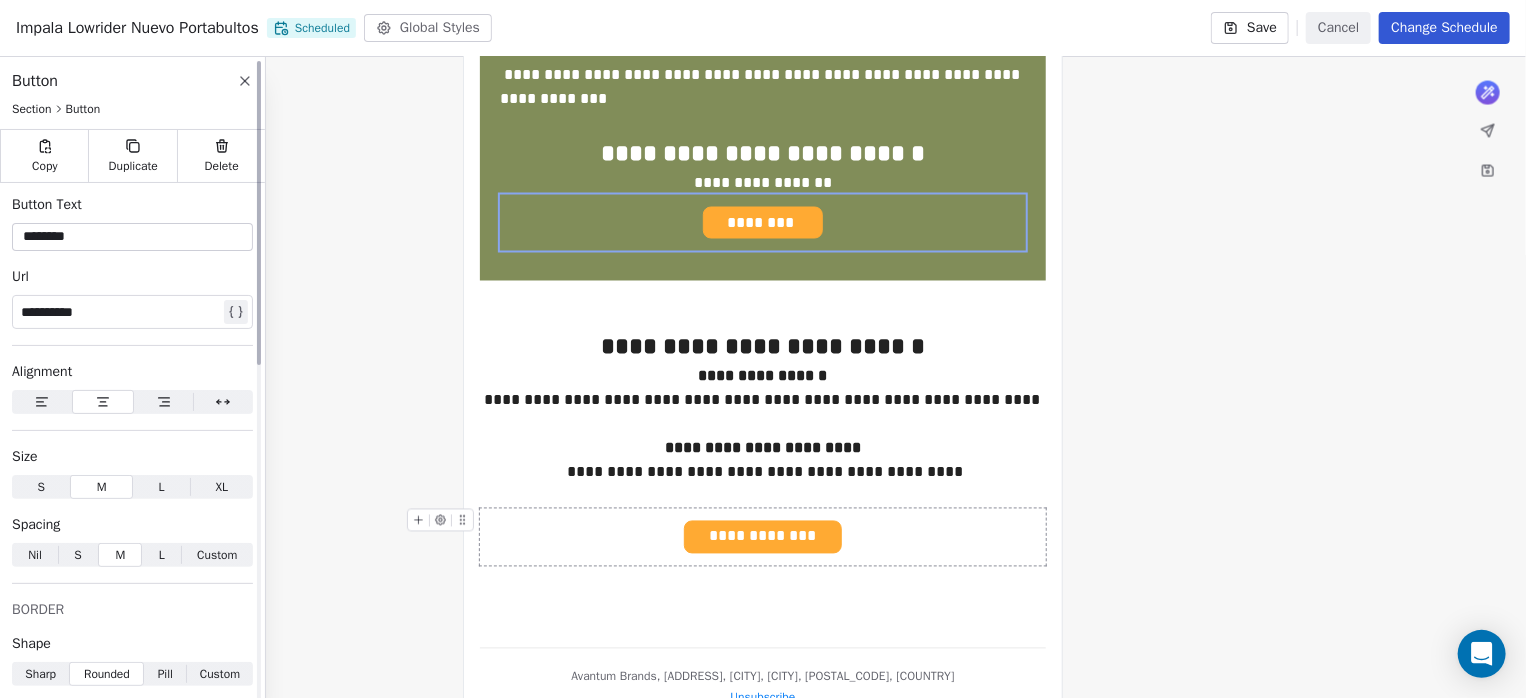 click on "**********" at bounding box center [120, 312] 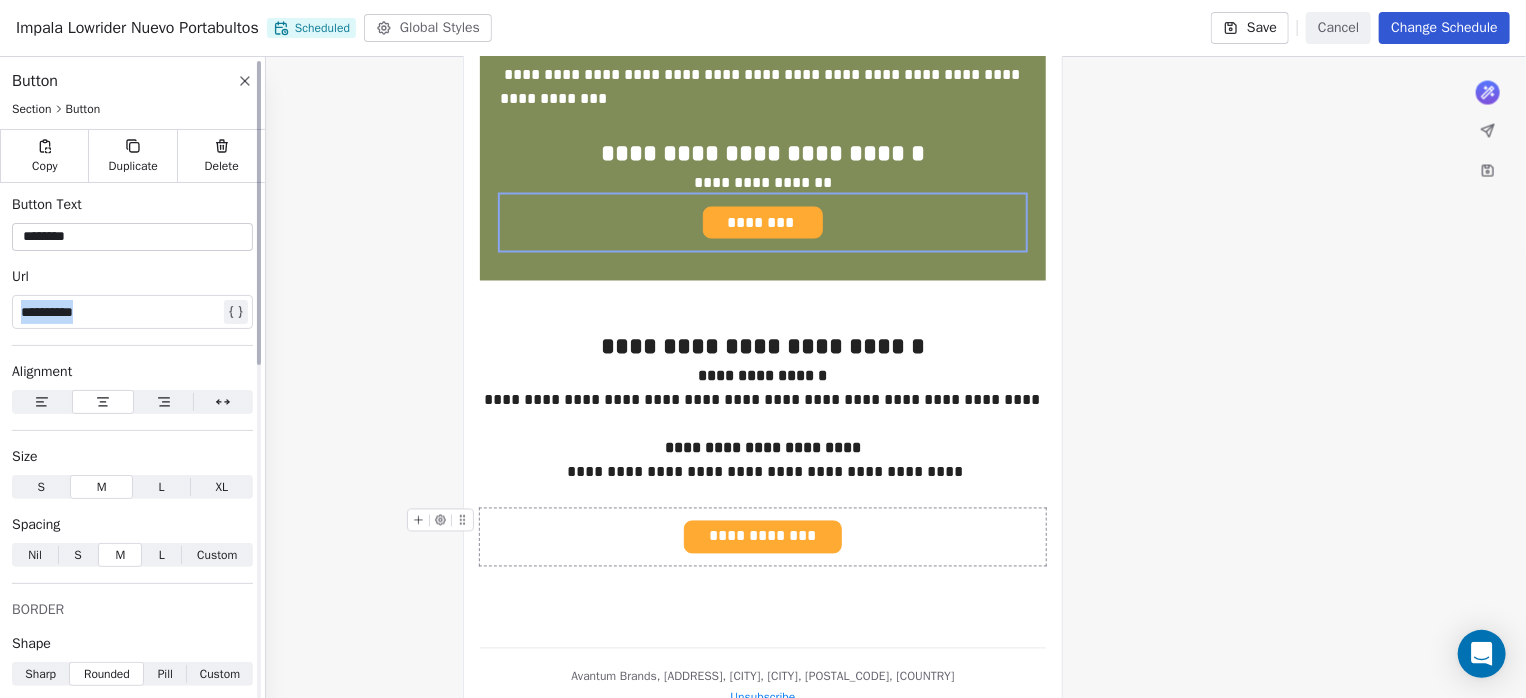 drag, startPoint x: 124, startPoint y: 314, endPoint x: 0, endPoint y: 324, distance: 124.40257 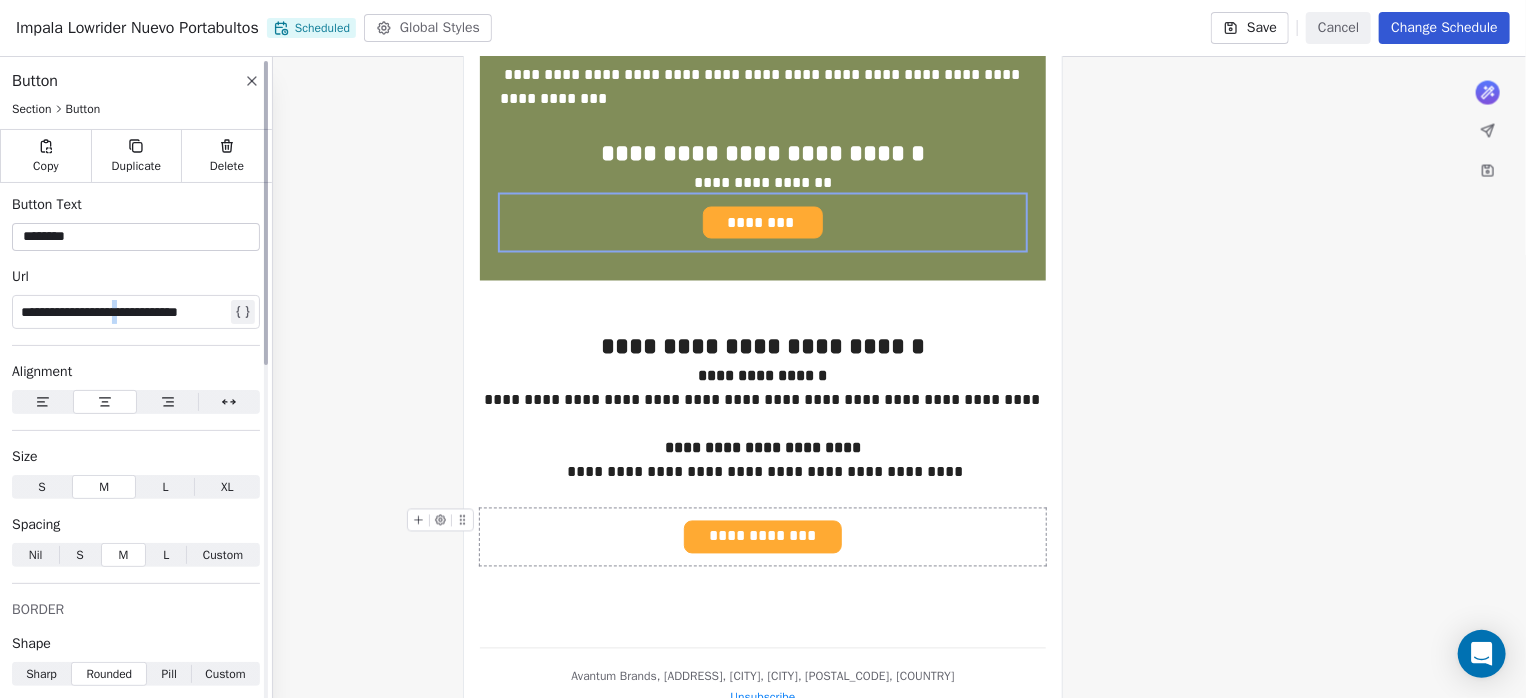 type on "********" 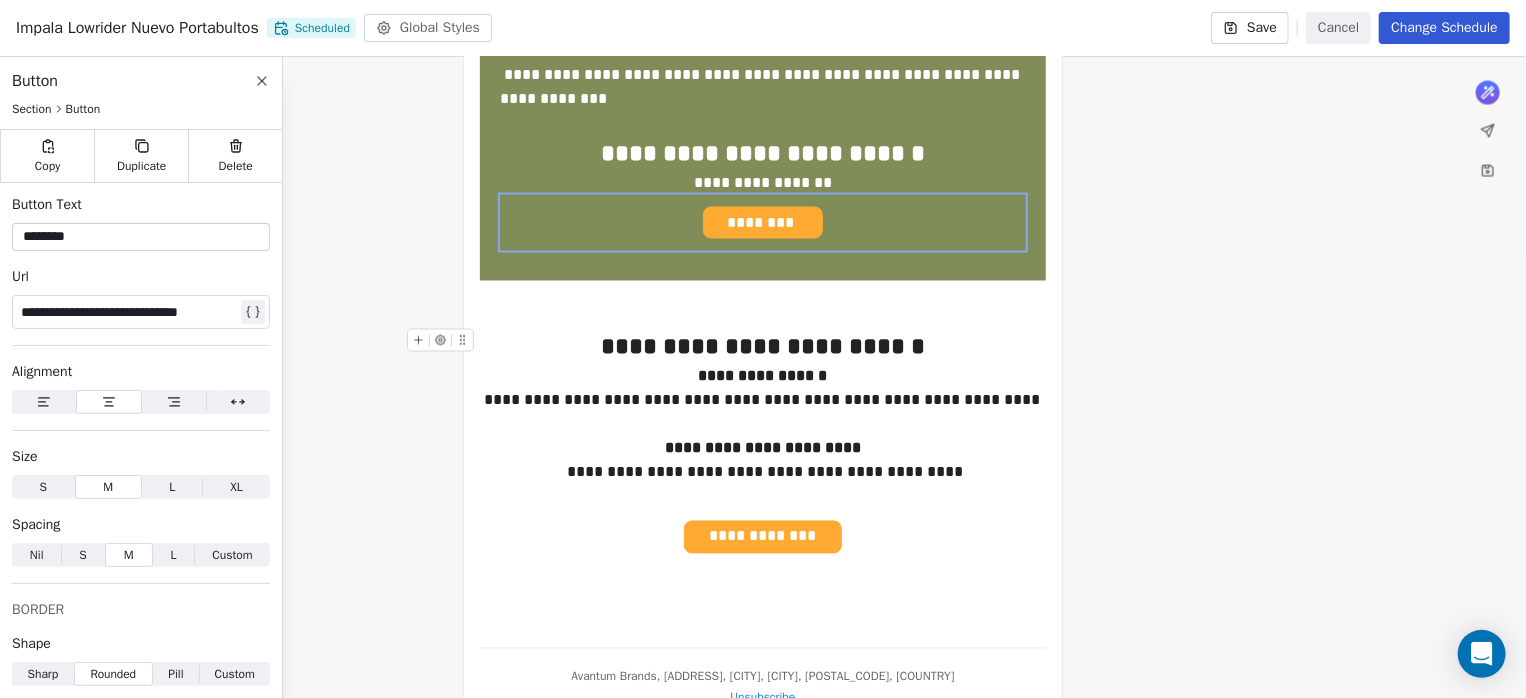 click on "**********" at bounding box center [763, 347] 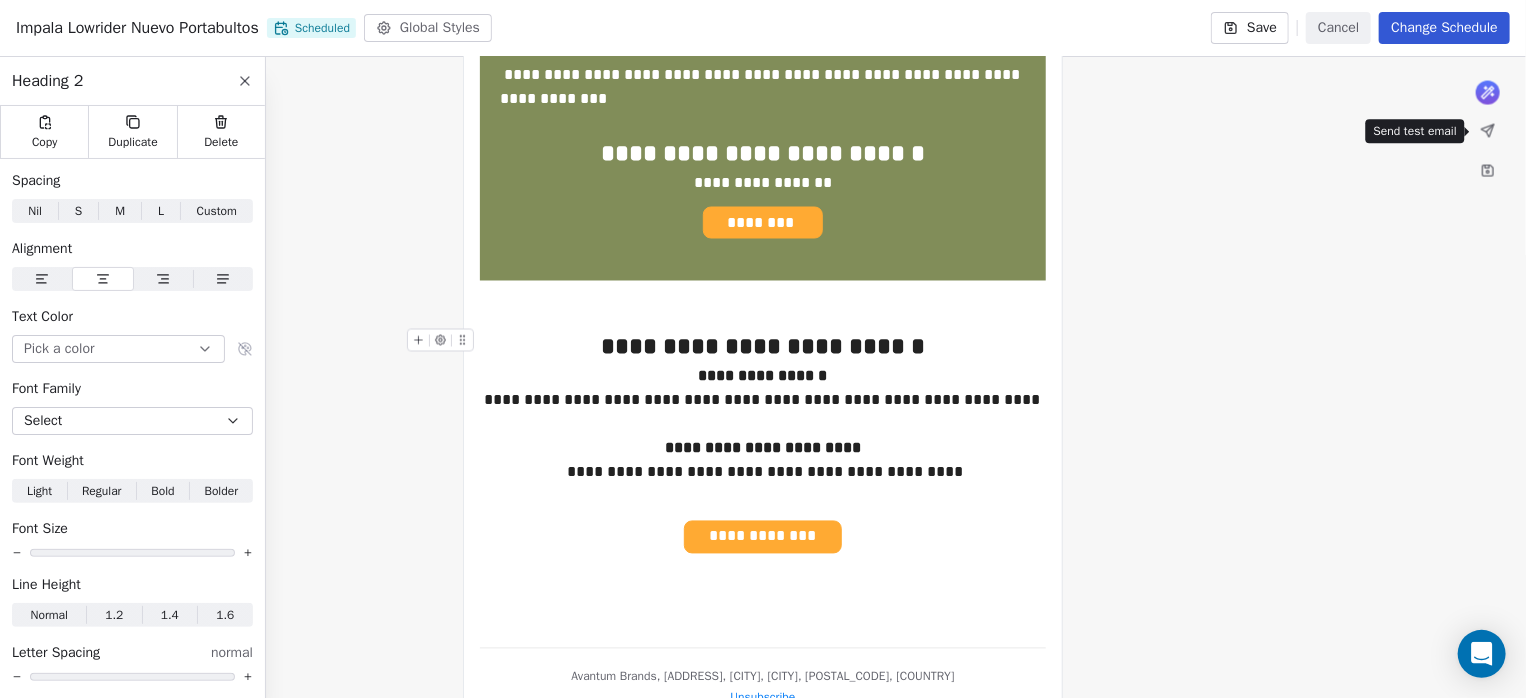 click 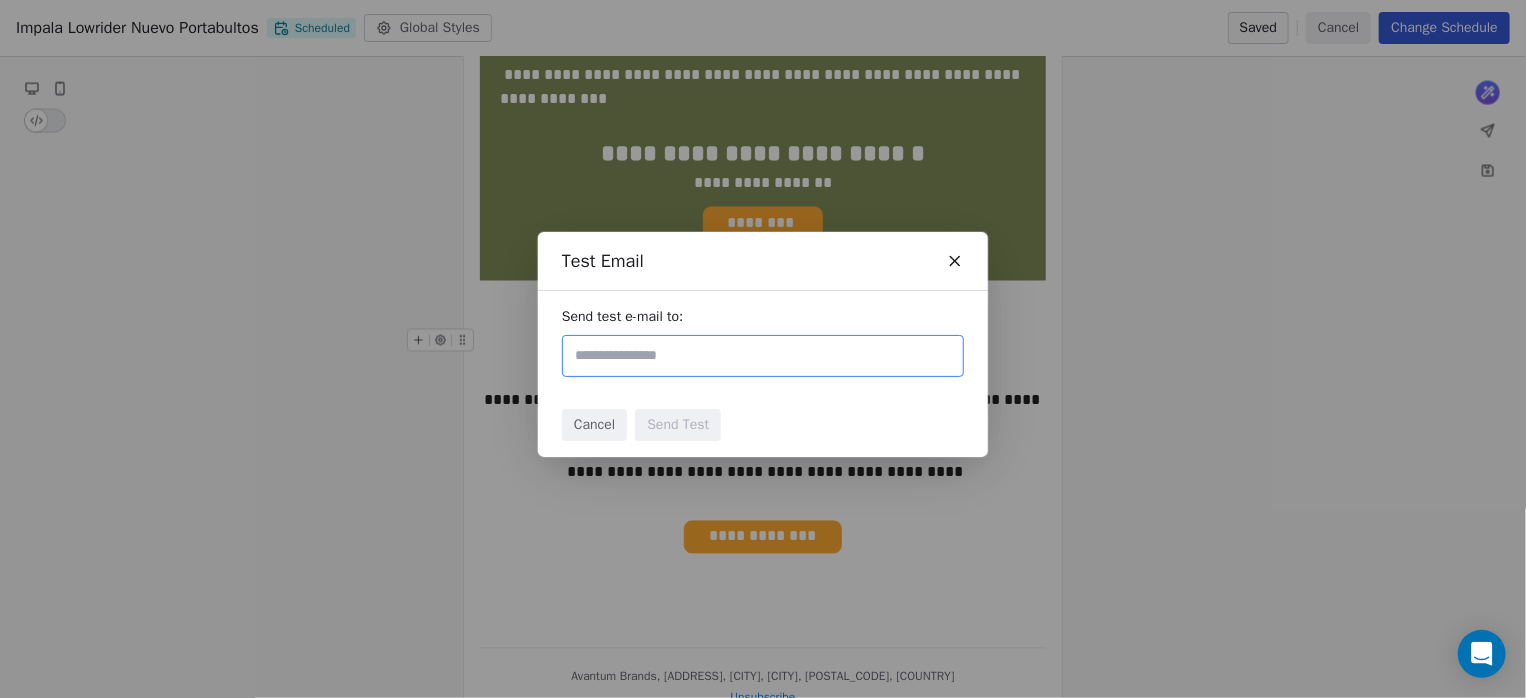 click at bounding box center (763, 356) 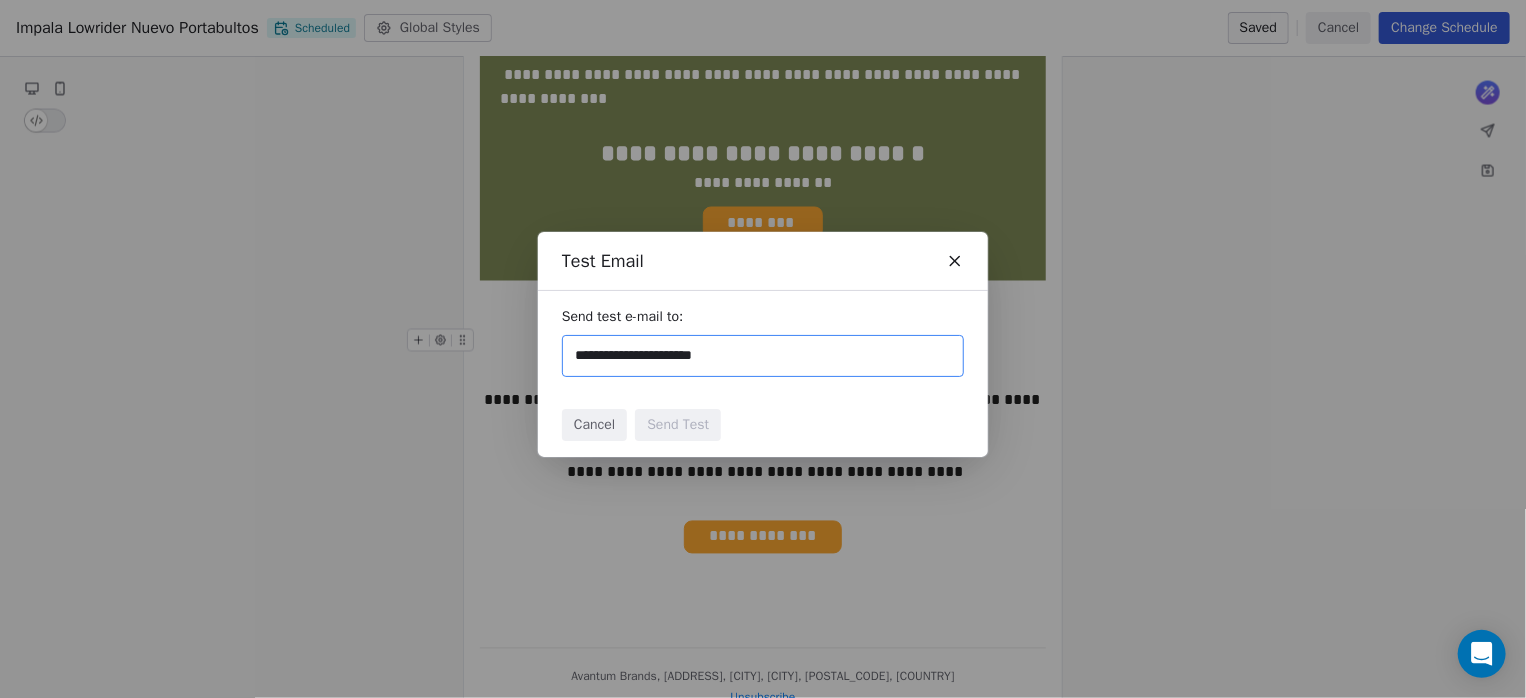 type on "**********" 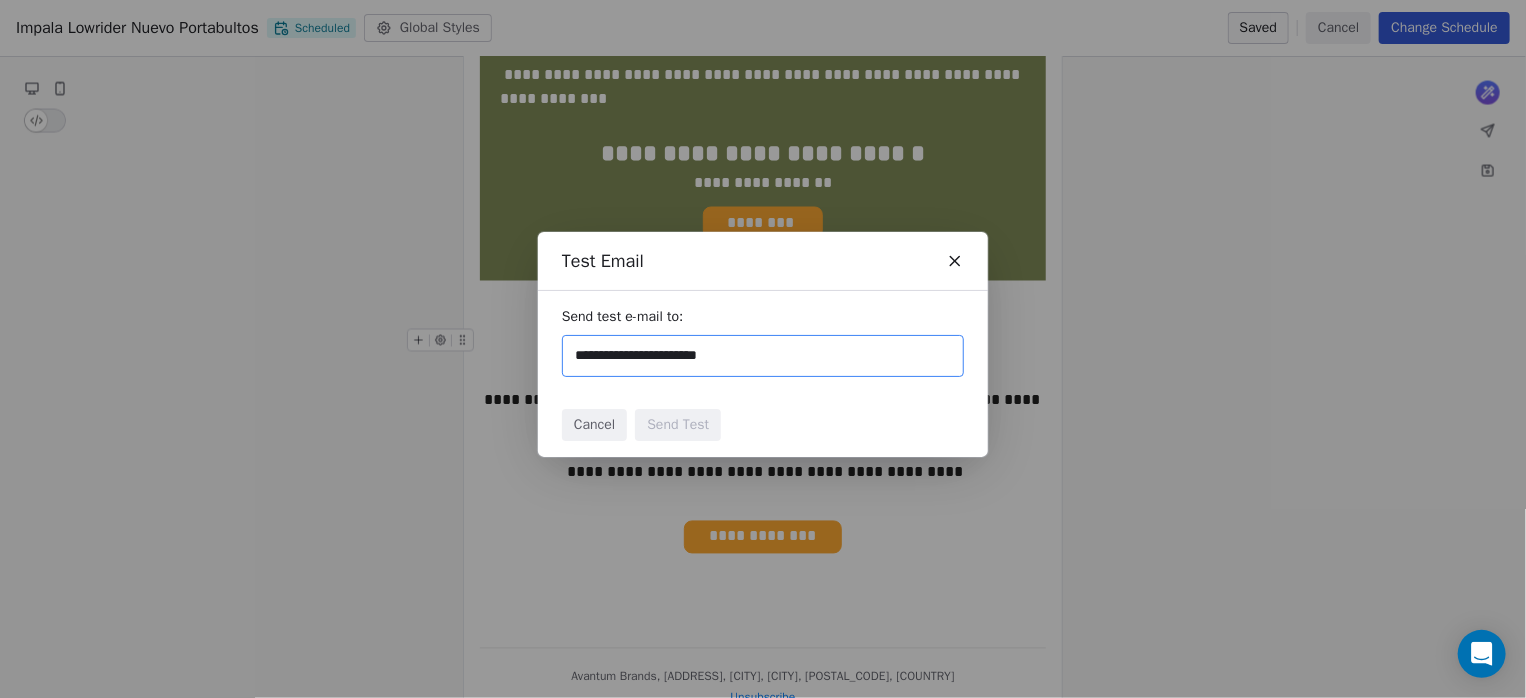 type 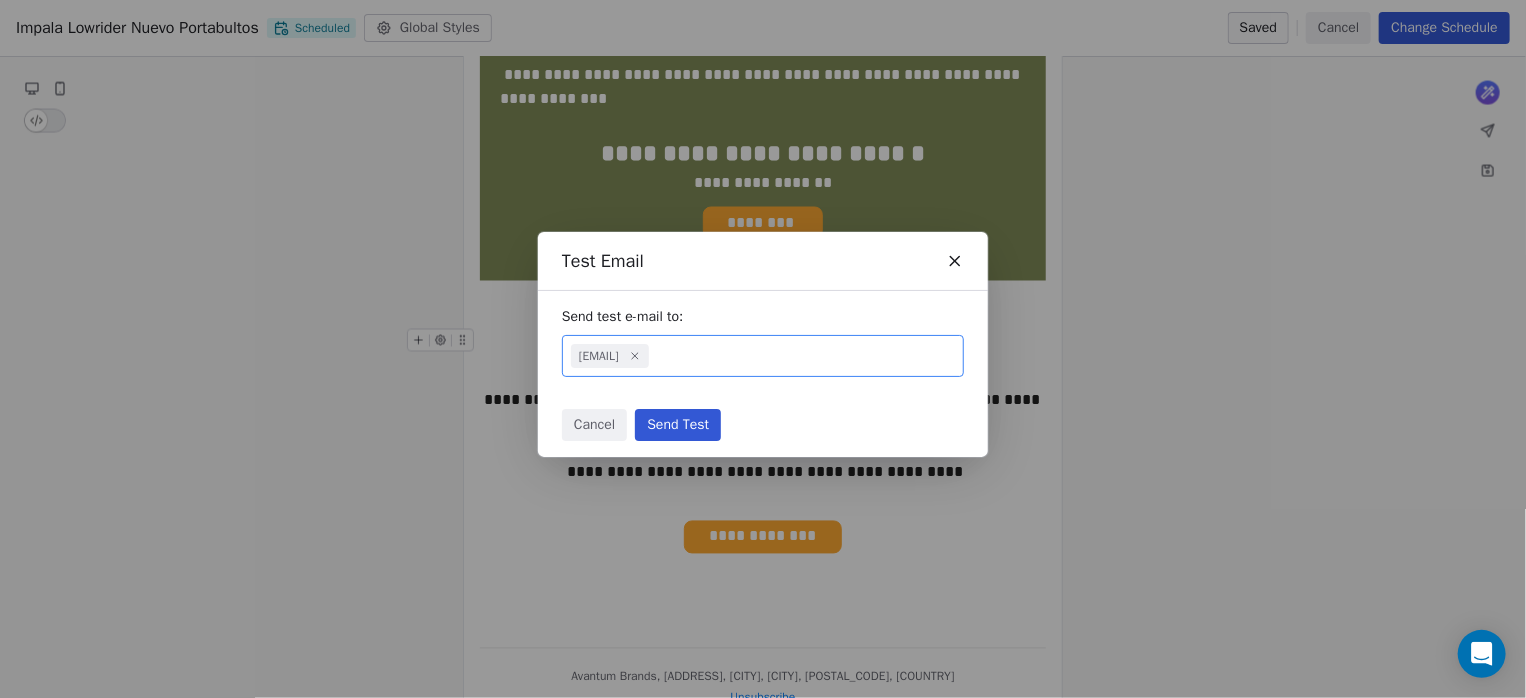 click on "Send Test" at bounding box center [678, 425] 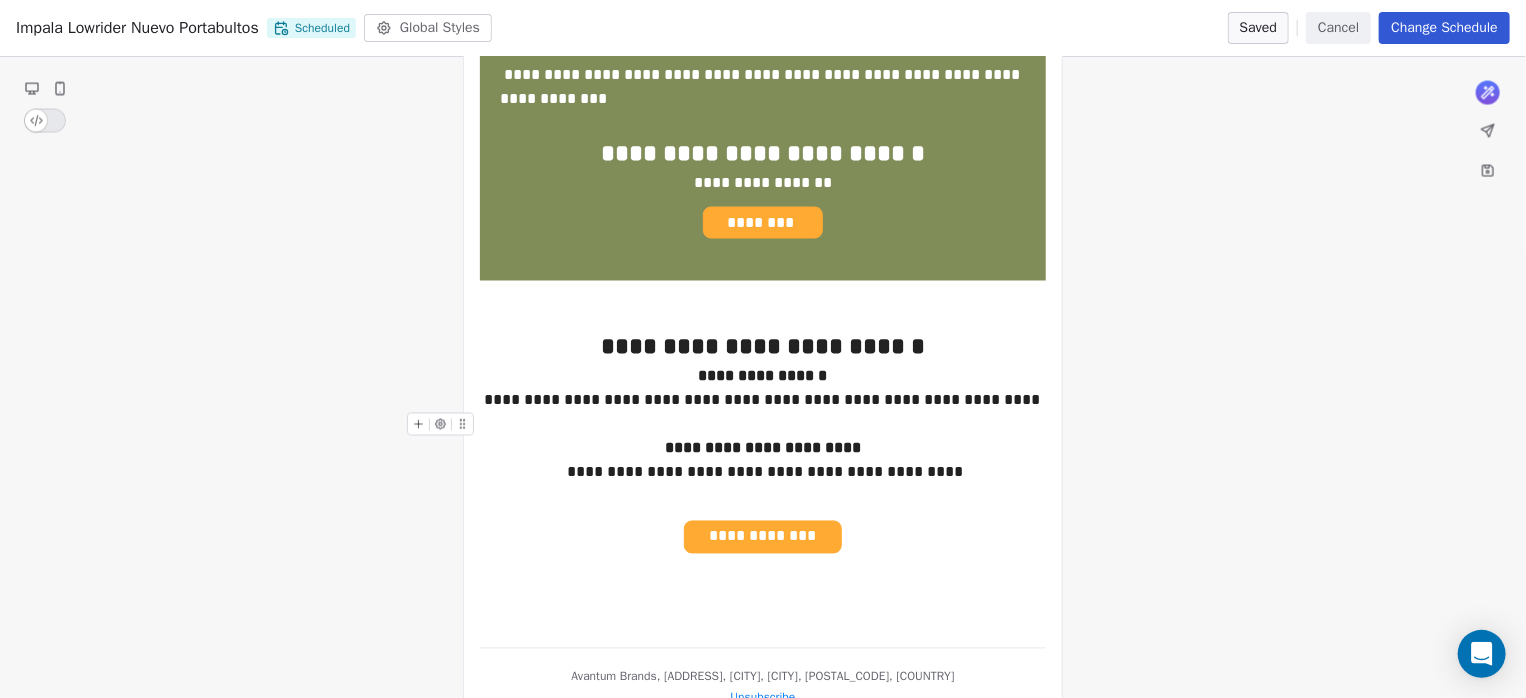 click on "**********" at bounding box center (763, -403) 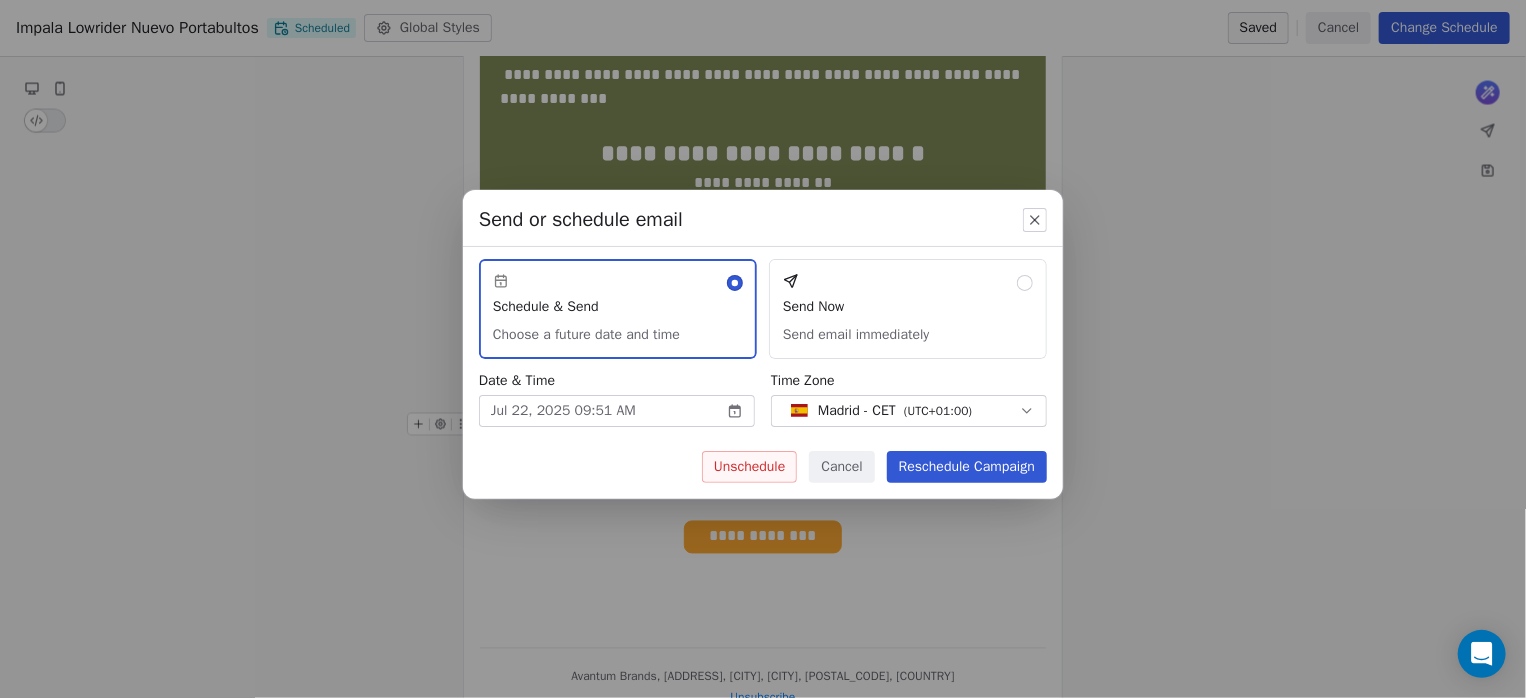 click on "Send or schedule email Schedule & Send Choose a future date and time Send Now Send email immediately Date & Time [MONTH] [DAY], [YEAR] [HOUR]:[MINUTE] [AM/PM] Time Zone Madrid - CET ( UTC+01:00 ) Unschedule Cancel Reschedule Campaign" at bounding box center (763, 349) 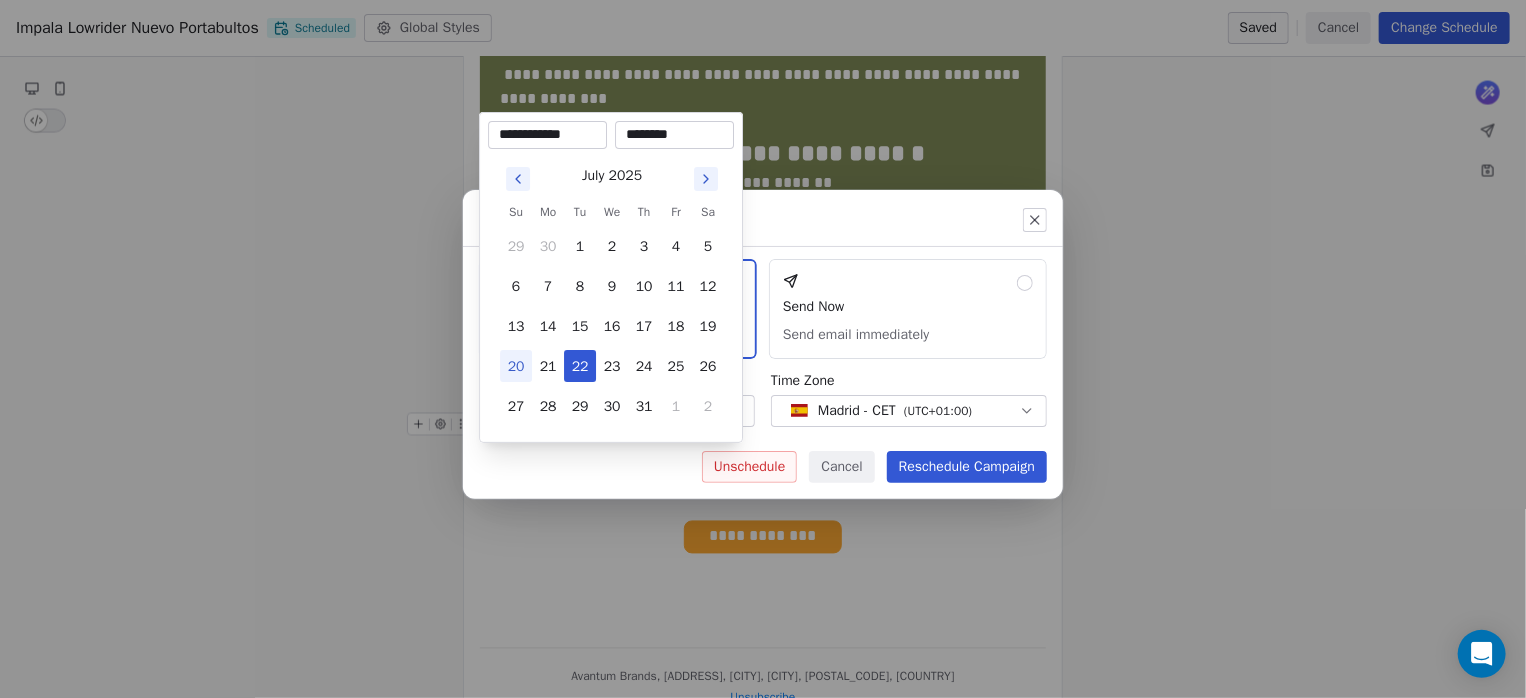 click on "Send or schedule email Schedule & Send Choose a future date and time Send Now Send email immediately Date & Time [MONTH] [DAY], [YEAR] [HOUR]:[MINUTE] [AM/PM] Time Zone Madrid - CET ( UTC+01:00 ) Unschedule Cancel Reschedule Campaign" at bounding box center [763, 349] 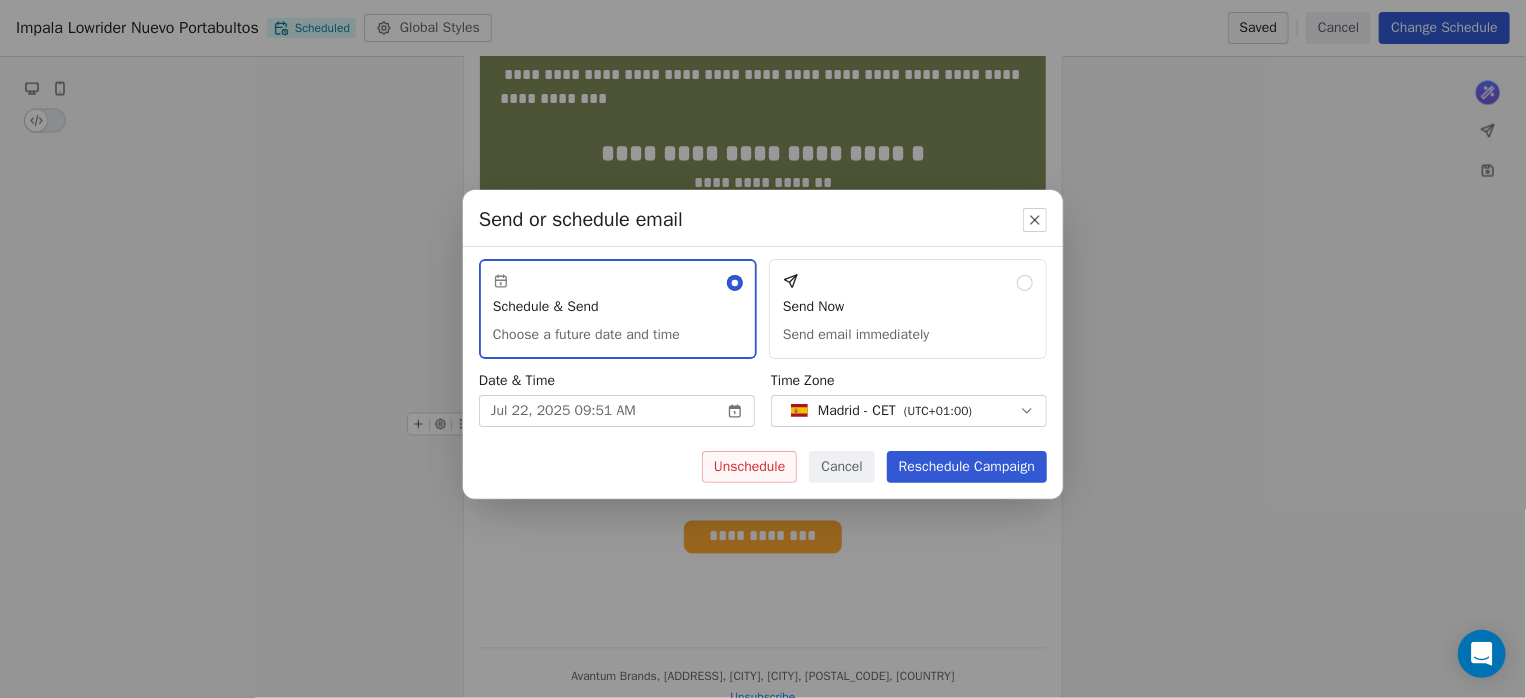 click on "Reschedule Campaign" at bounding box center (967, 467) 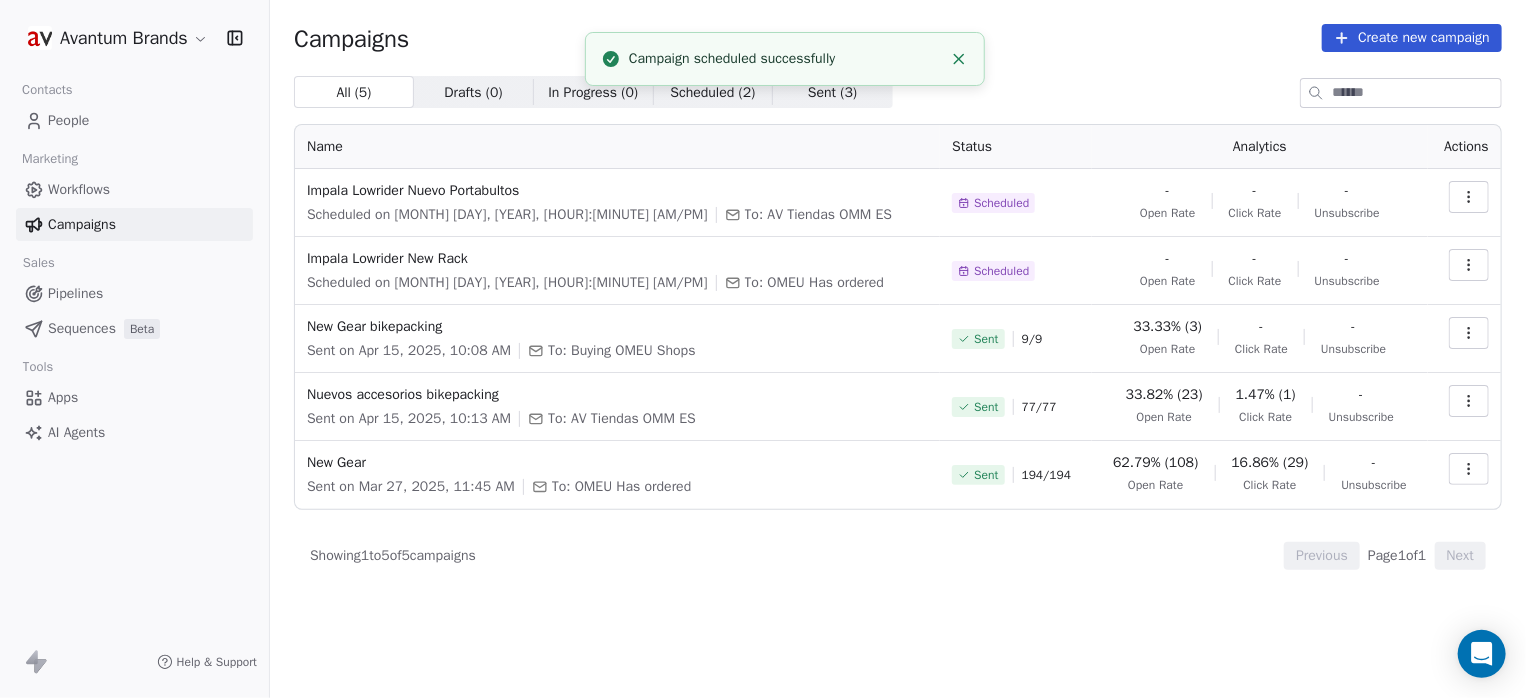 click 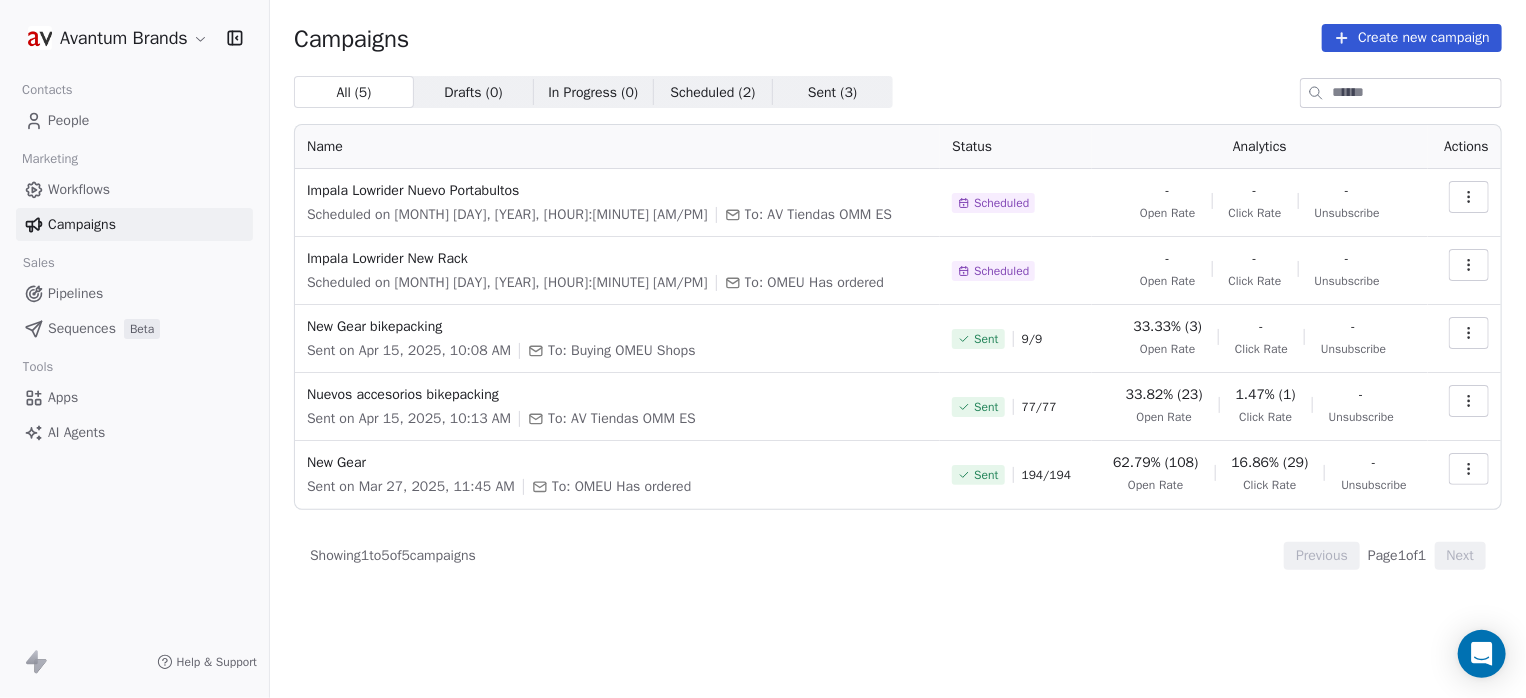 click at bounding box center (1469, 265) 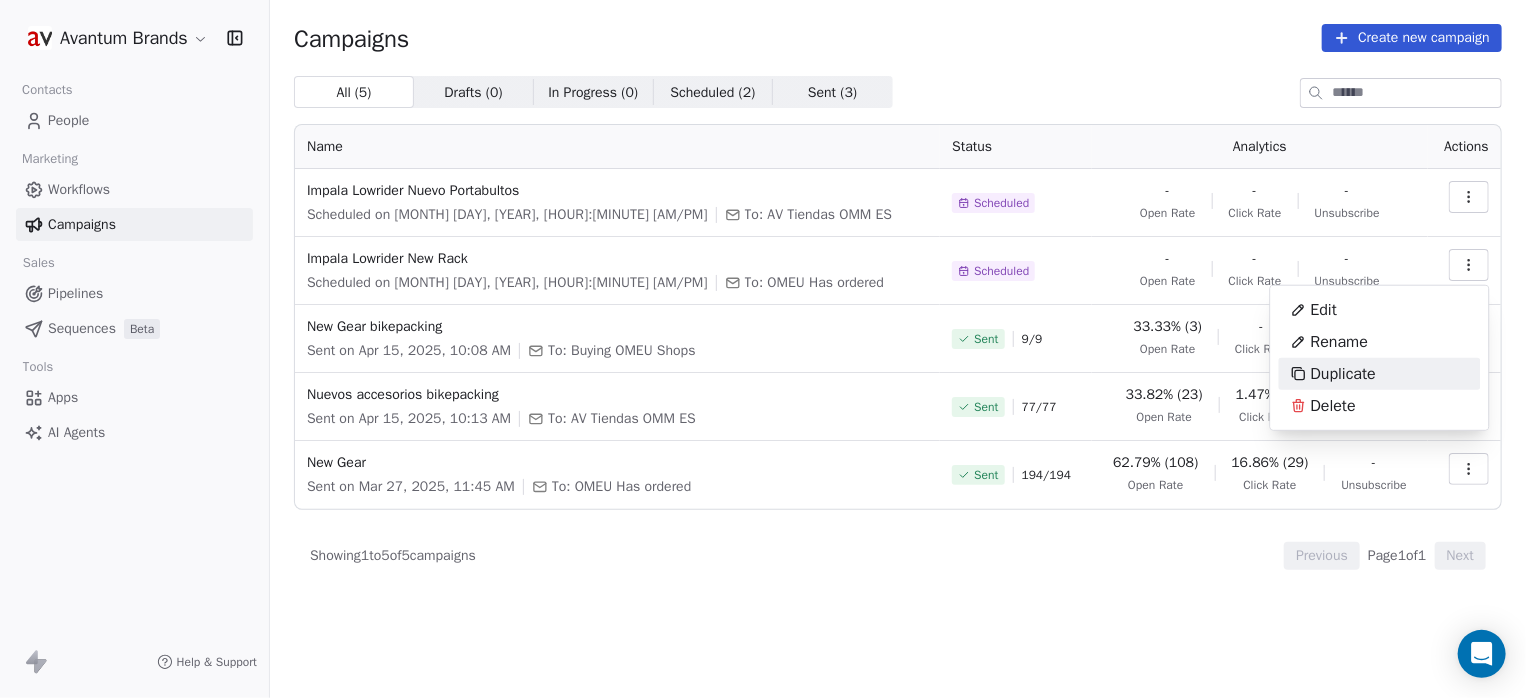 click on "Duplicate" at bounding box center [1343, 374] 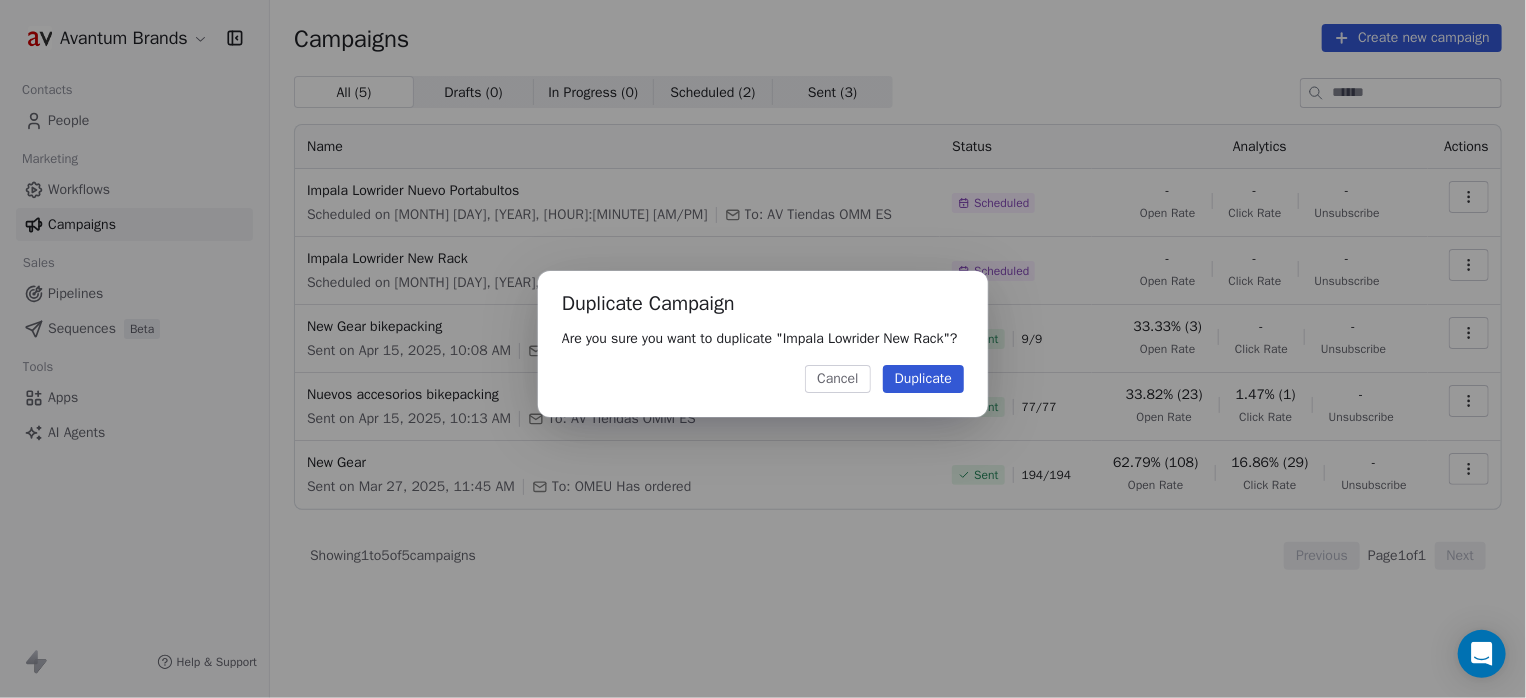 click on "Duplicate" at bounding box center (923, 379) 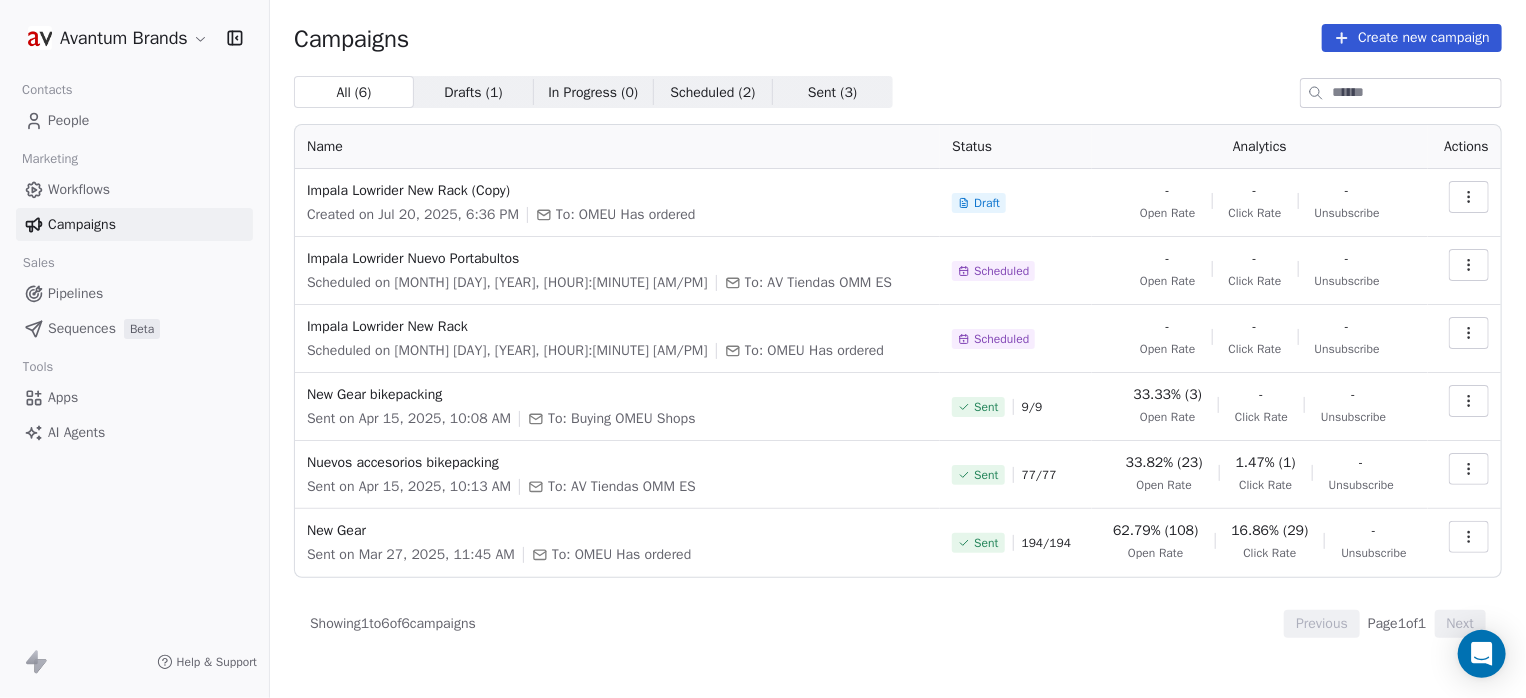 click 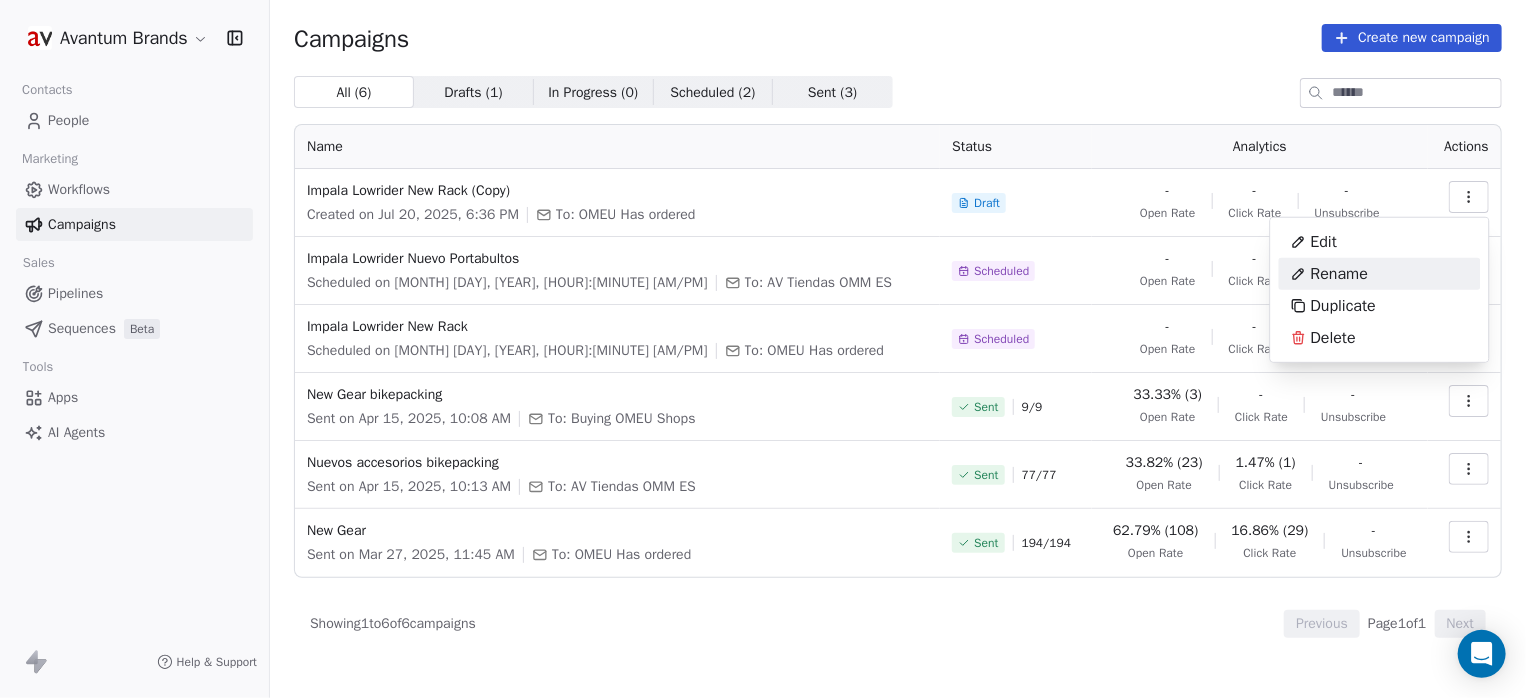 click on "Rename" at bounding box center (1340, 274) 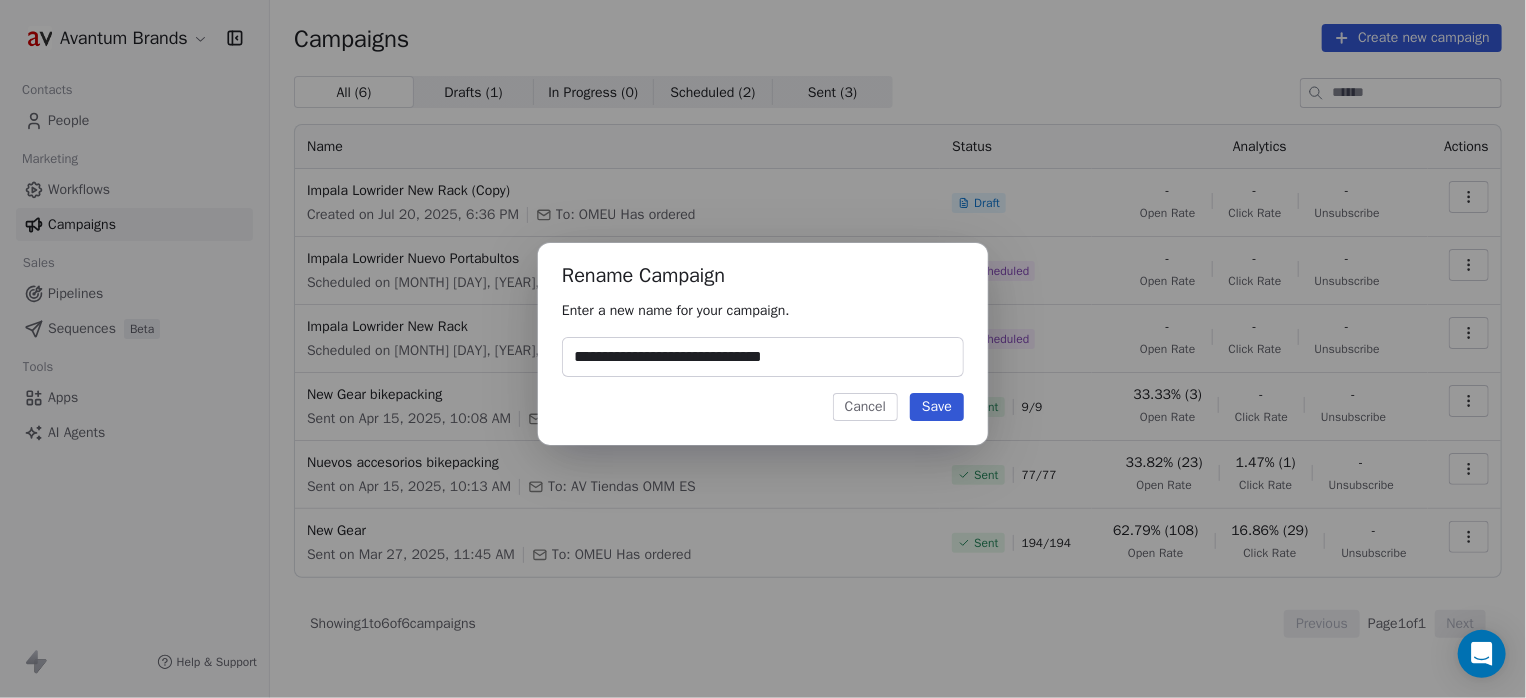 click on "**********" at bounding box center [763, 357] 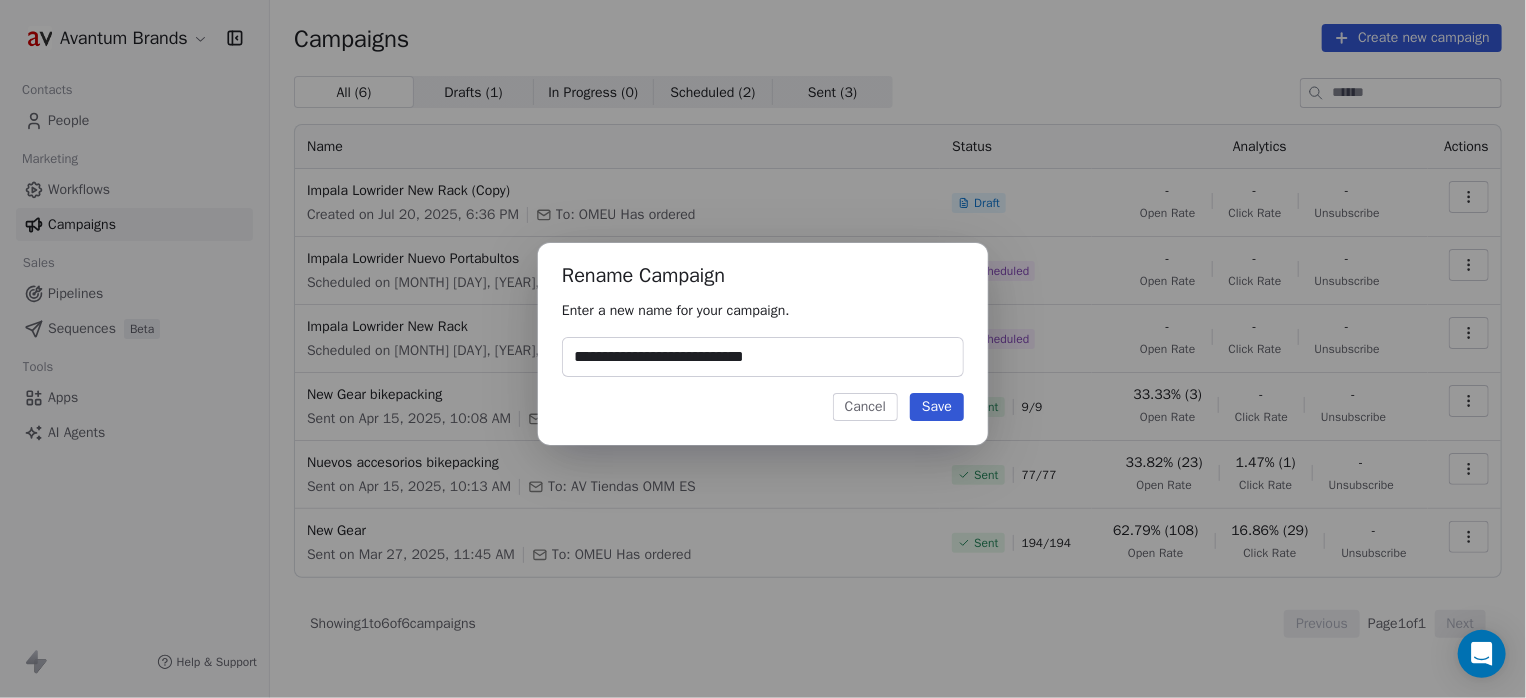 type on "**********" 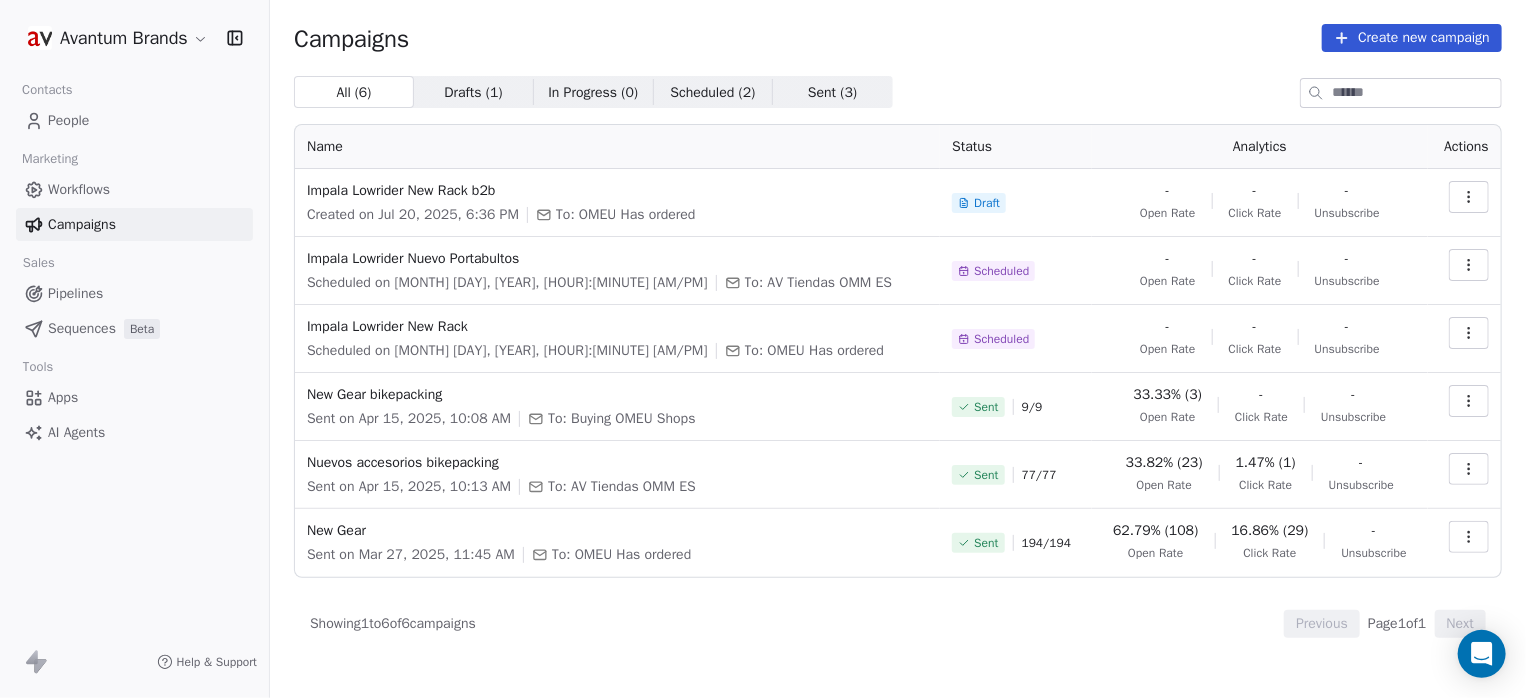 click 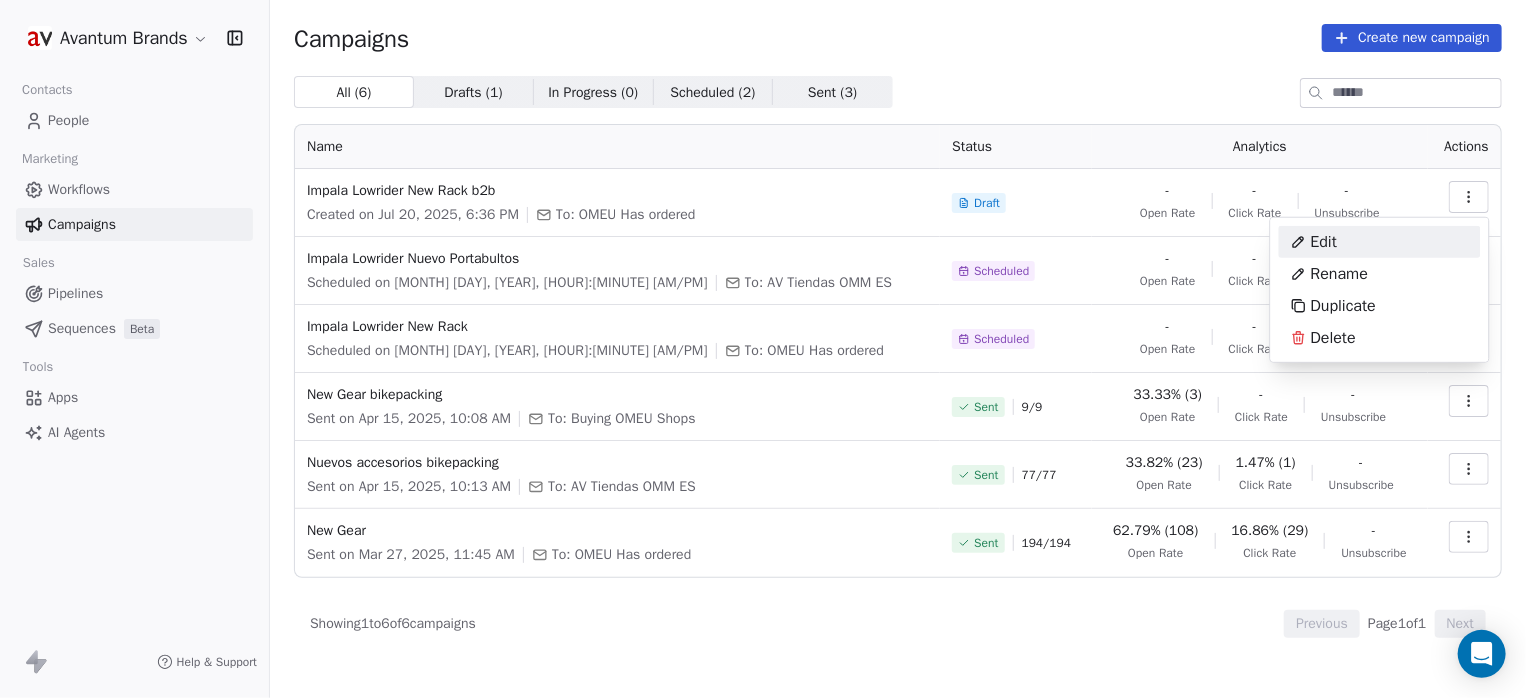click on "Edit" at bounding box center [1324, 242] 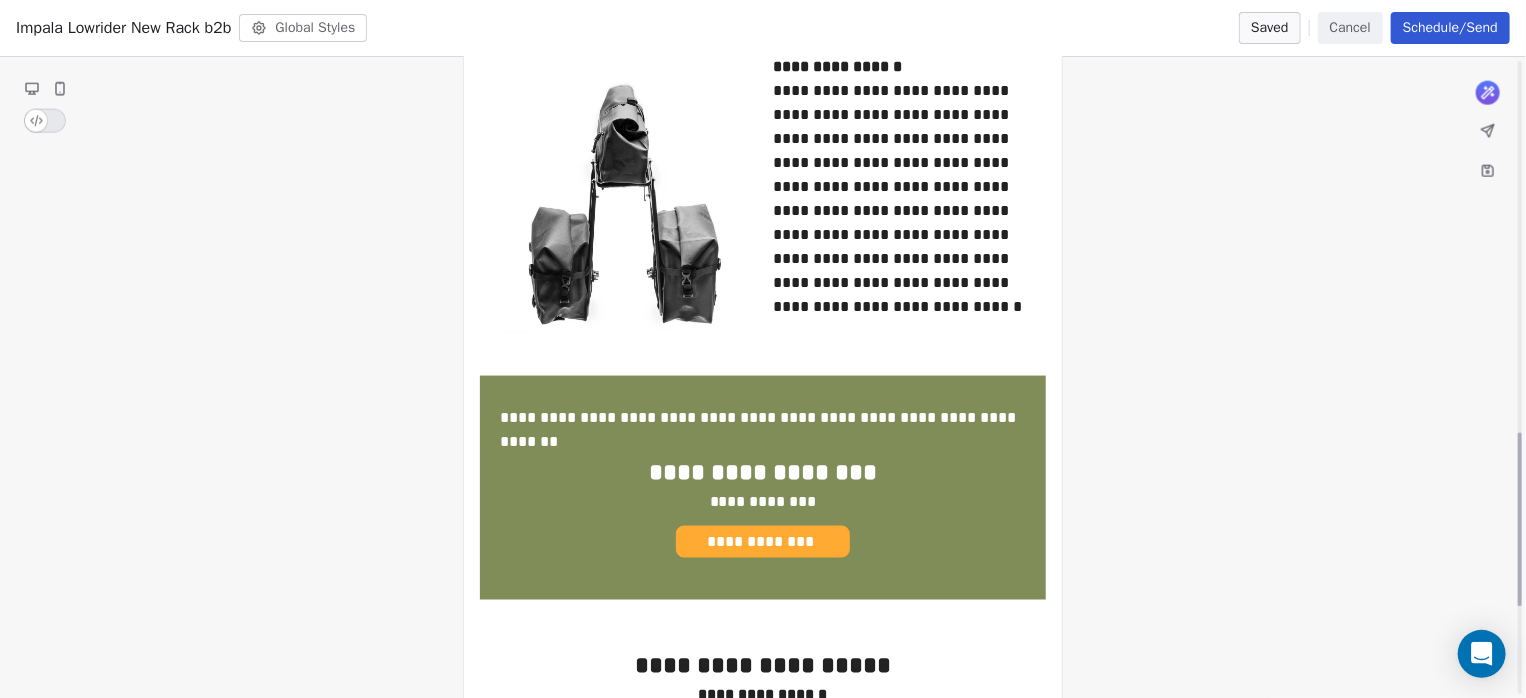 scroll, scrollTop: 1466, scrollLeft: 0, axis: vertical 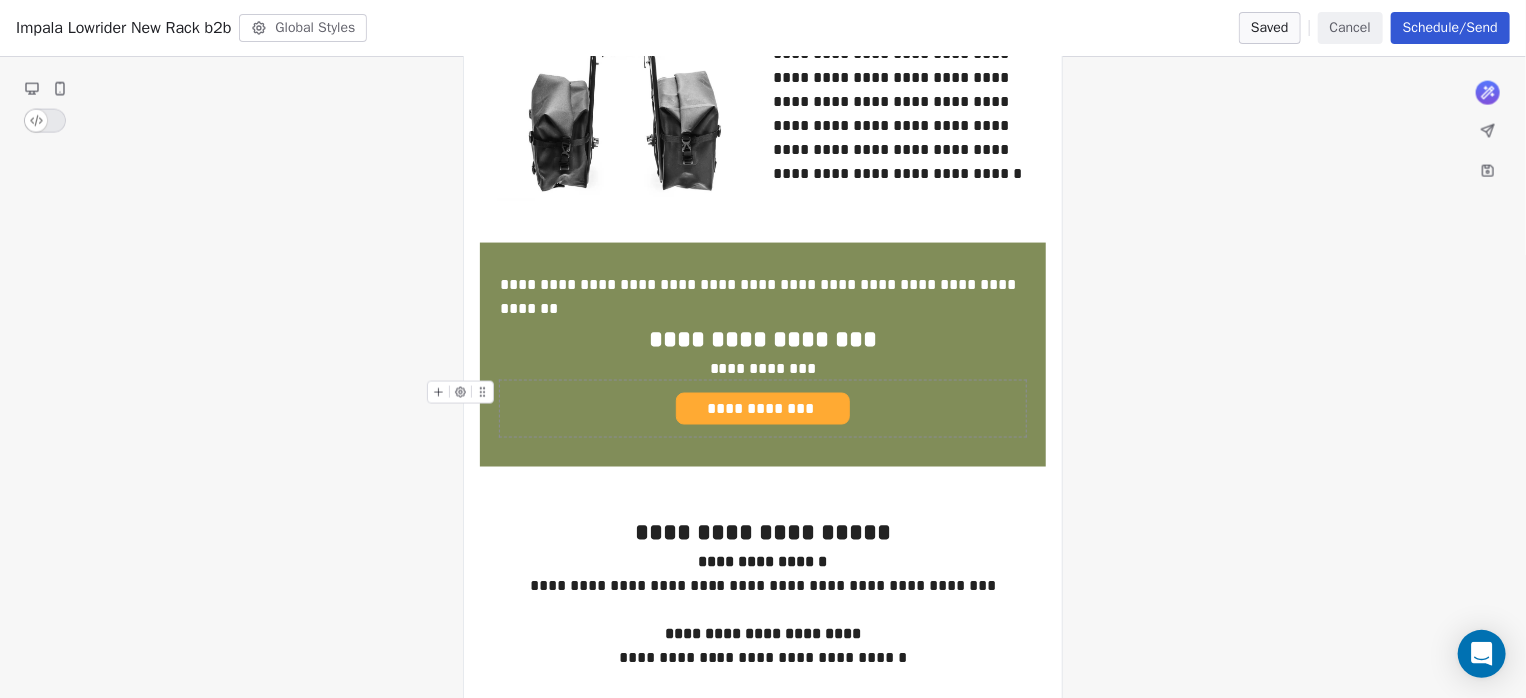 click on "**********" at bounding box center [763, 409] 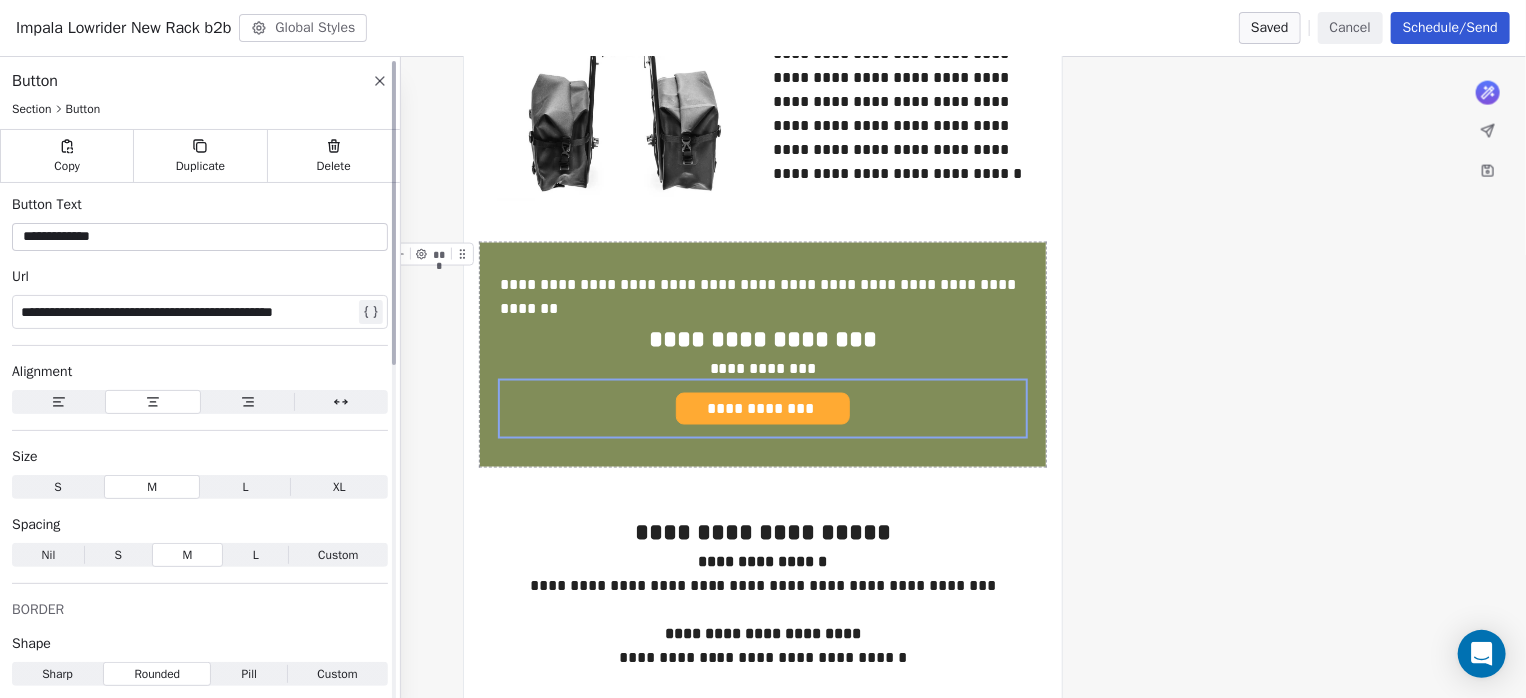 click on "**********" at bounding box center [188, 312] 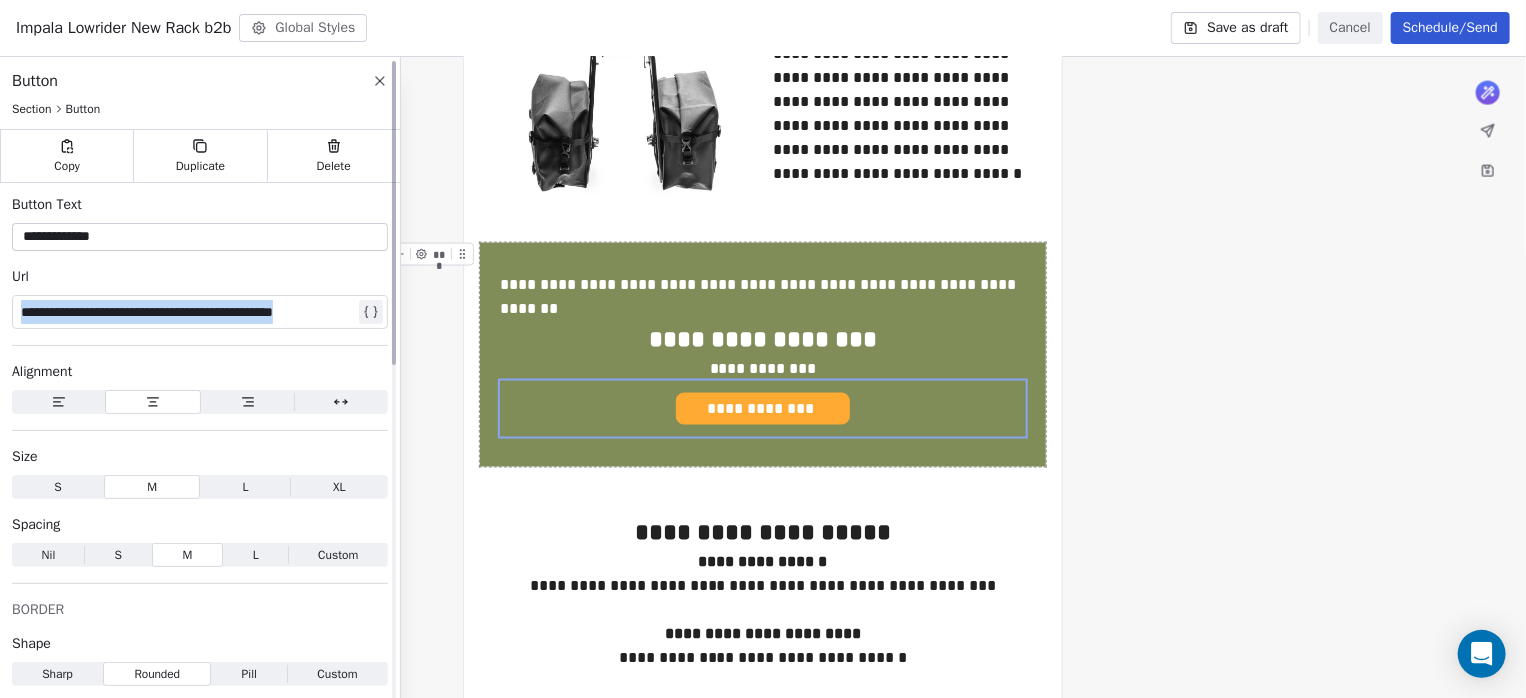 type on "**********" 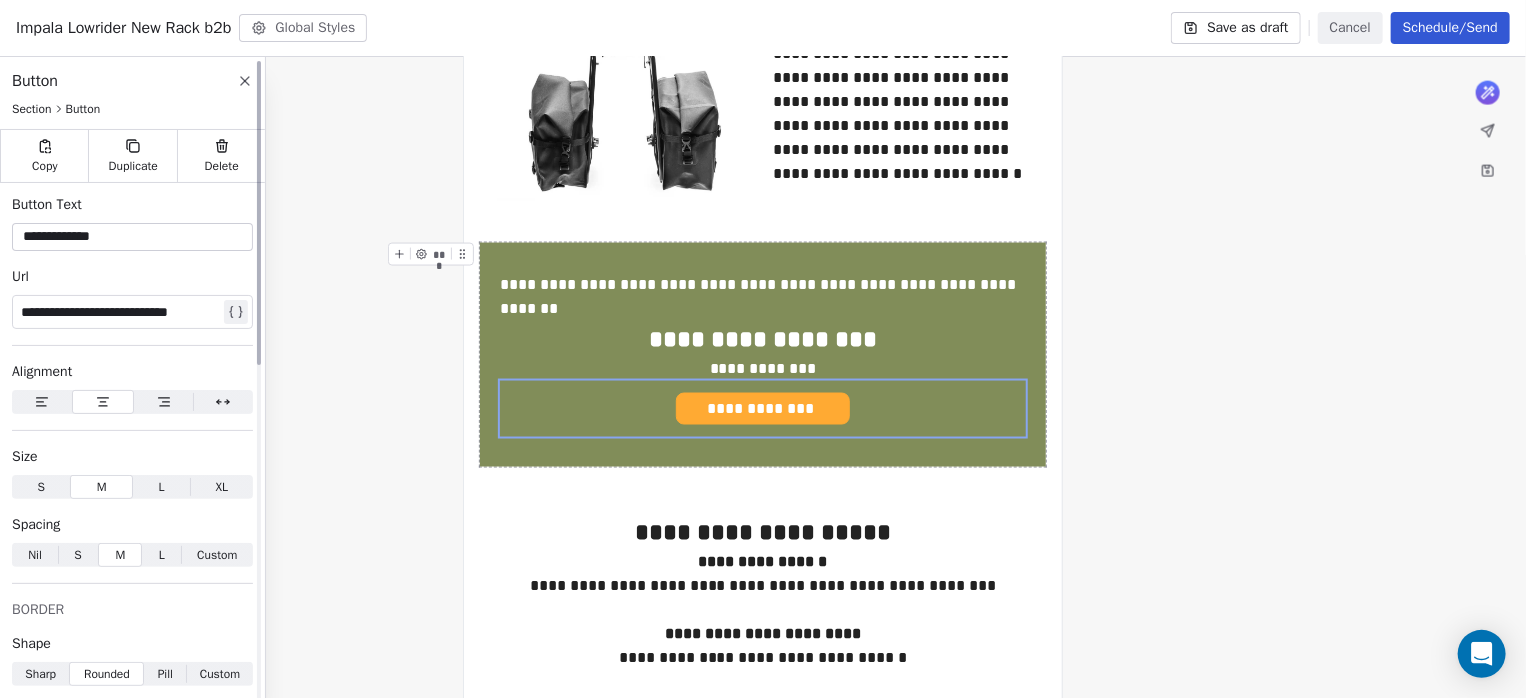 type on "**********" 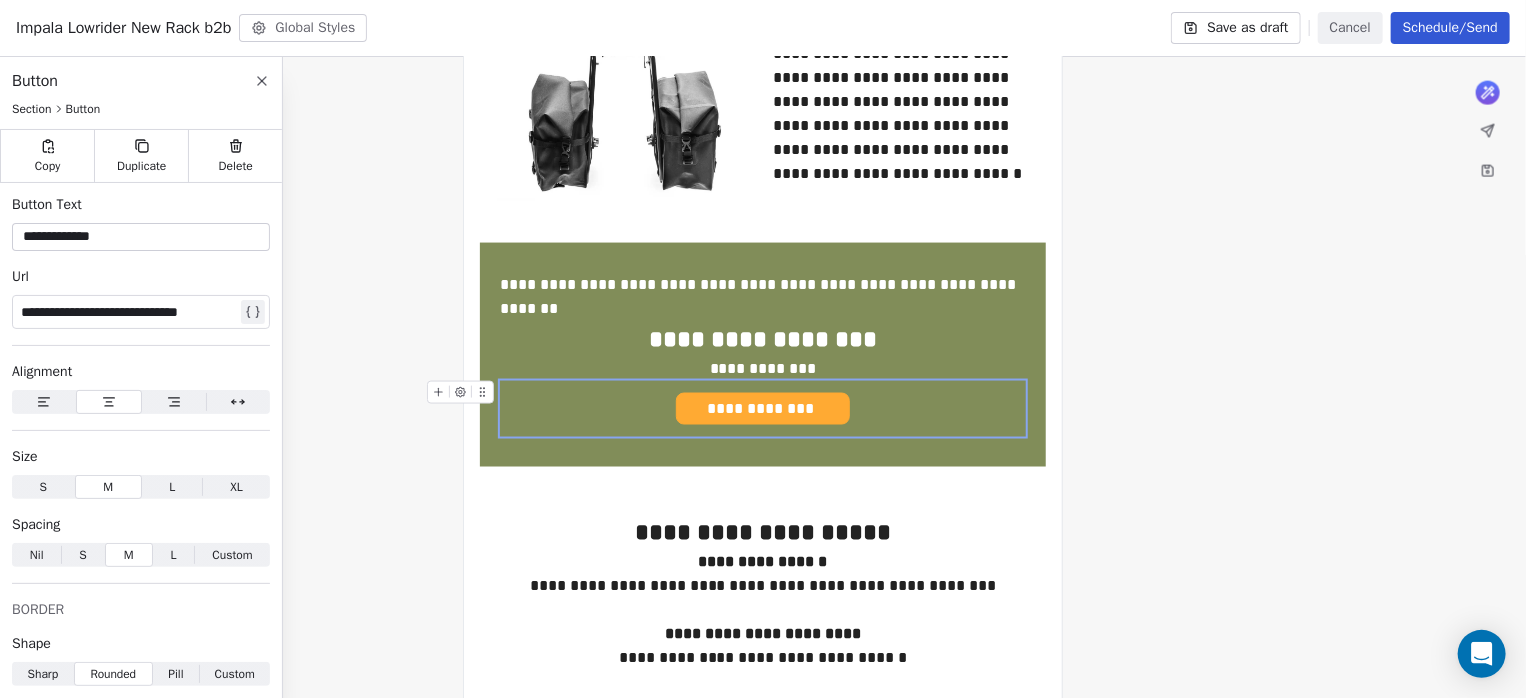 click 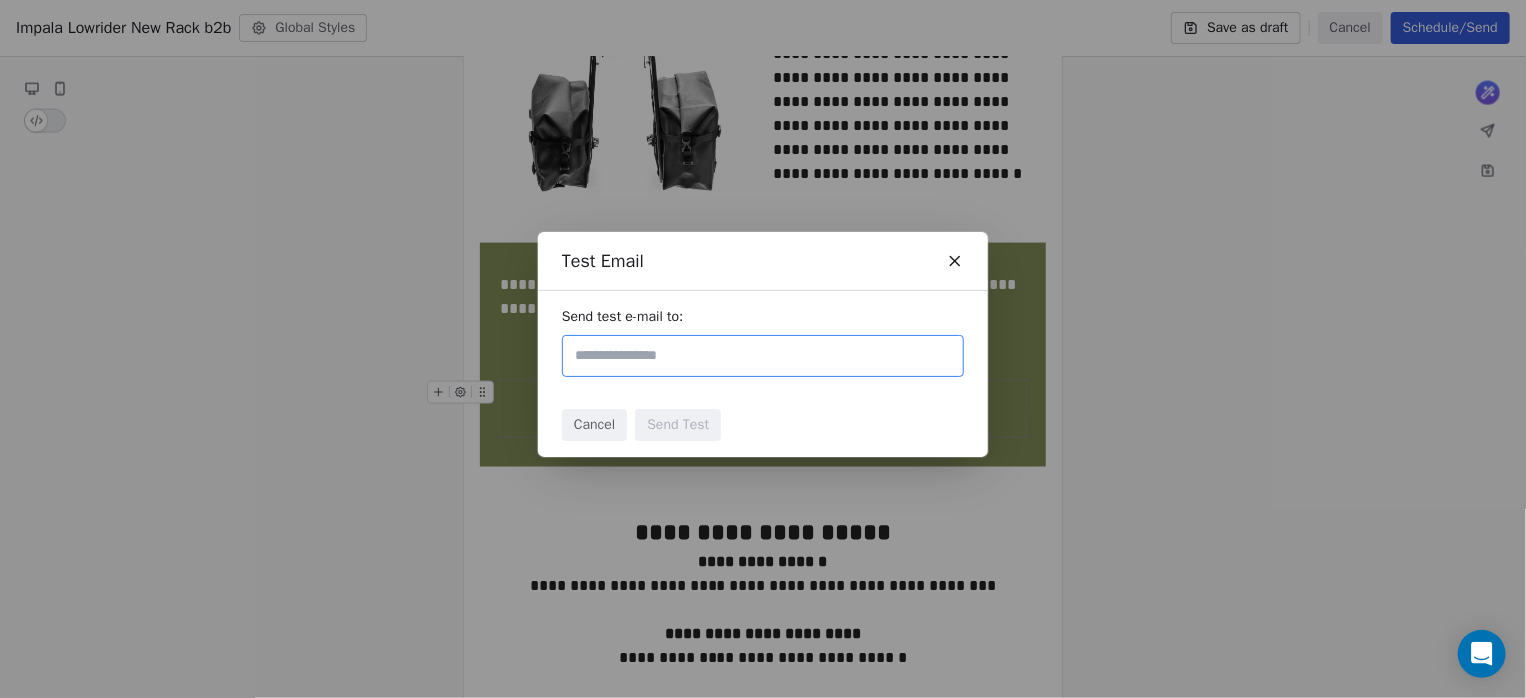 click at bounding box center (763, 356) 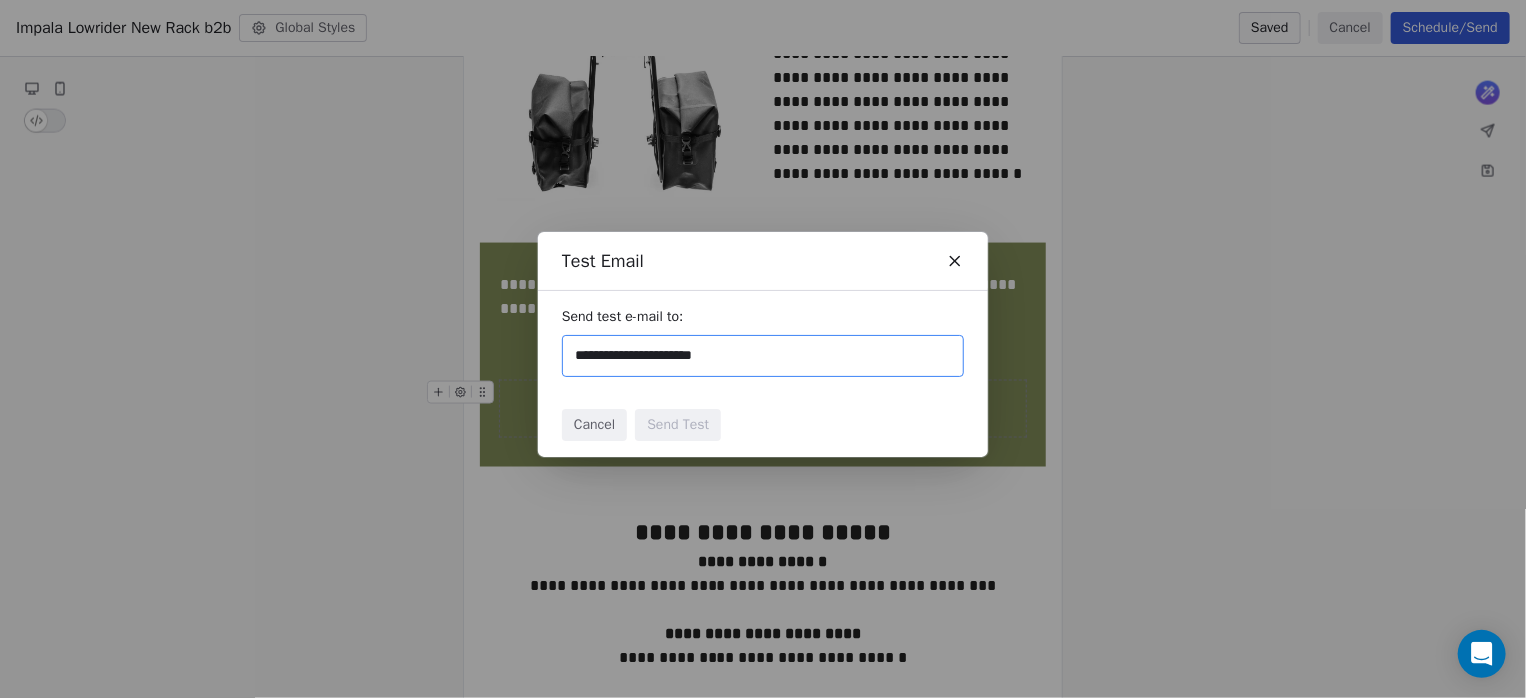 type on "**********" 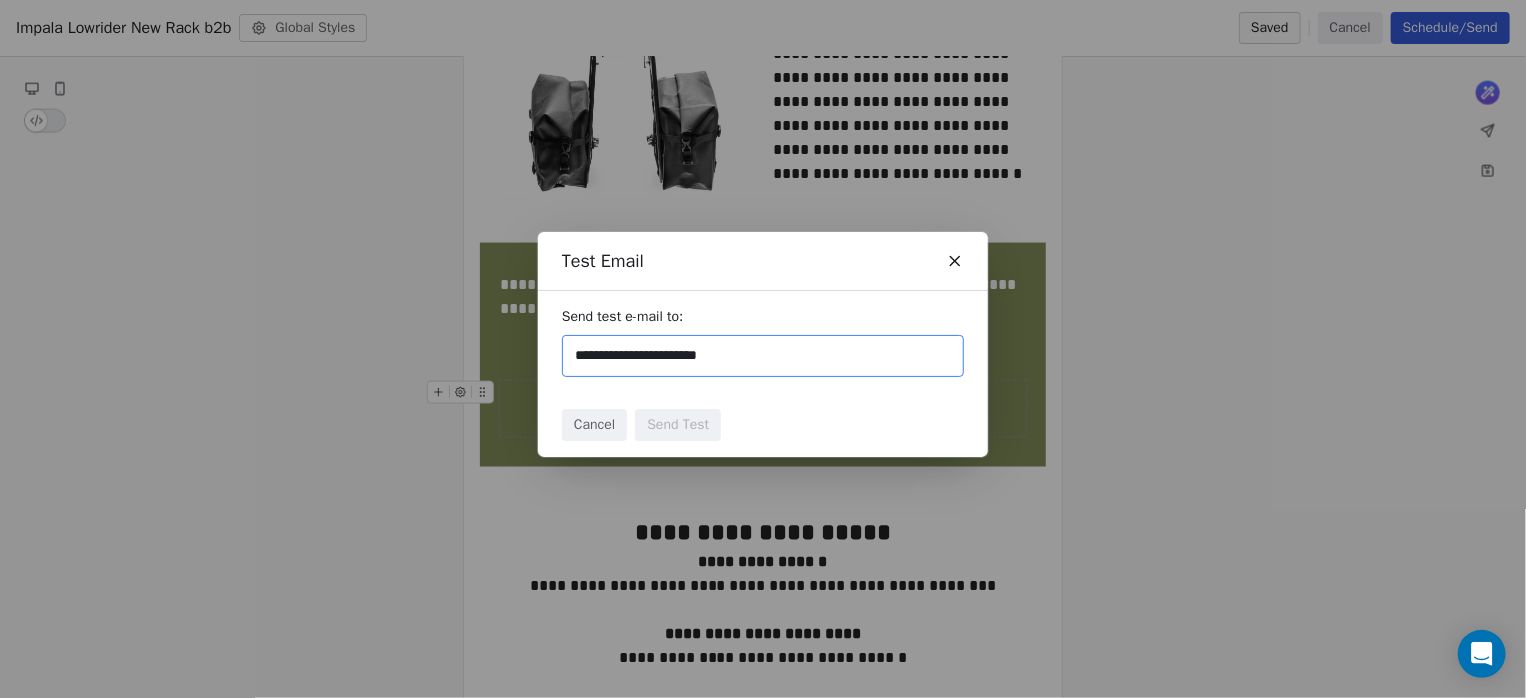 type 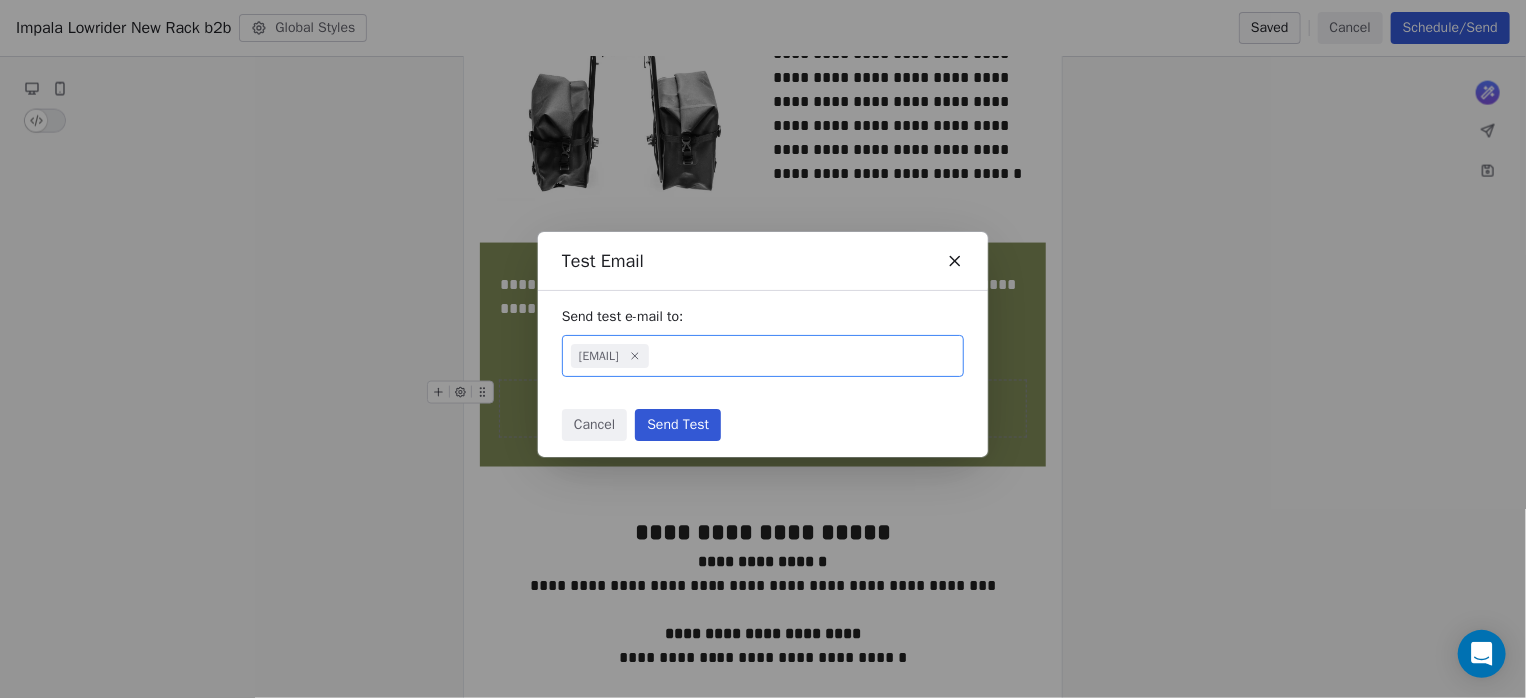 click on "Send Test" at bounding box center (678, 425) 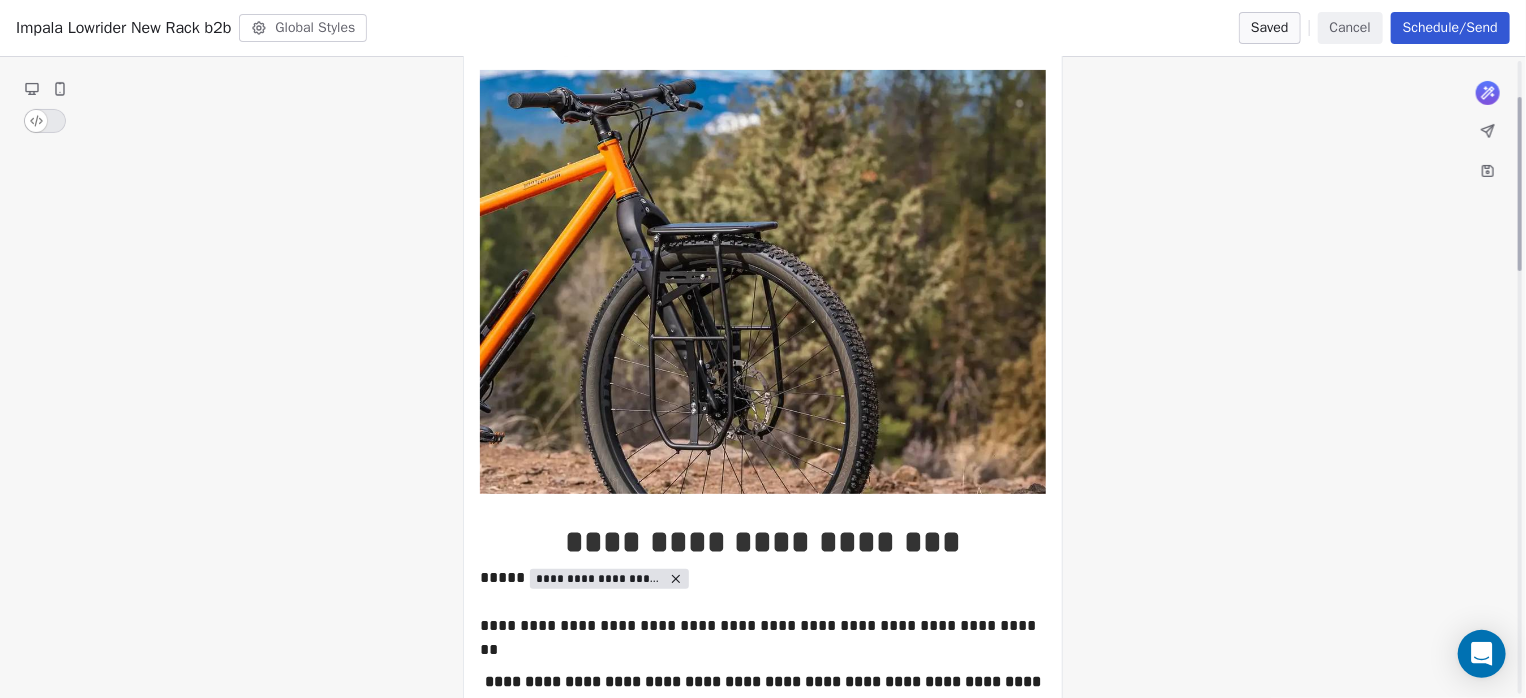scroll, scrollTop: 0, scrollLeft: 0, axis: both 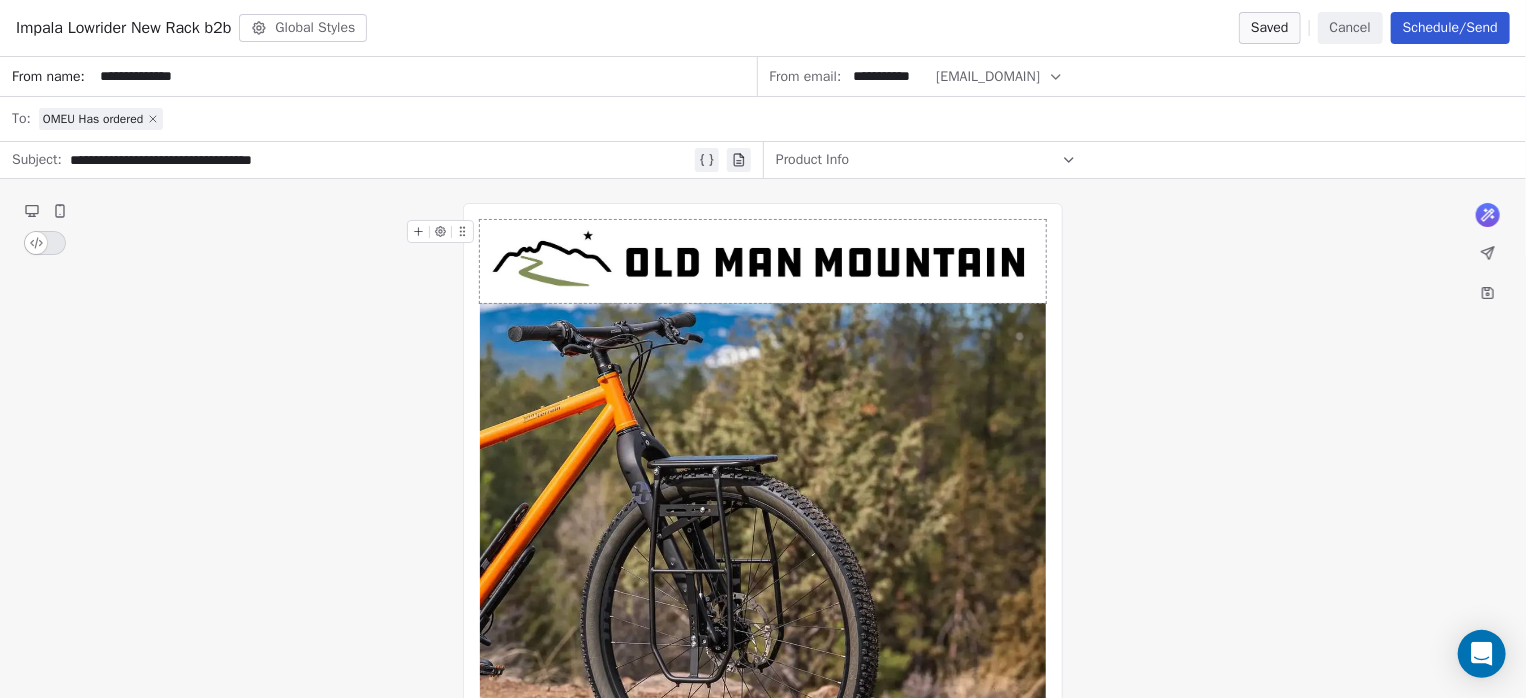 click 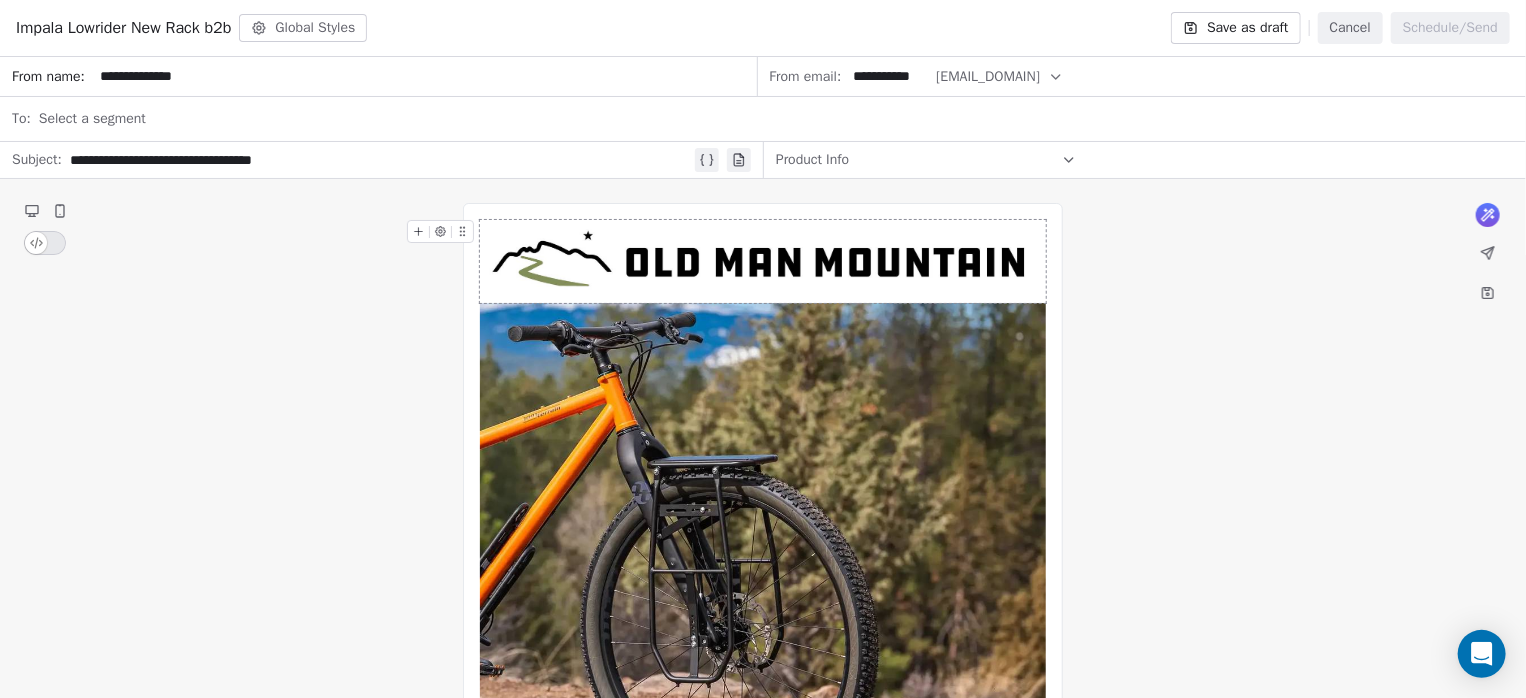 click on "Select a segment" at bounding box center [92, 119] 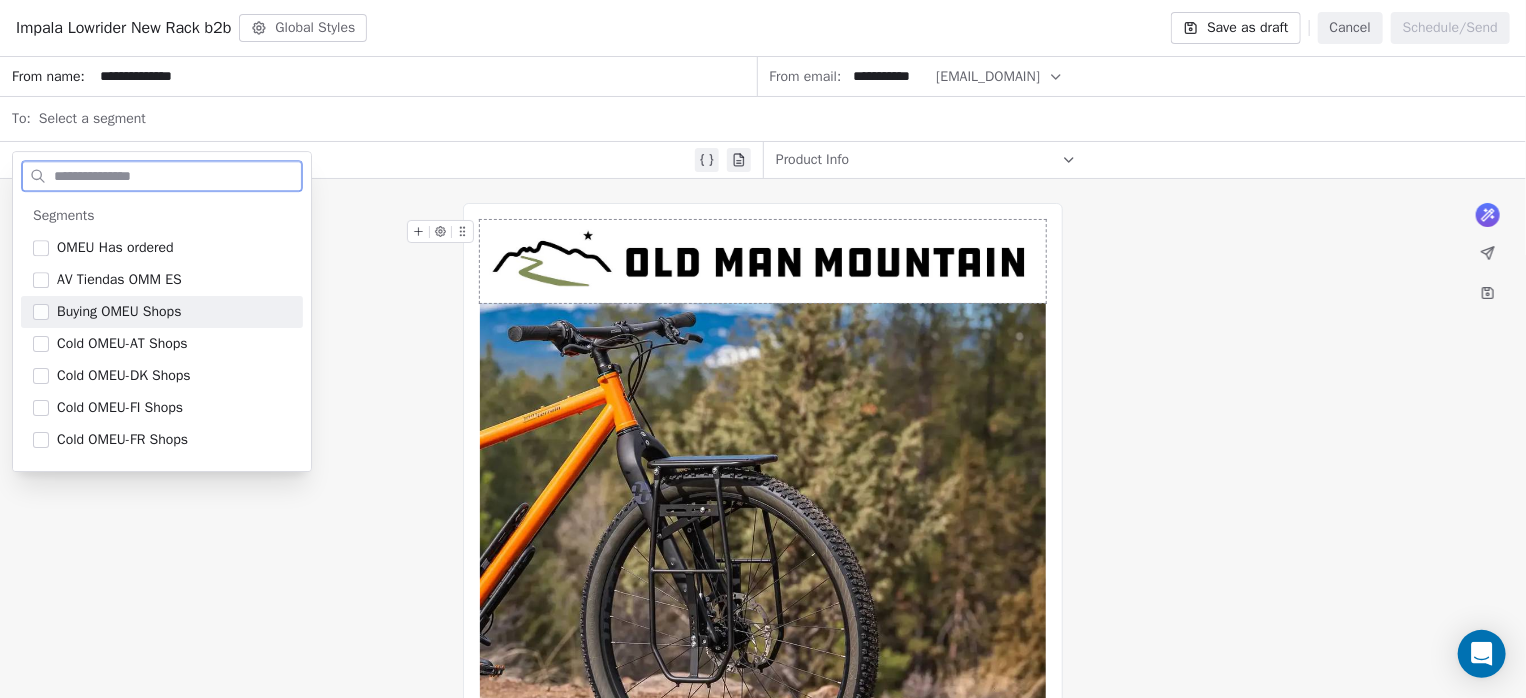 click at bounding box center (41, 312) 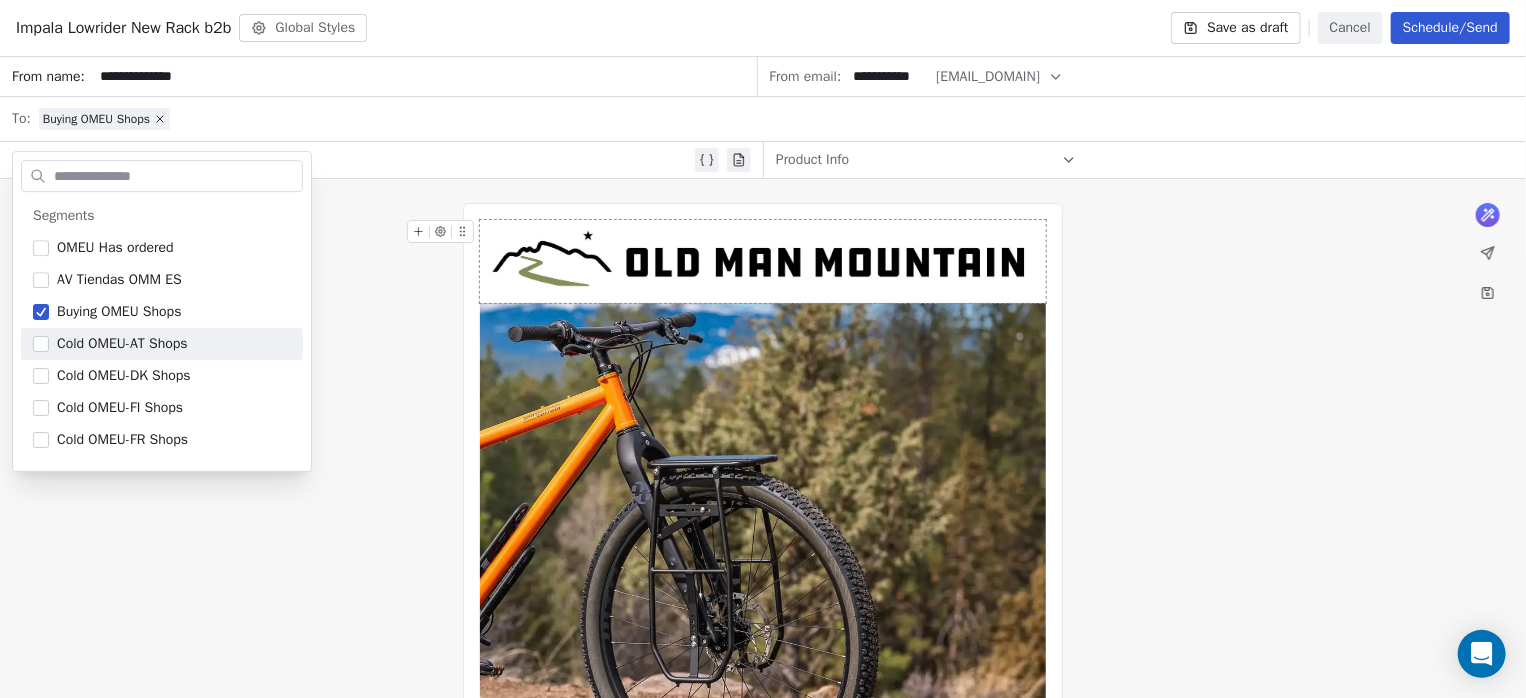 click on "**********" at bounding box center [763, 1289] 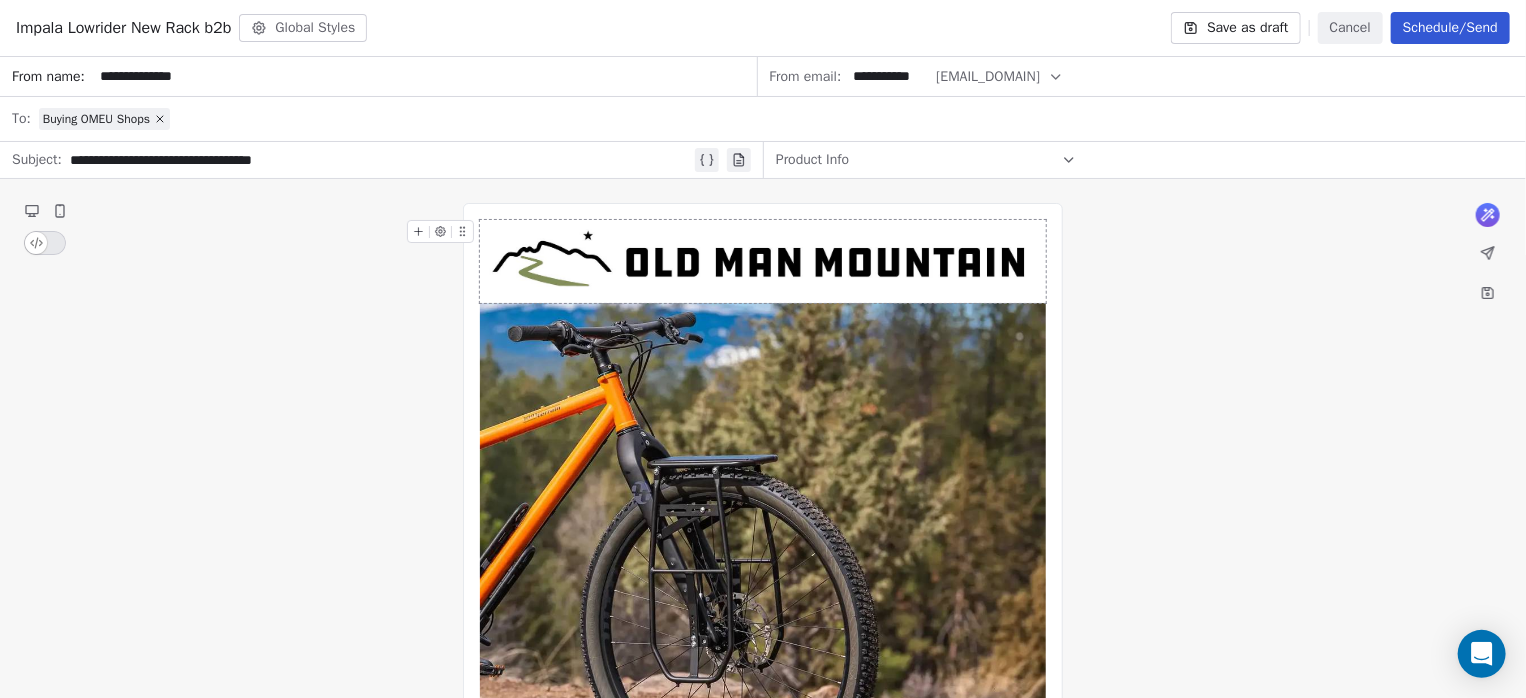 click on "Schedule/Send" at bounding box center [1450, 28] 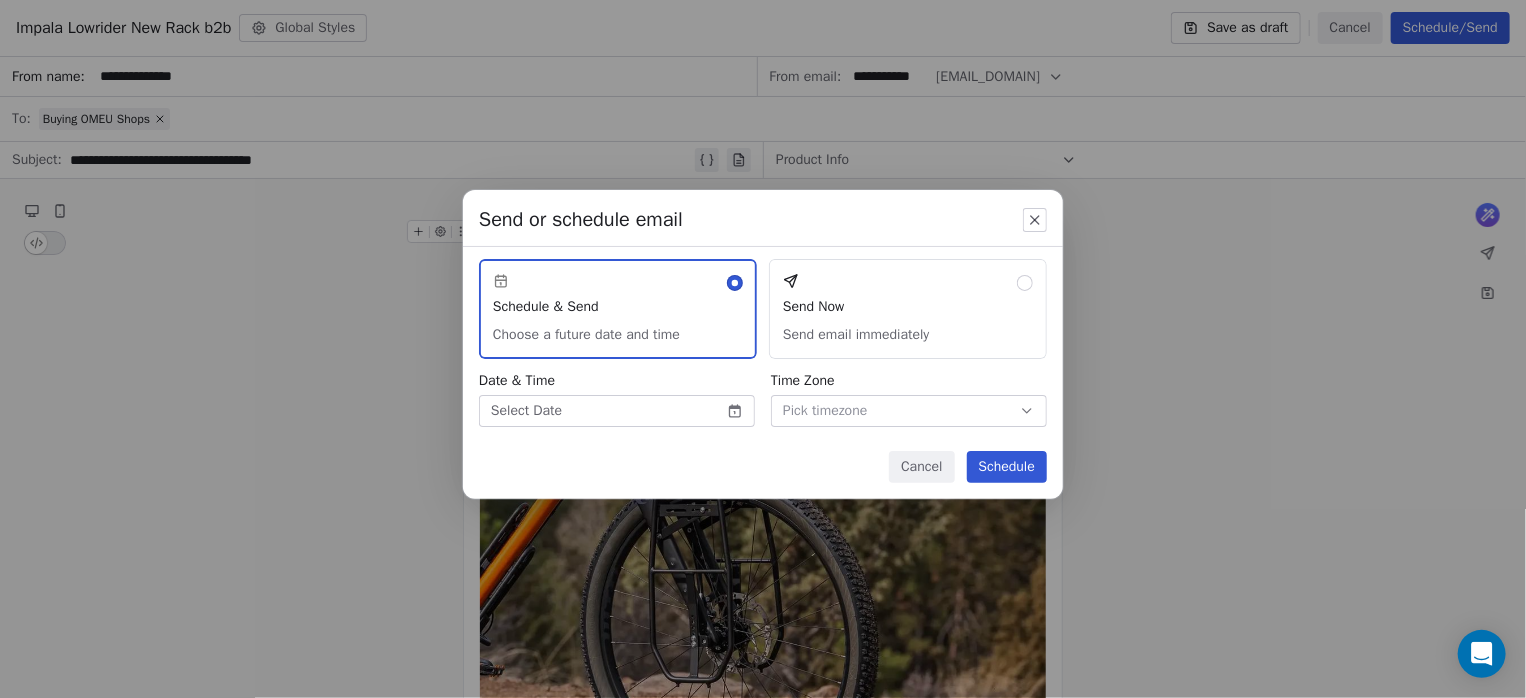 click on "Avantum Brands Contacts People Marketing Workflows Campaigns Sales Pipelines Sequences Beta Tools Apps AI Agents Help & Support Campaigns Create new campaign All ( 6 ) All ( 6 ) Drafts ( 1 ) Drafts ( 1 ) In Progress ( 0 ) In Progress ( 0 ) Scheduled ( 2 ) Scheduled ( 2 ) Sent ( 3 ) Sent ( 3 ) Name Status Analytics Actions Impala Lowrider New Rack b2b Created on [MONTH] [DAY], [YEAR], [HOUR]:[MINUTE] [AM/PM] To: OMEU Has ordered Draft - Open Rate - Click Rate - Unsubscribe Impala Lowrider Nuevo Portabultos Scheduled on [MONTH] [DAY], [YEAR], [HOUR]:[MINUTE] [AM/PM] To: AV Tiendas OMM ES Scheduled - Open Rate - Click Rate - Unsubscribe Impala Lowrider New Rack Scheduled on [MONTH] [DAY], [YEAR], [HOUR]:[MINUTE] [AM/PM] To: OMEU Has ordered Scheduled - Open Rate - Click Rate - Unsubscribe New Gear bikepacking Sent on [MONTH] [DAY], [YEAR], [HOUR]:[MINUTE] [AM/PM] To: Buying OMEU Shops Sent 9 / 9 33.33% (3) Open Rate - Click Rate - Unsubscribe Nuevos accesorios bikepacking Sent on [MONTH] [DAY], [YEAR], [HOUR]:[MINUTE] [AM/PM] To: AV Tiendas OMM ES Sent 77 / 77 33.82% (23) Open Rate 1.47% (1) Click Rate - Unsubscribe New Gear" at bounding box center [763, 349] 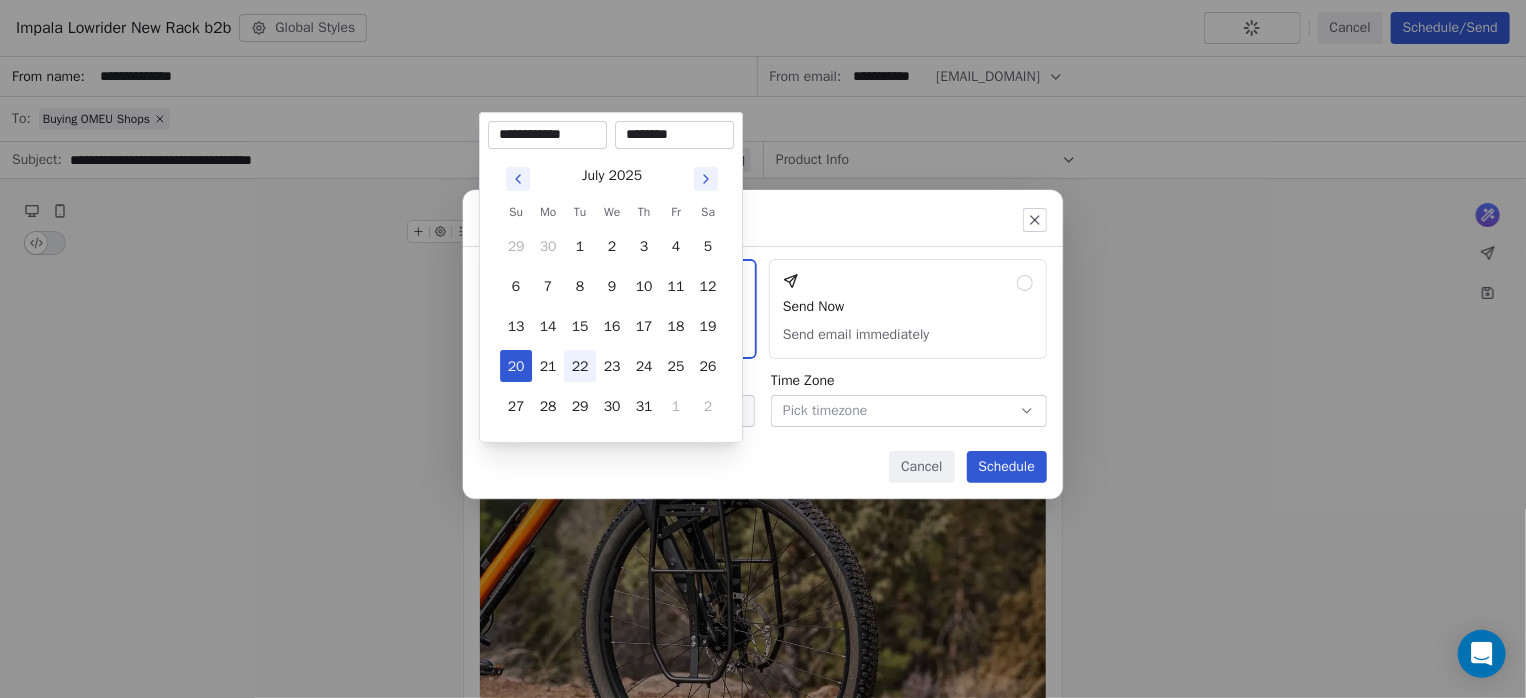 click on "22" at bounding box center (580, 366) 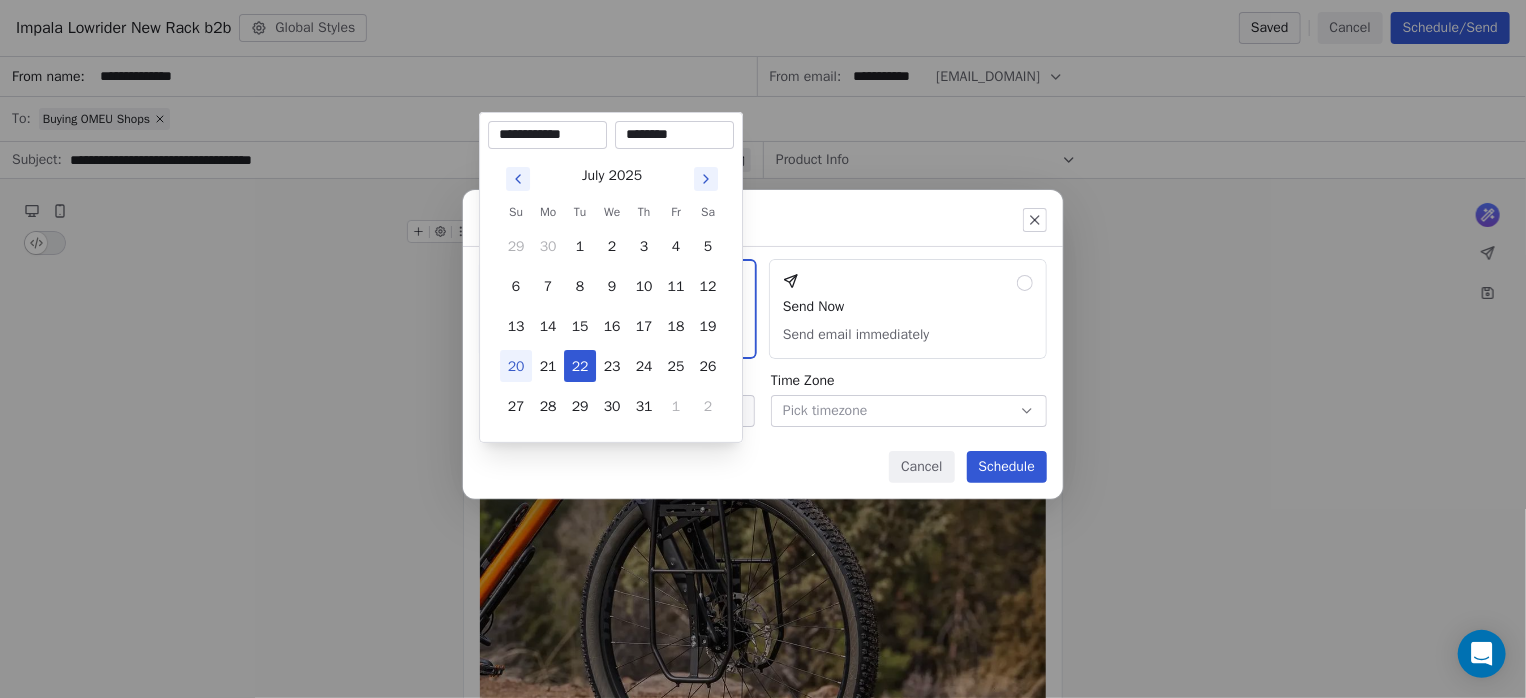 click on "********" at bounding box center (674, 135) 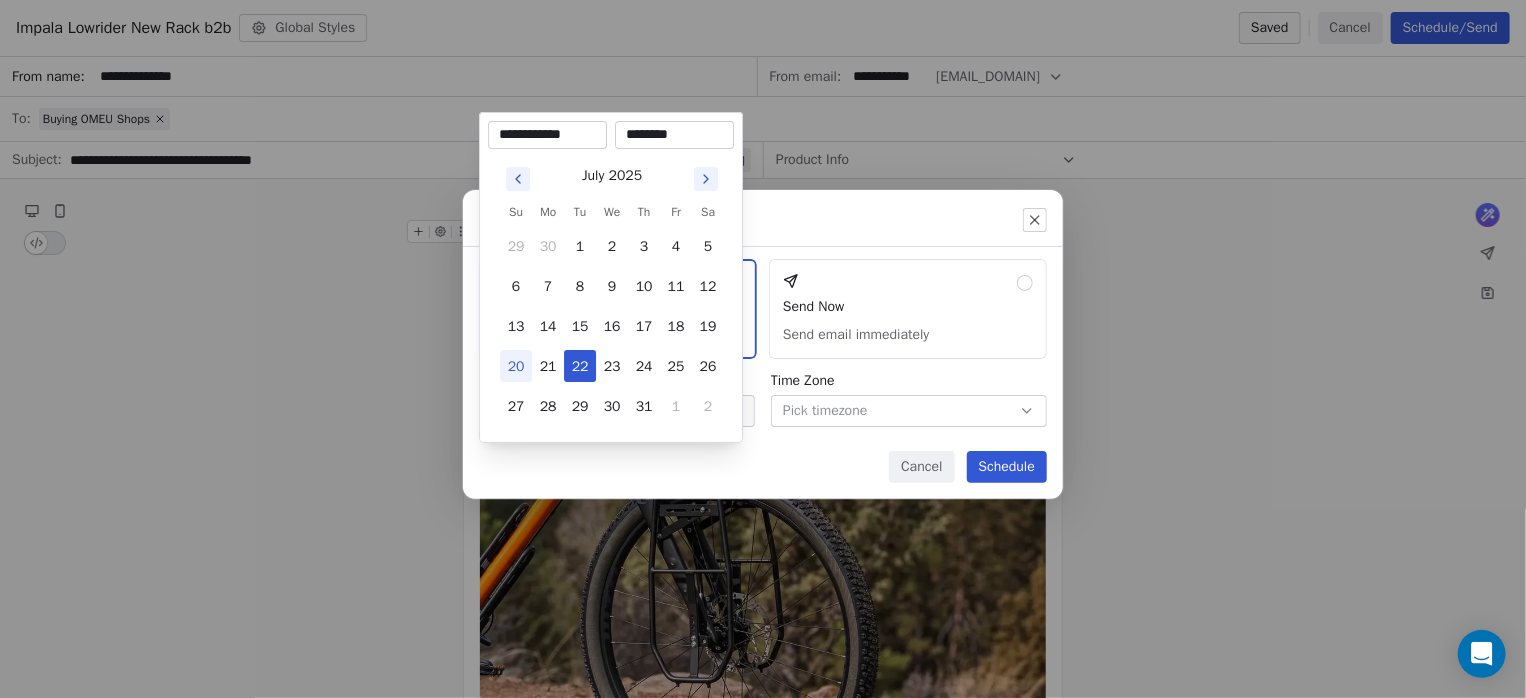 type on "********" 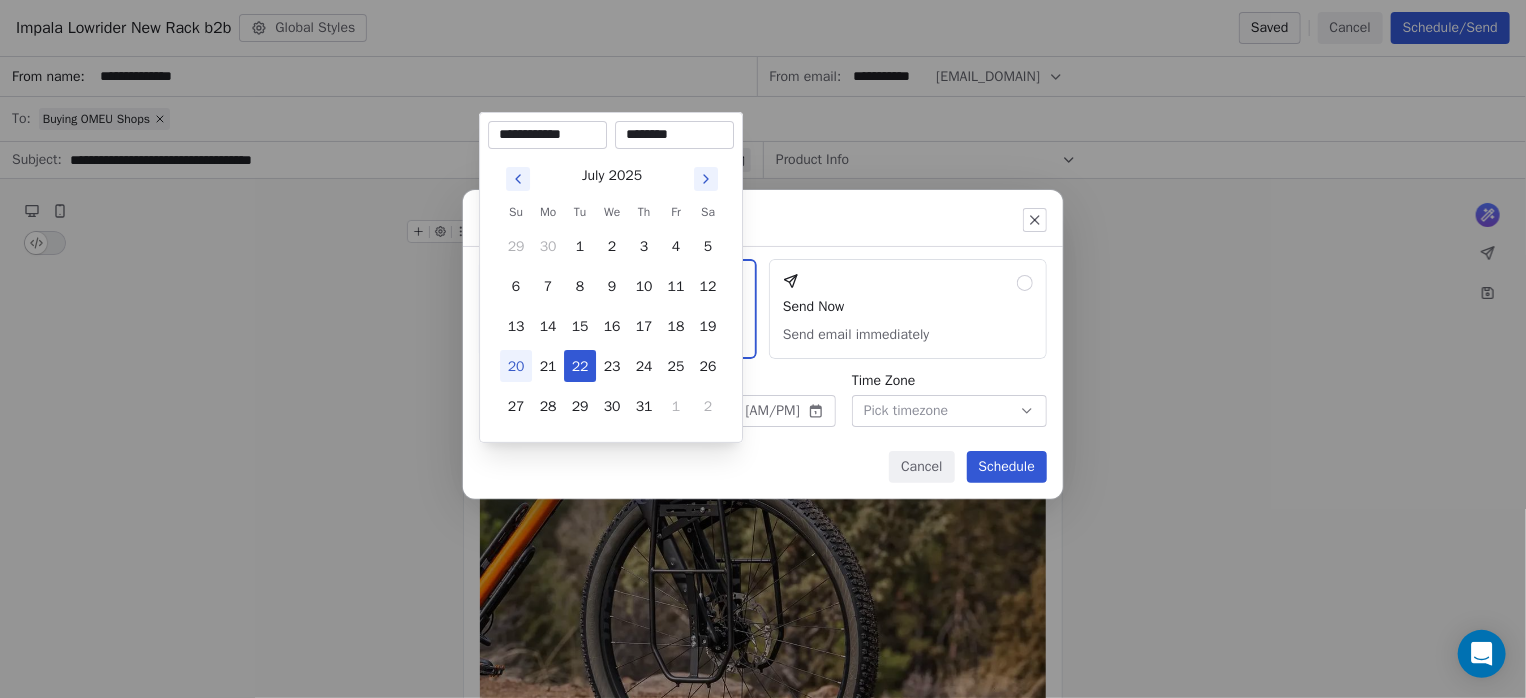click on "Send or schedule email Schedule & Send Choose a future date and time Send Now Send email immediately Date & Time [MONTH] [DAY], [YEAR] [HOUR]:[MINUTE] [AM/PM] Time Zone Pick timezone Cancel Schedule" at bounding box center [763, 349] 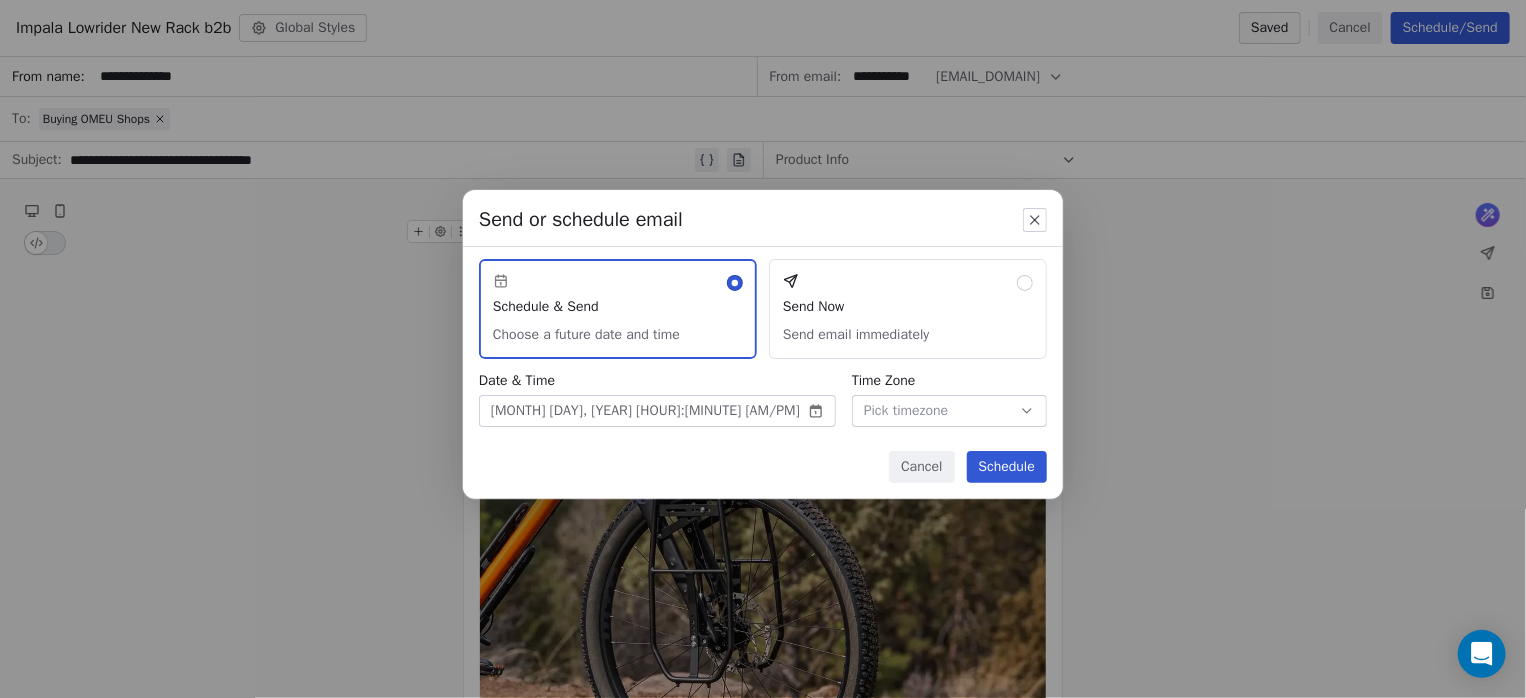 click 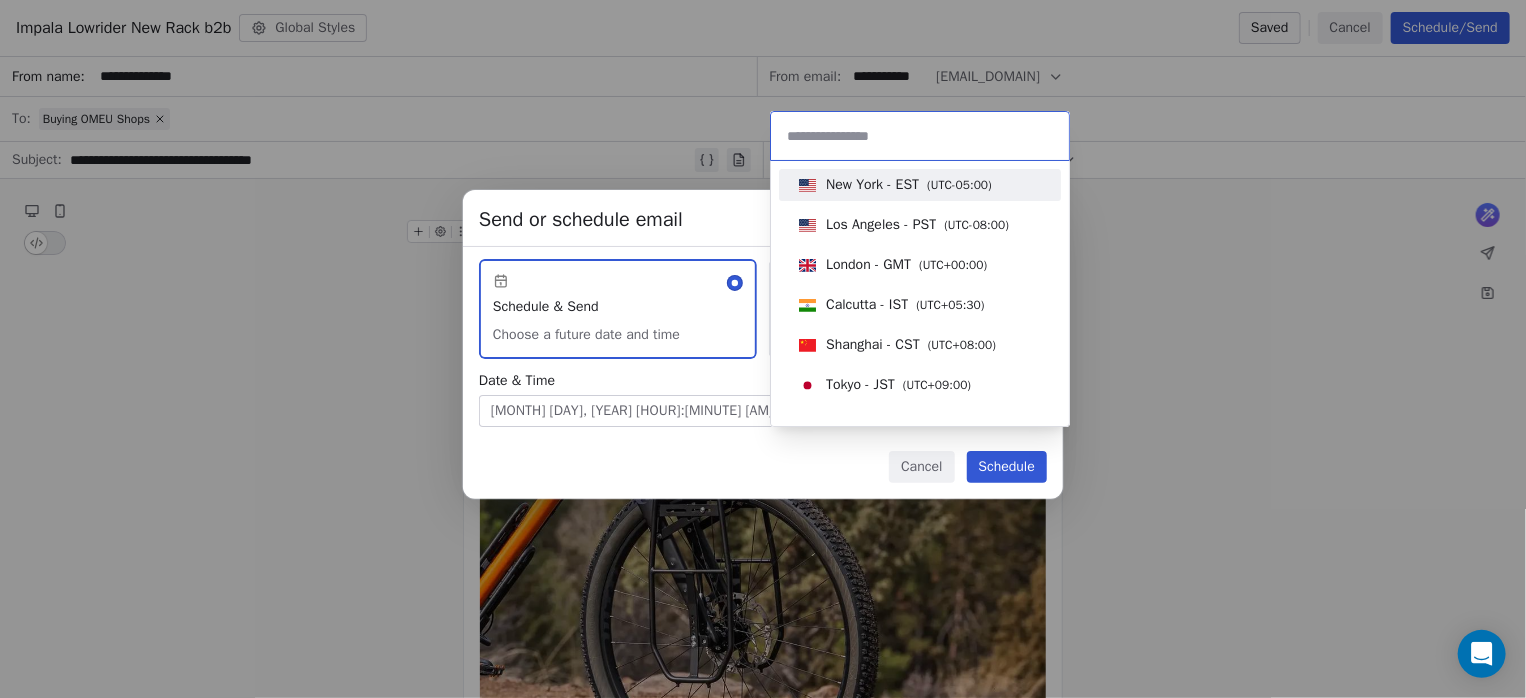 click at bounding box center [920, 136] 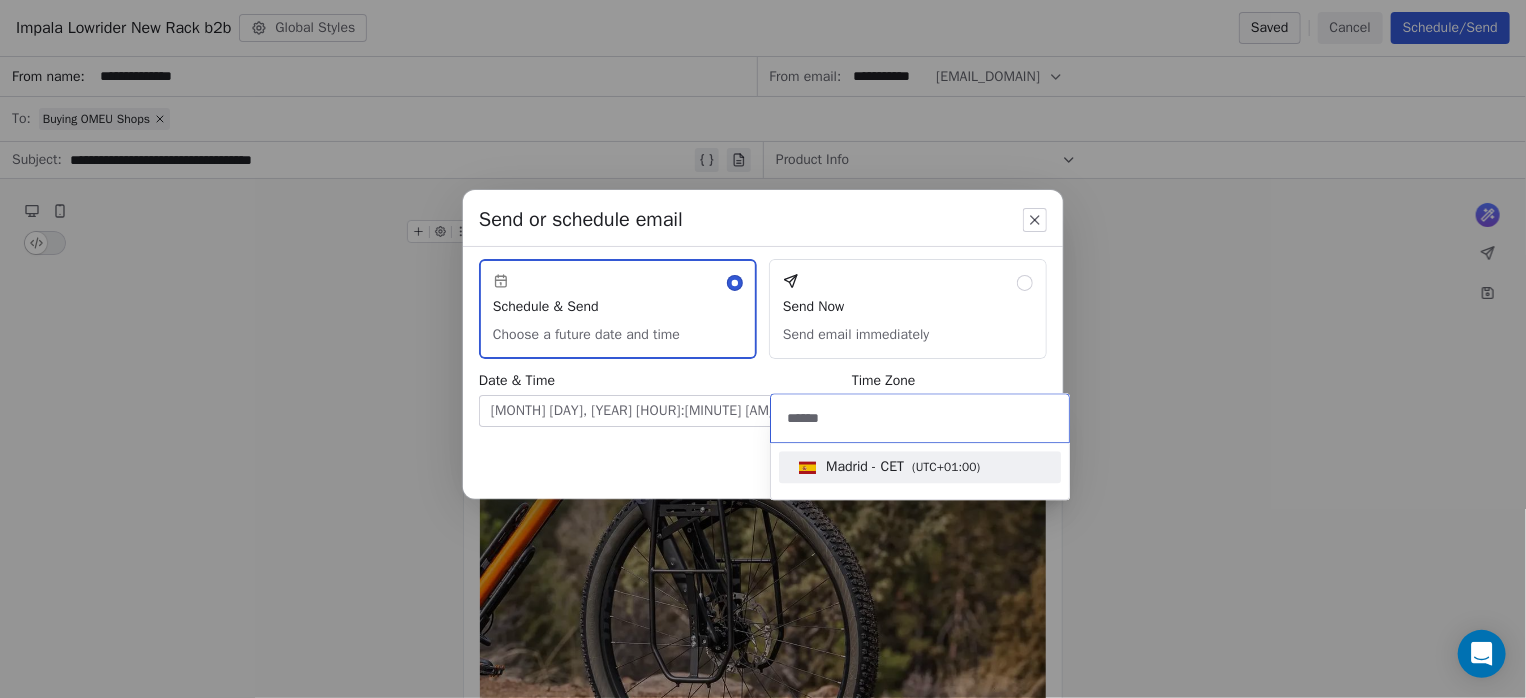 type on "******" 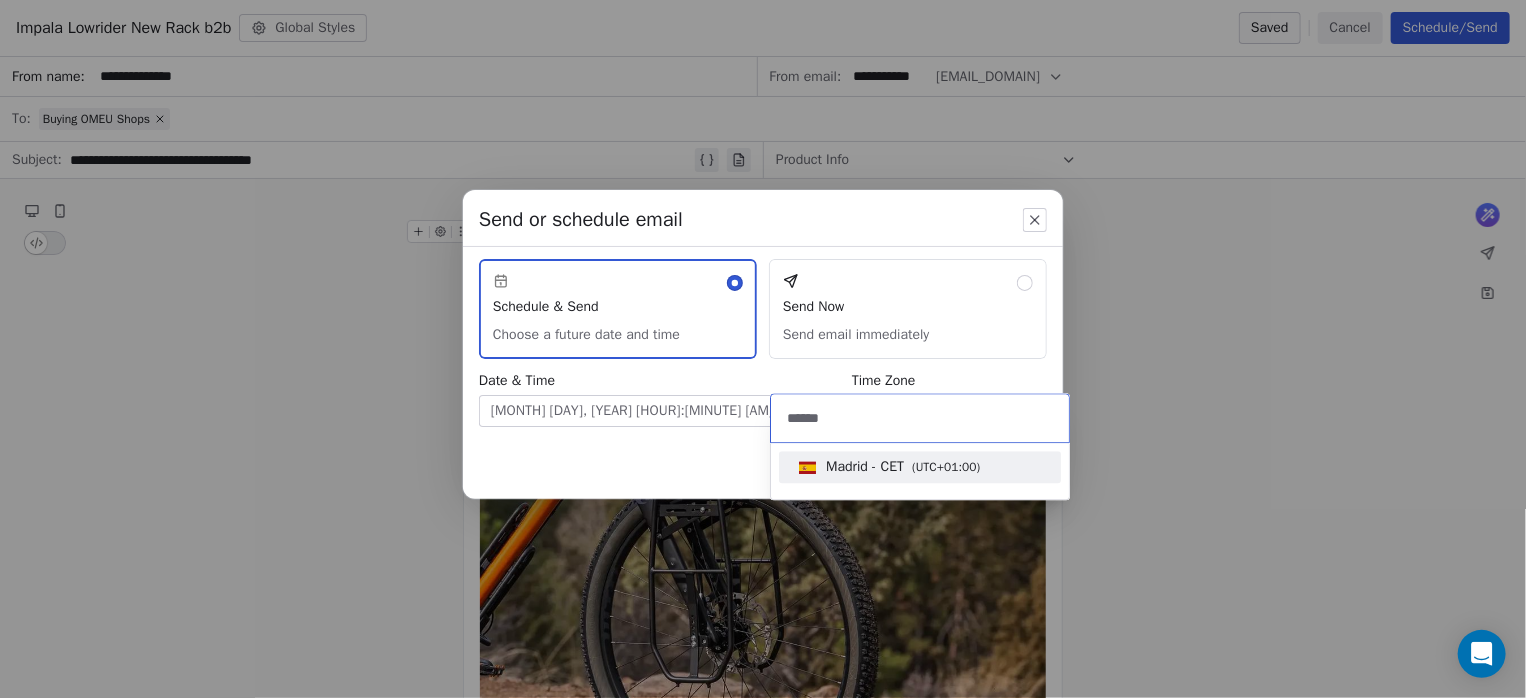 click on "[CITY] - CET ( UTC+01:00 )" at bounding box center [920, 467] 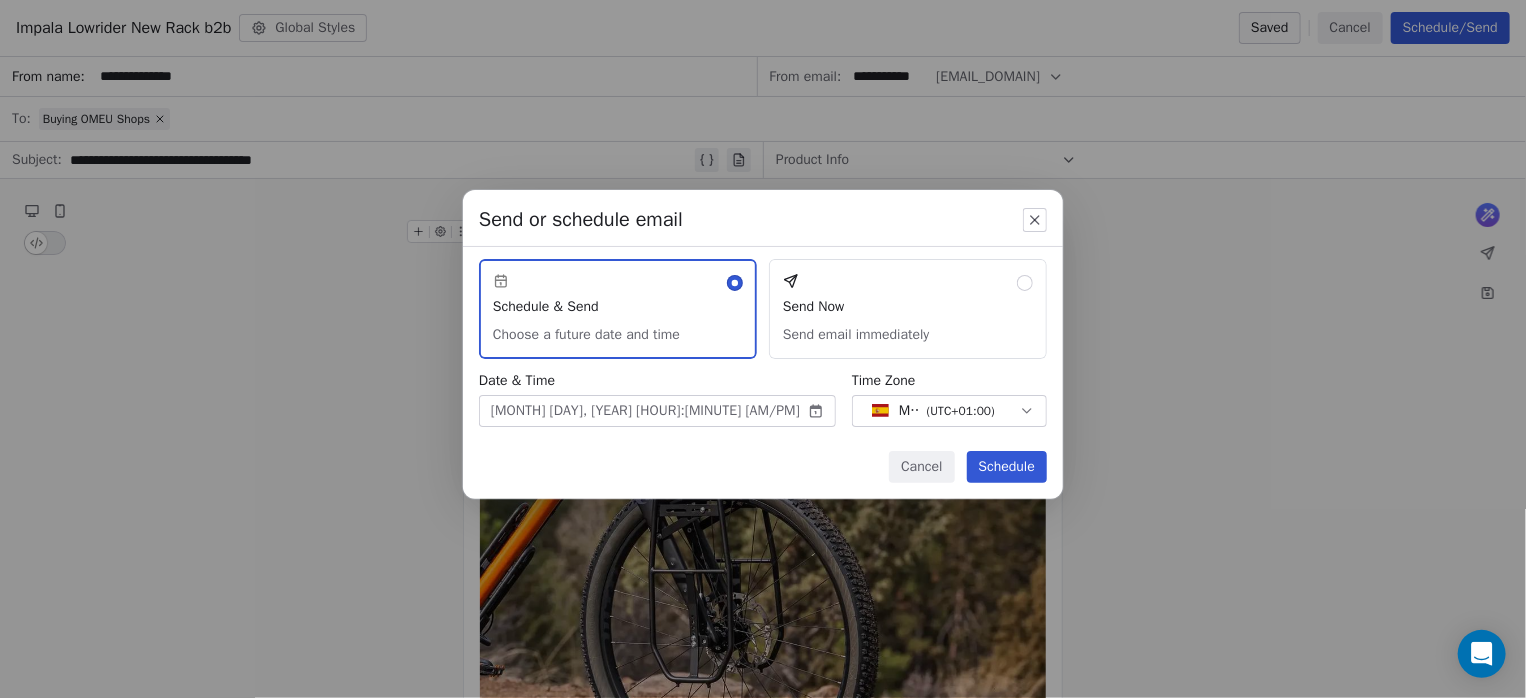 click on "Schedule" at bounding box center (1007, 467) 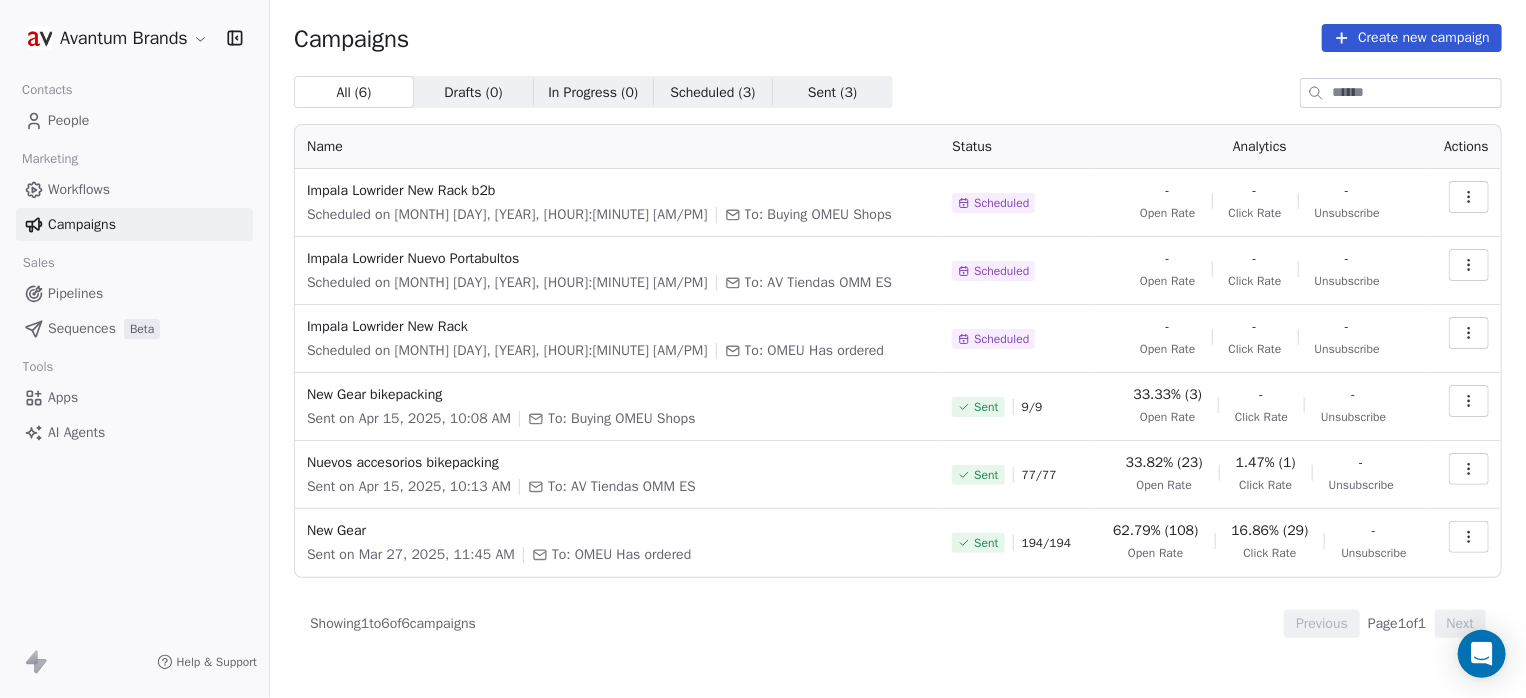 click on "Avantum Brands Contacts People Marketing Workflows Campaigns Sales Pipelines Sequences Beta Tools Apps AI Agents Help & Support Campaigns Create new campaign All ( 6 ) All ( 6 ) Drafts ( 0 ) Drafts ( 0 ) In Progress ( 0 ) In Progress ( 0 ) Scheduled ( 3 ) Scheduled ( 3 ) Sent ( 3 ) Sent ( 3 ) Name Status Analytics Actions Impala Lowrider New Rack b2b Scheduled on [MONTH] [DAY], [YEAR], [HOUR]:[MINUTE] [AM/PM] To: Buying OMEU Shops Scheduled - Open Rate - Click Rate - Unsubscribe Impala Lowrider Nuevo Portabultos Scheduled on [MONTH] [DAY], [YEAR], [HOUR]:[MINUTE] [AM/PM] To: AV Tiendas OMM ES Scheduled - Open Rate - Click Rate - Unsubscribe Impala Lowrider New Rack Scheduled on [MONTH] [DAY], [YEAR], [HOUR]:[MINUTE] [AM/PM] To: OMEU Has ordered Scheduled - Open Rate - Click Rate - Unsubscribe New Gear bikepacking Sent on [MONTH] [DAY], [YEAR], [HOUR]:[MINUTE] [AM/PM] To: Buying OMEU Shops Sent 9 / 9 33.33% (3) Open Rate - Click Rate - Unsubscribe Nuevos accesorios bikepacking Sent on [MONTH] [DAY], [YEAR], [HOUR]:[MINUTE] [AM/PM] To: AV Tiendas OMM ES Sent 77 / 77 33.82% (23) Open Rate 1.47% (1) Click Rate - Unsubscribe" at bounding box center [763, 349] 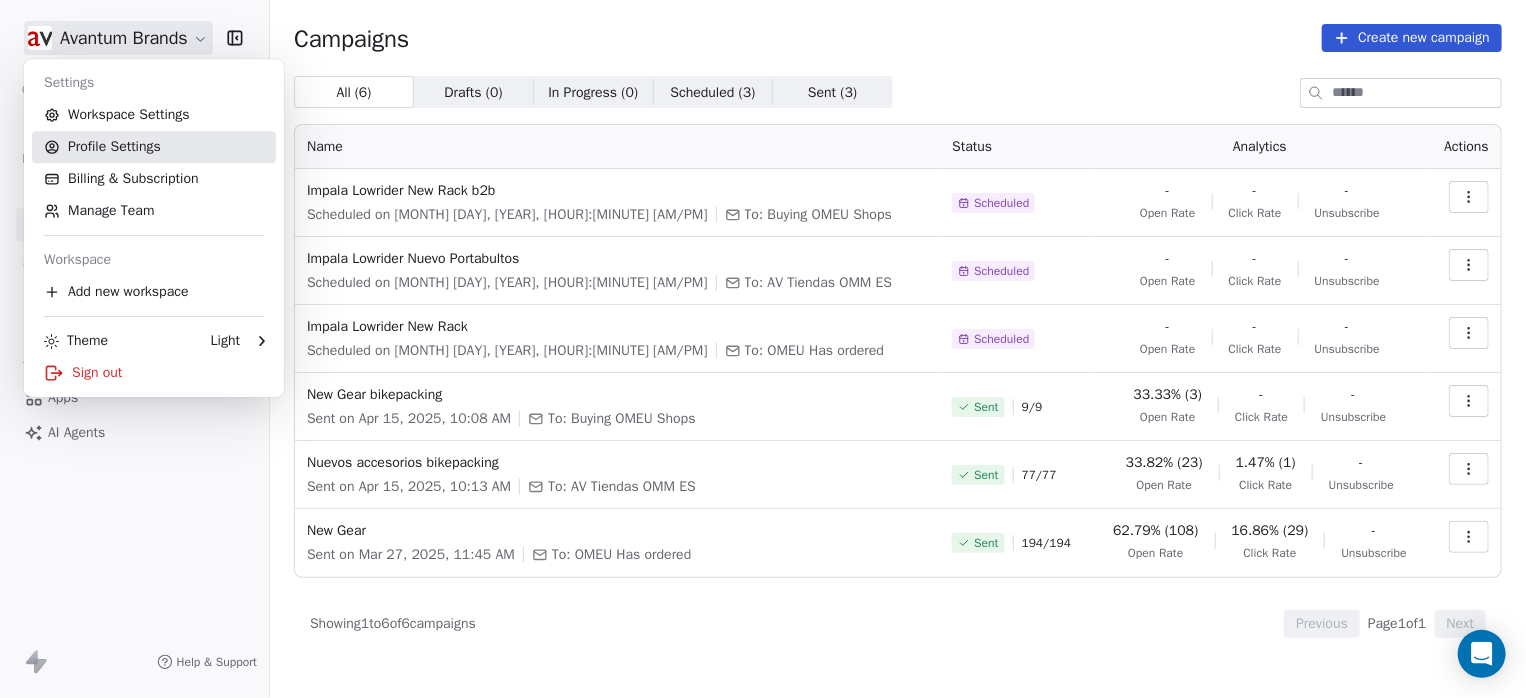 click on "Profile Settings" at bounding box center (154, 147) 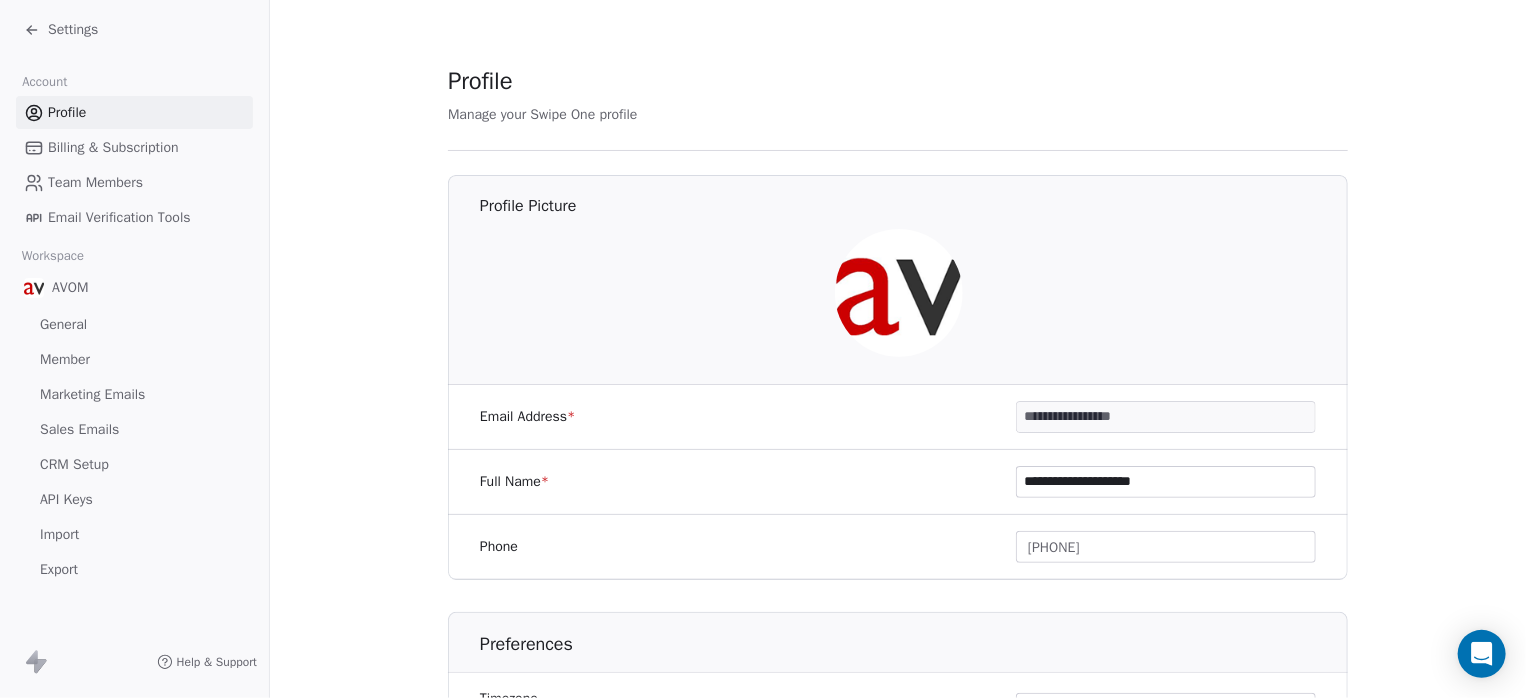 click on "Billing & Subscription" at bounding box center (113, 147) 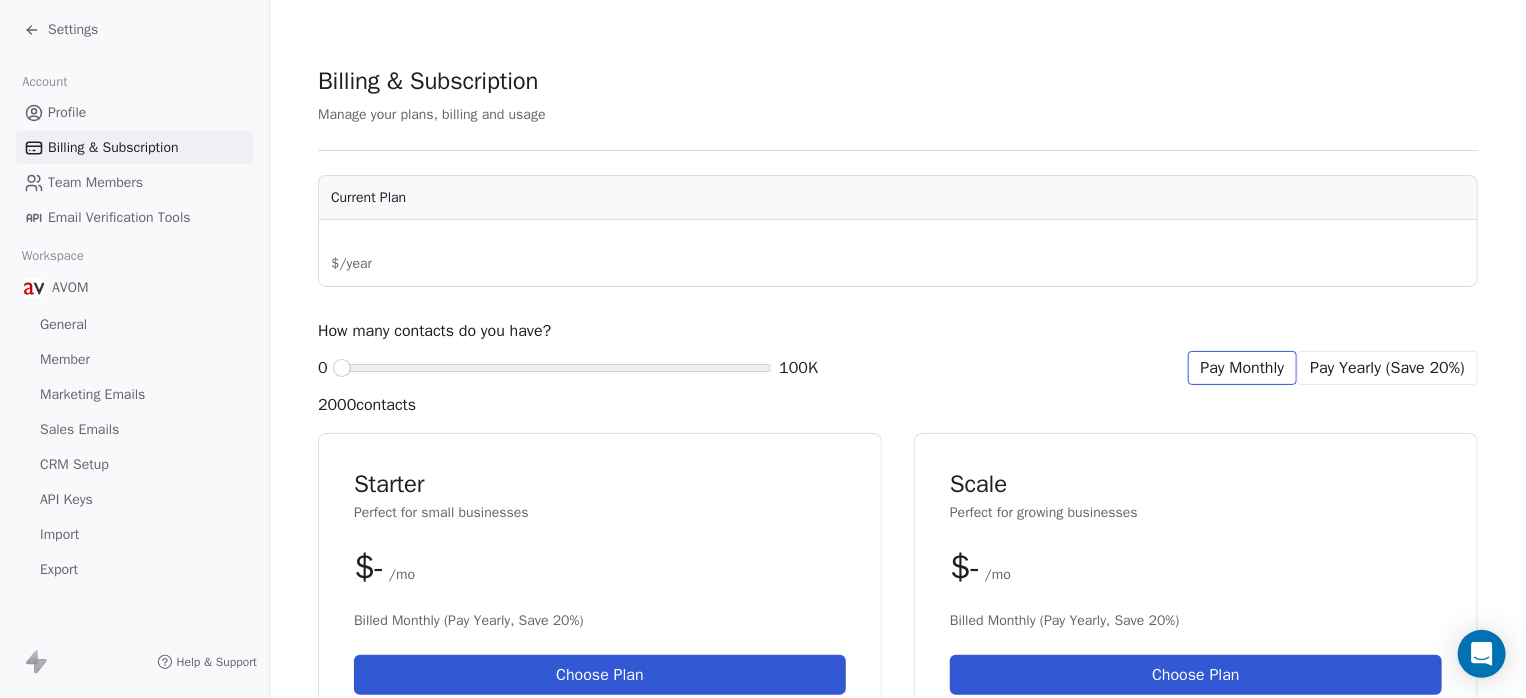 click on "Team Members" at bounding box center [95, 182] 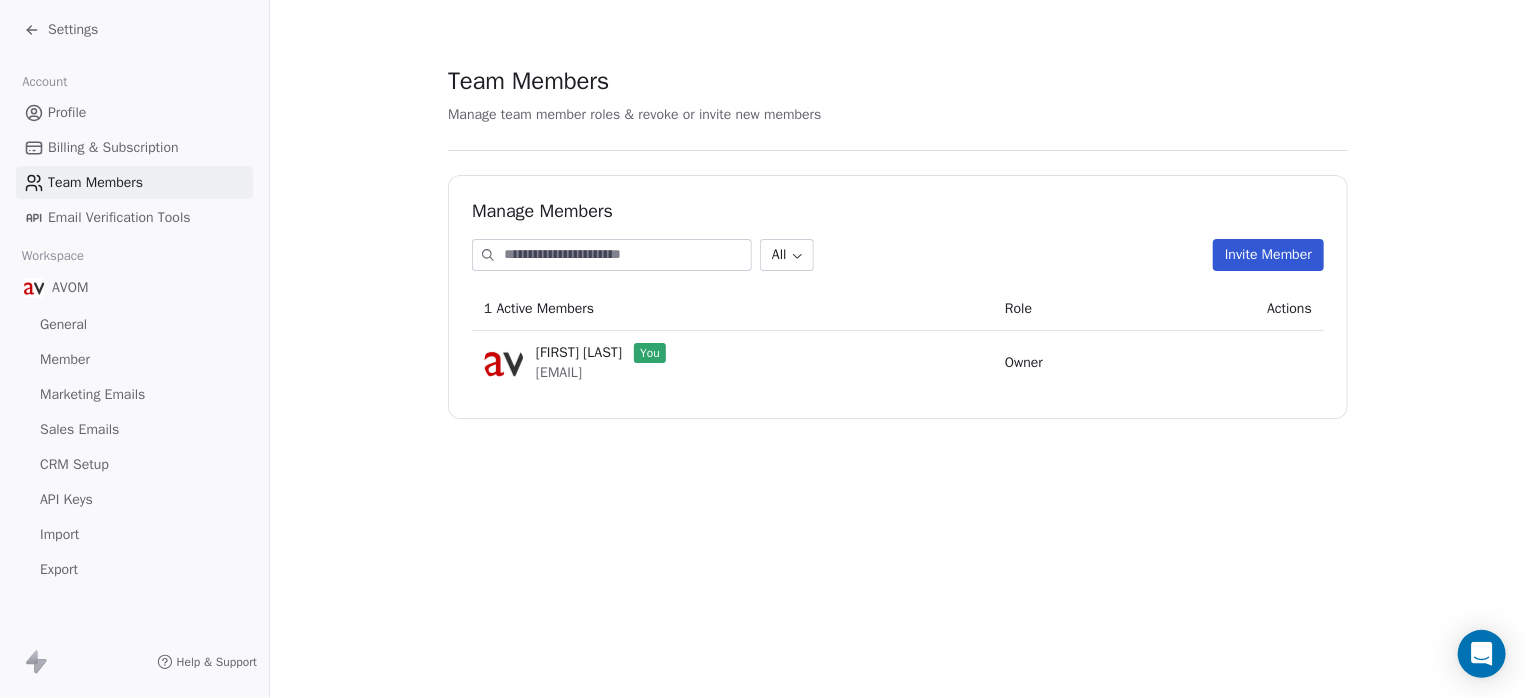 click 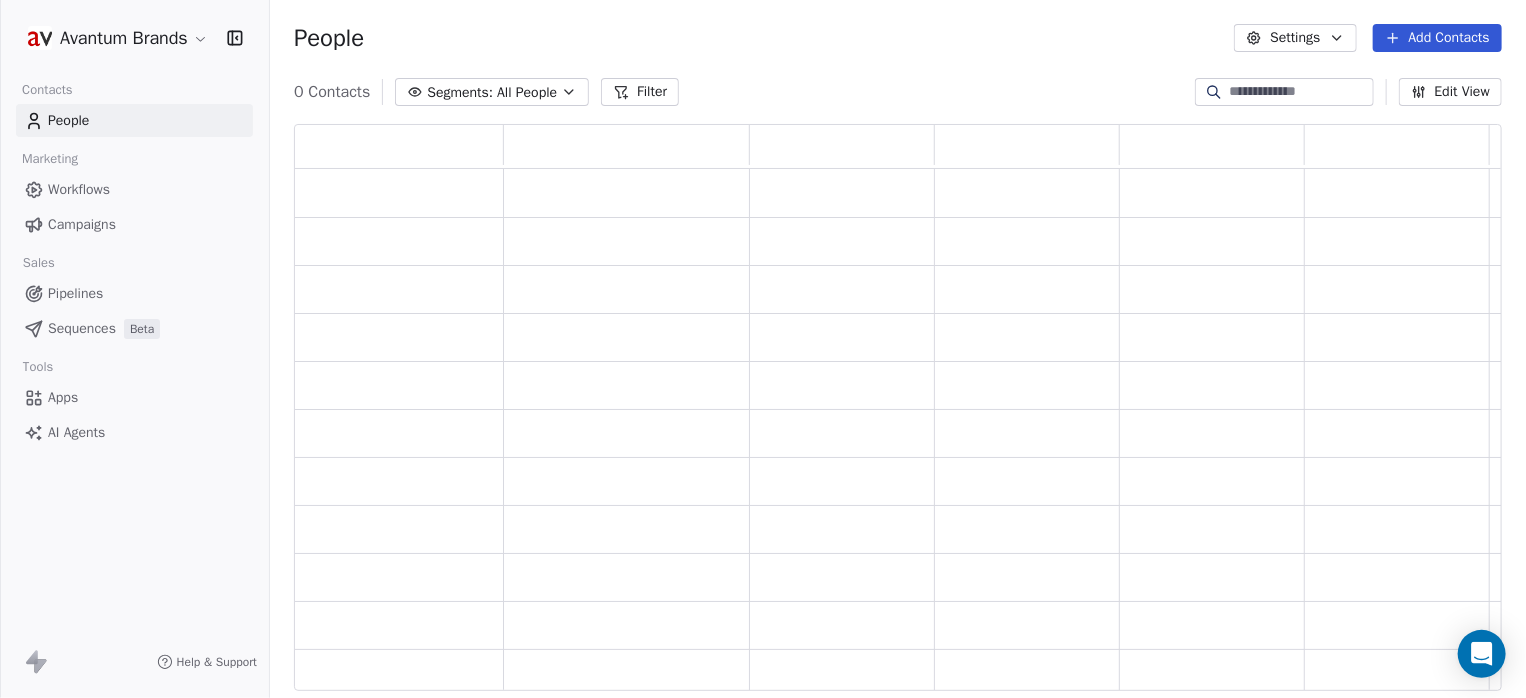 scroll, scrollTop: 16, scrollLeft: 15, axis: both 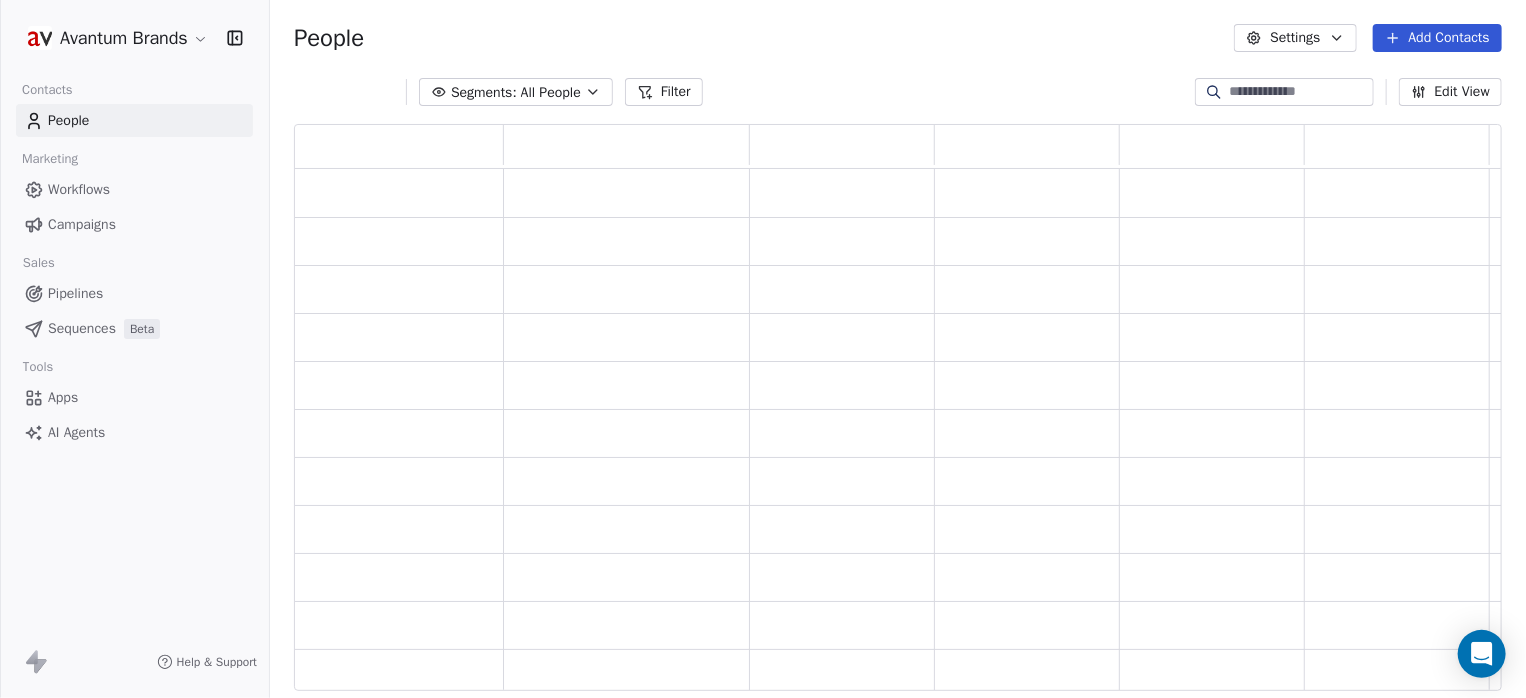 click 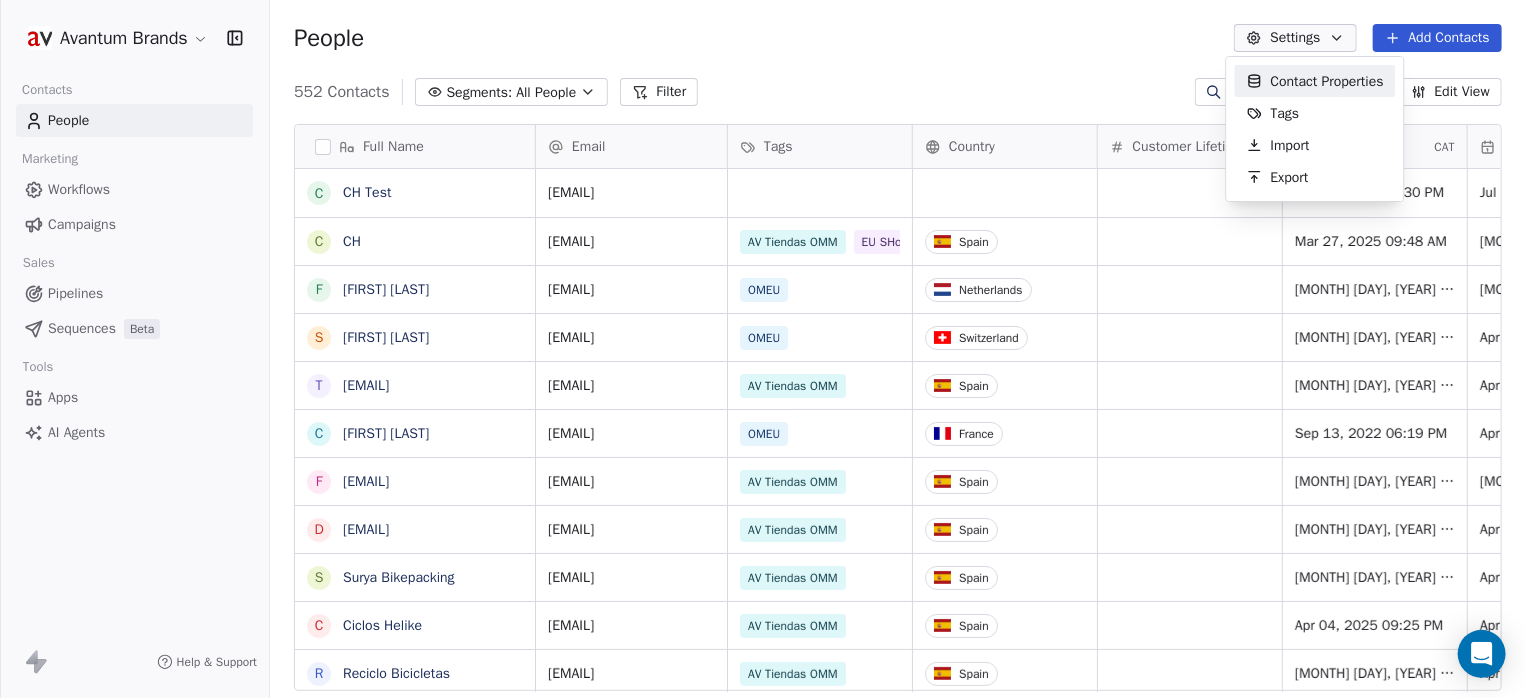 scroll, scrollTop: 16, scrollLeft: 15, axis: both 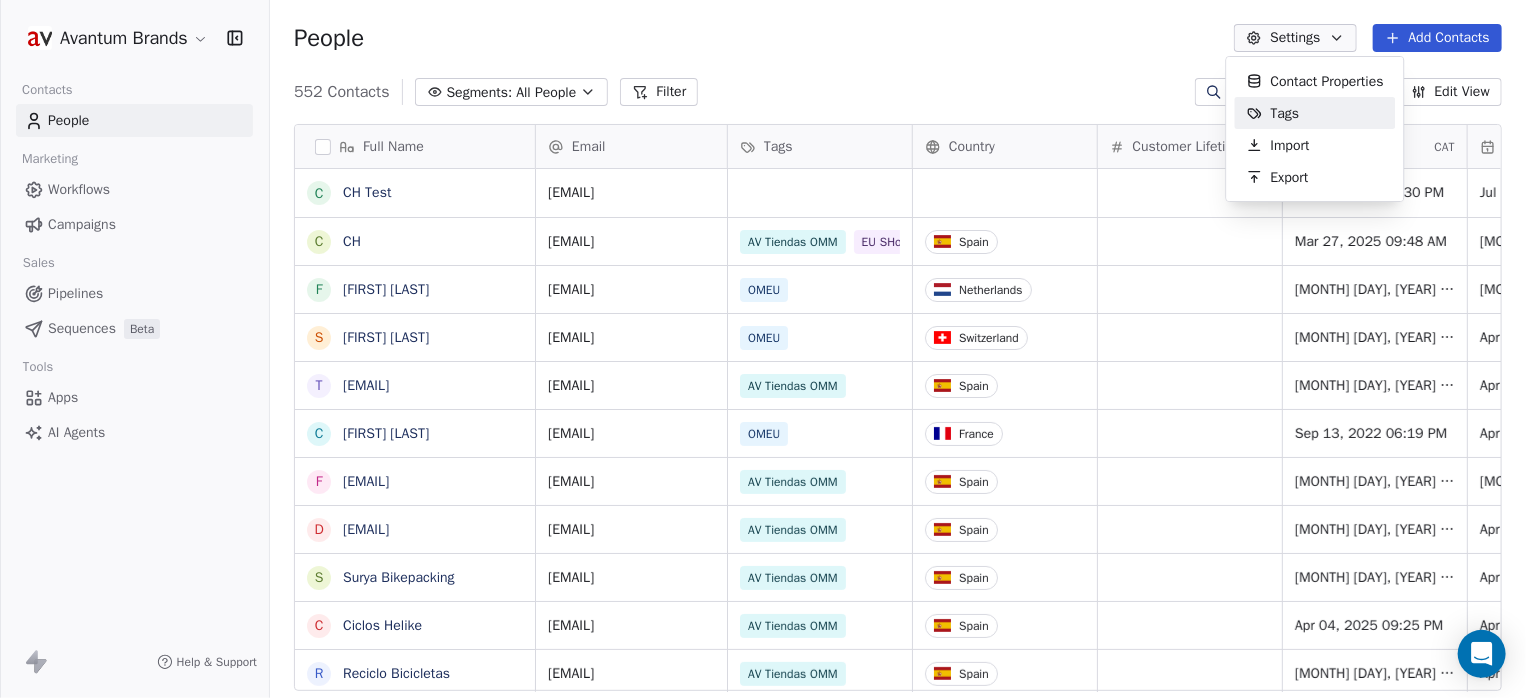 click on "Tags" at bounding box center [1285, 113] 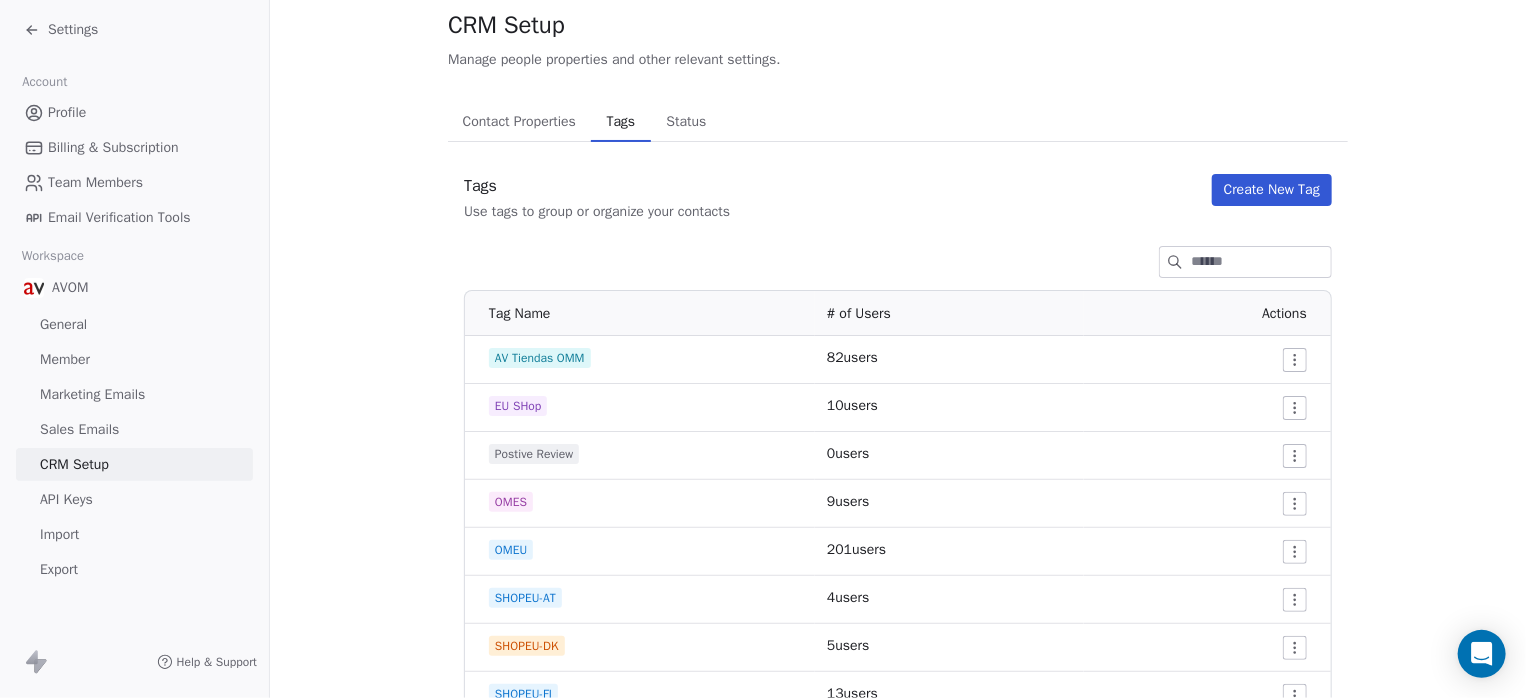 scroll, scrollTop: 0, scrollLeft: 0, axis: both 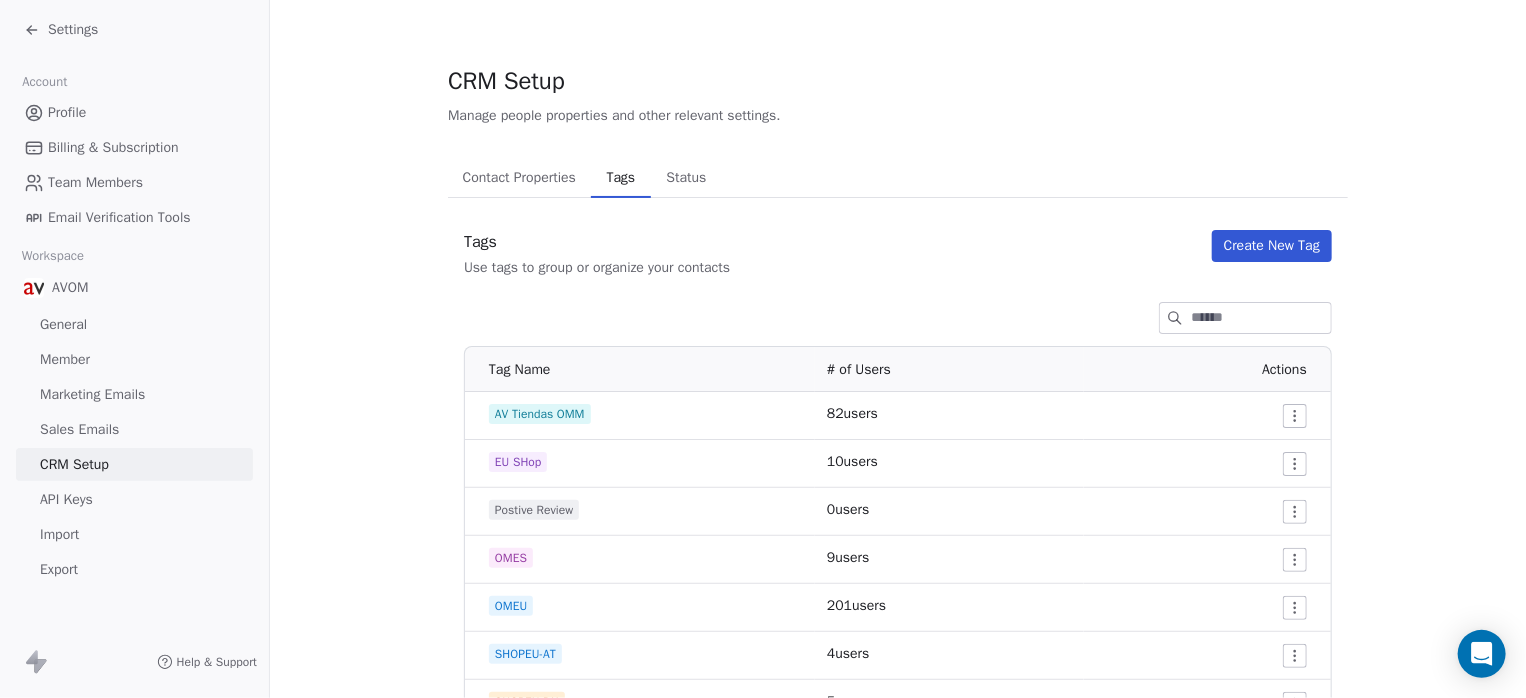 click on "Settings" at bounding box center [61, 30] 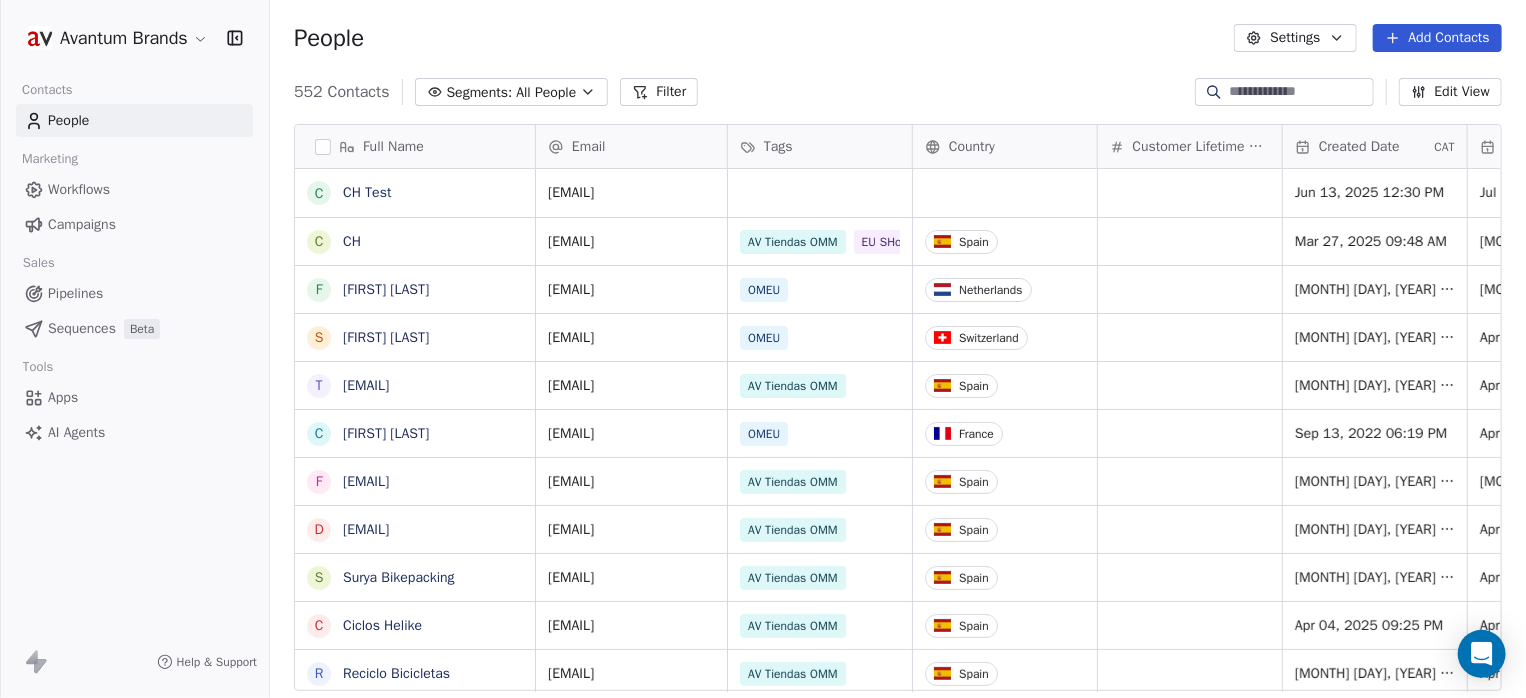 scroll, scrollTop: 16, scrollLeft: 15, axis: both 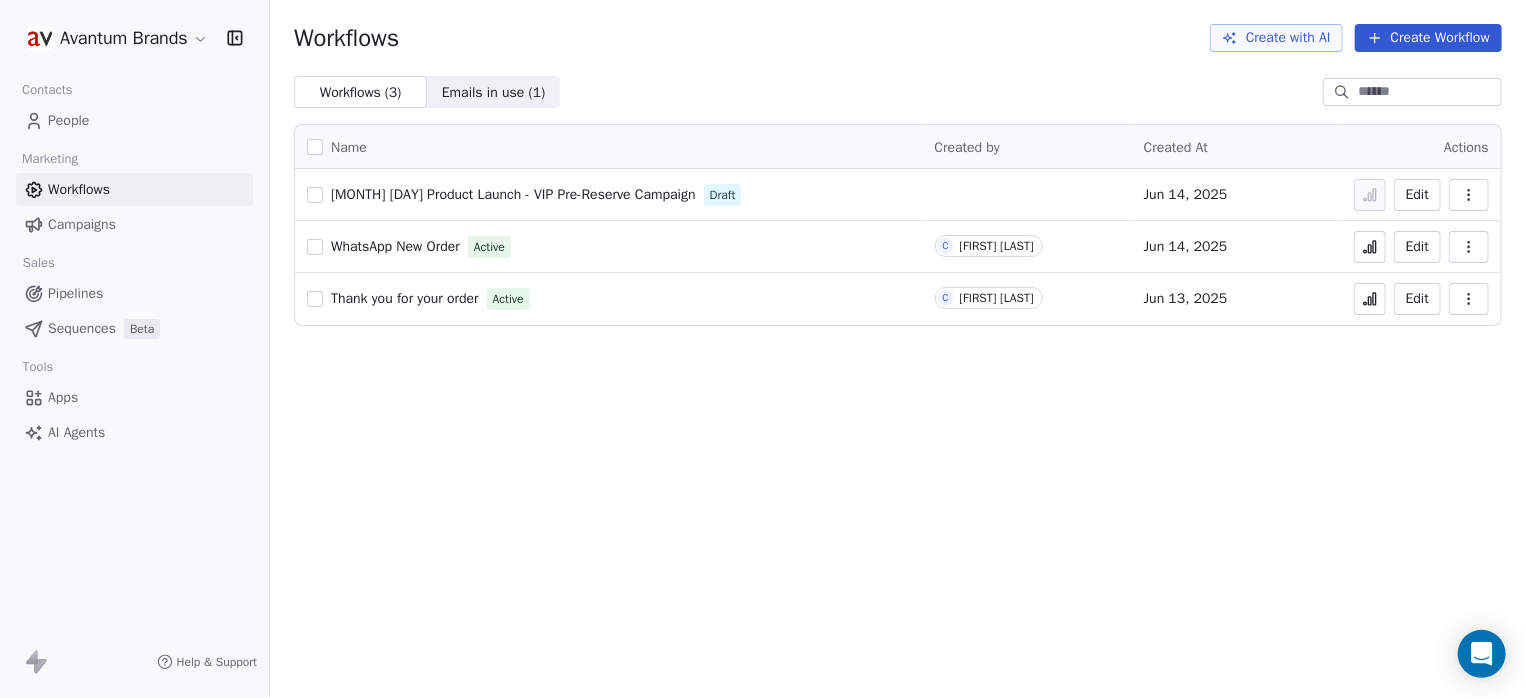 click on "Campaigns" at bounding box center (82, 224) 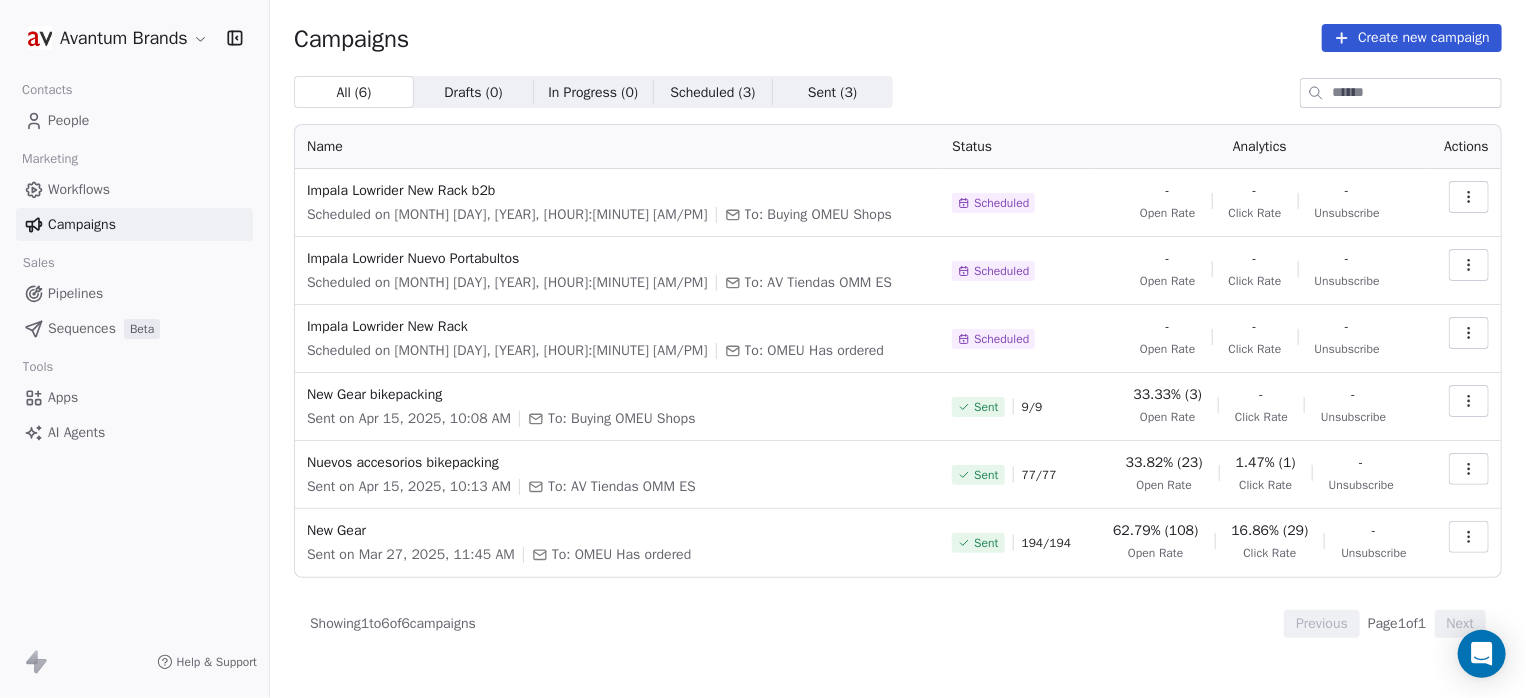 click on "Scheduled on [MONTH] [DAY], [YEAR], [HOUR]:[MINUTE] [AM/PM] To: AV Tiendas OMM ES" at bounding box center (617, 283) 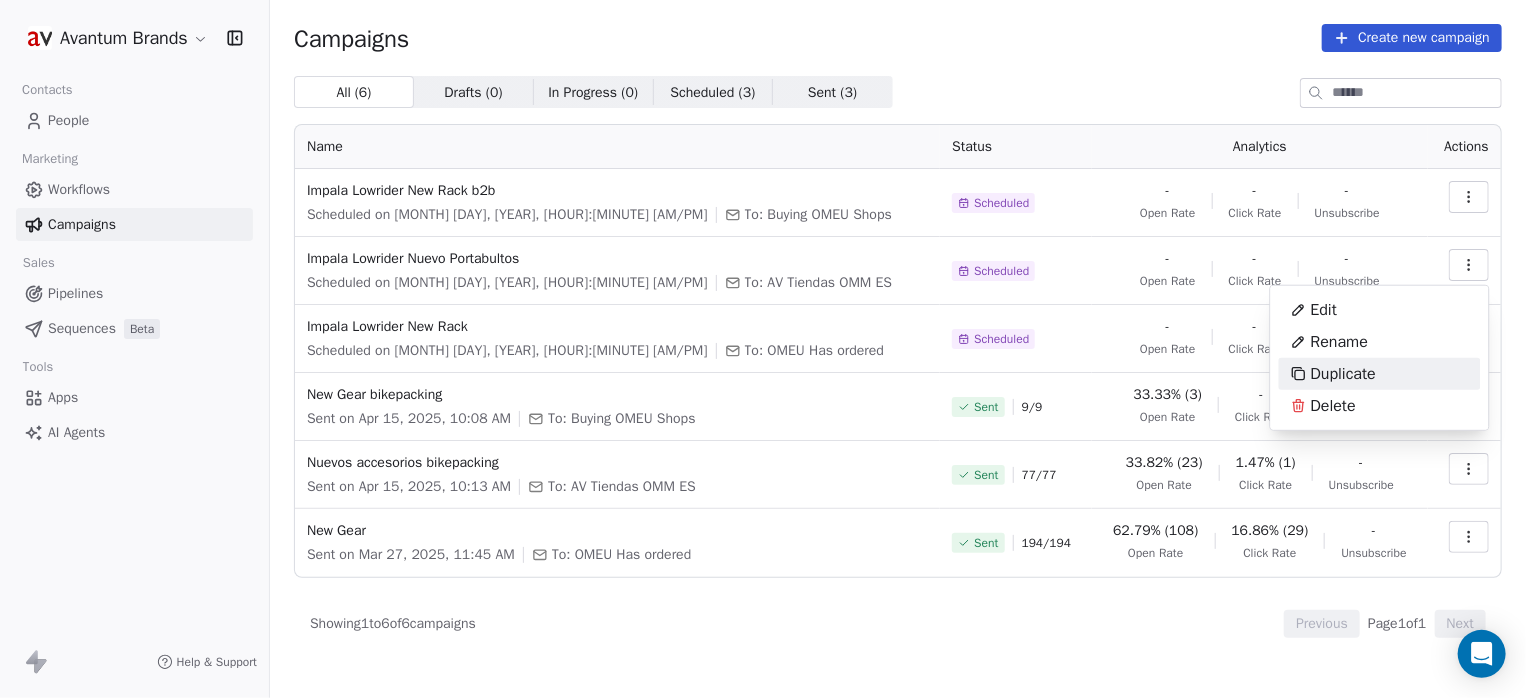 click on "Duplicate" at bounding box center (1343, 374) 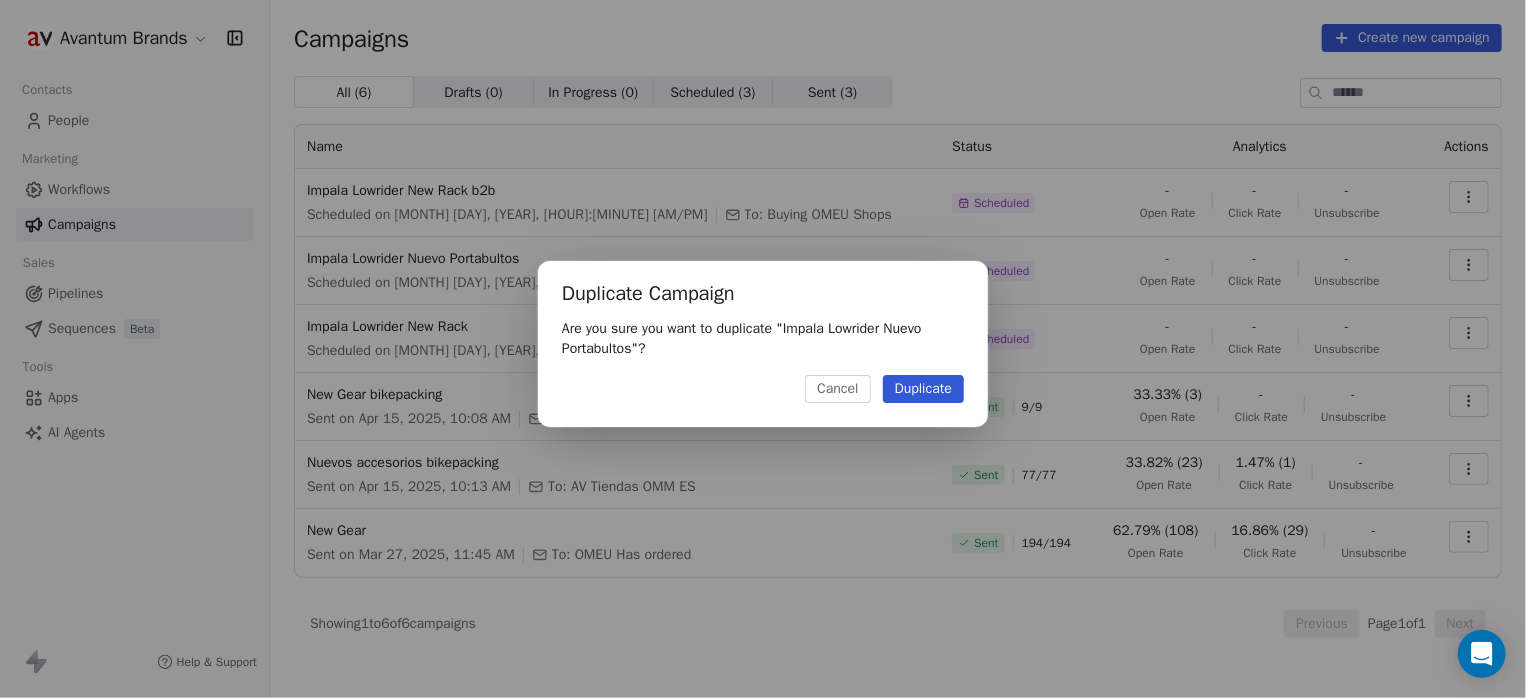 click on "Duplicate" at bounding box center [923, 389] 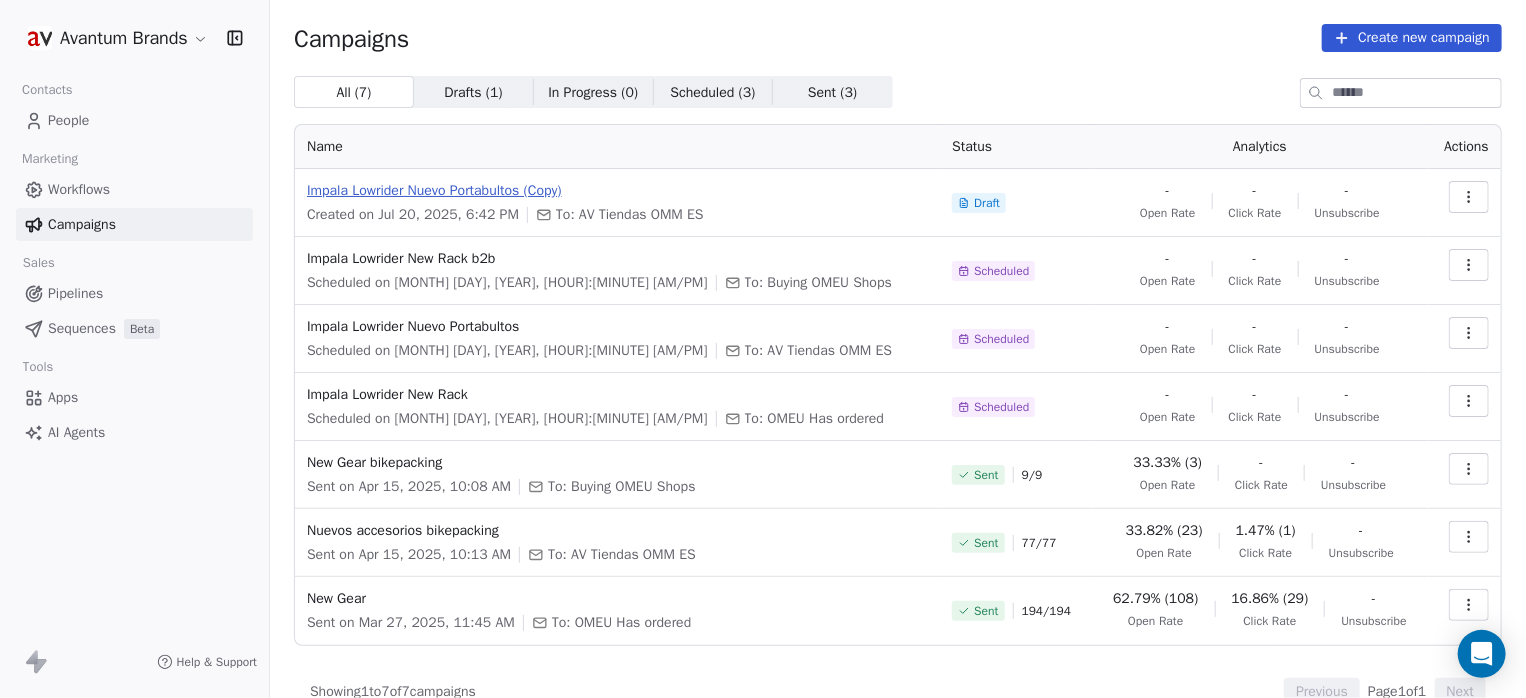 click on "Impala Lowrider Nuevo Portabultos (Copy)" at bounding box center [617, 191] 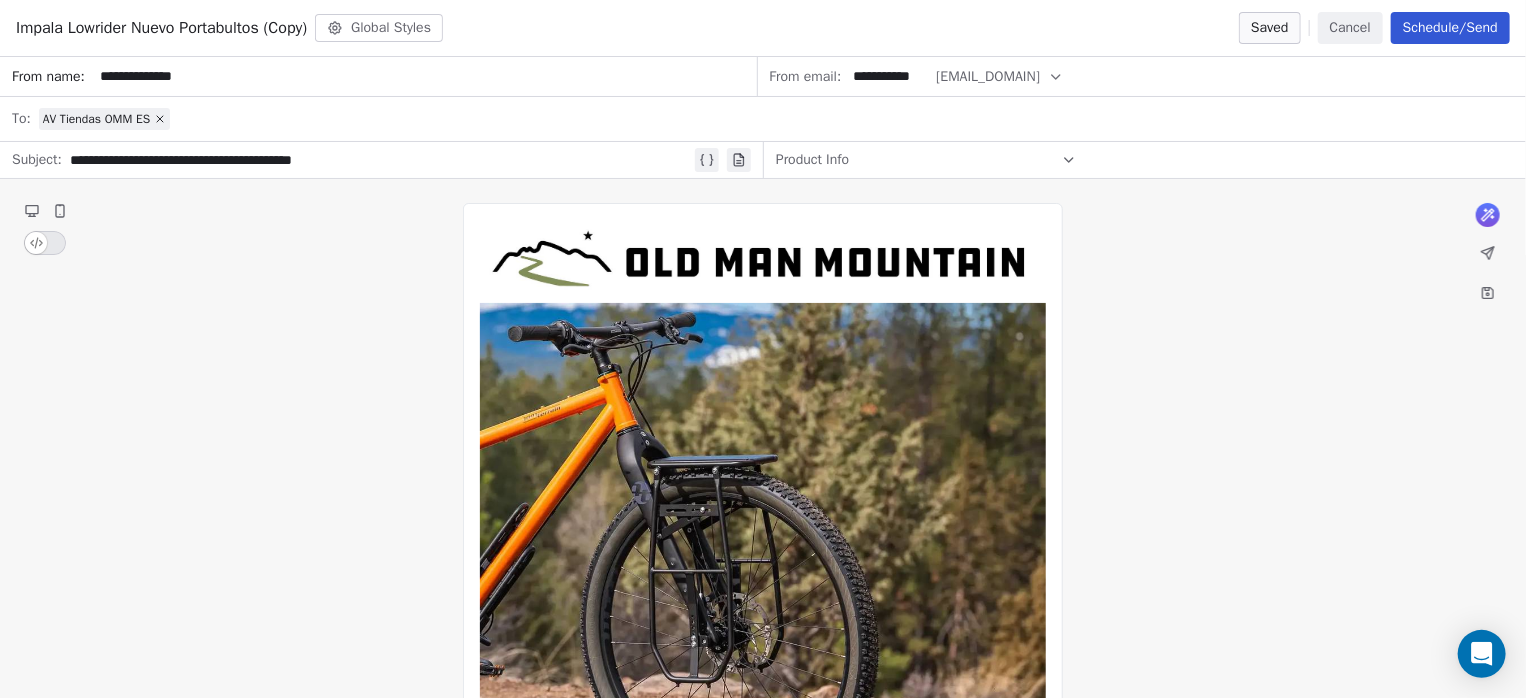 click on "Impala Lowrider Nuevo Portabultos (Copy)" at bounding box center (161, 28) 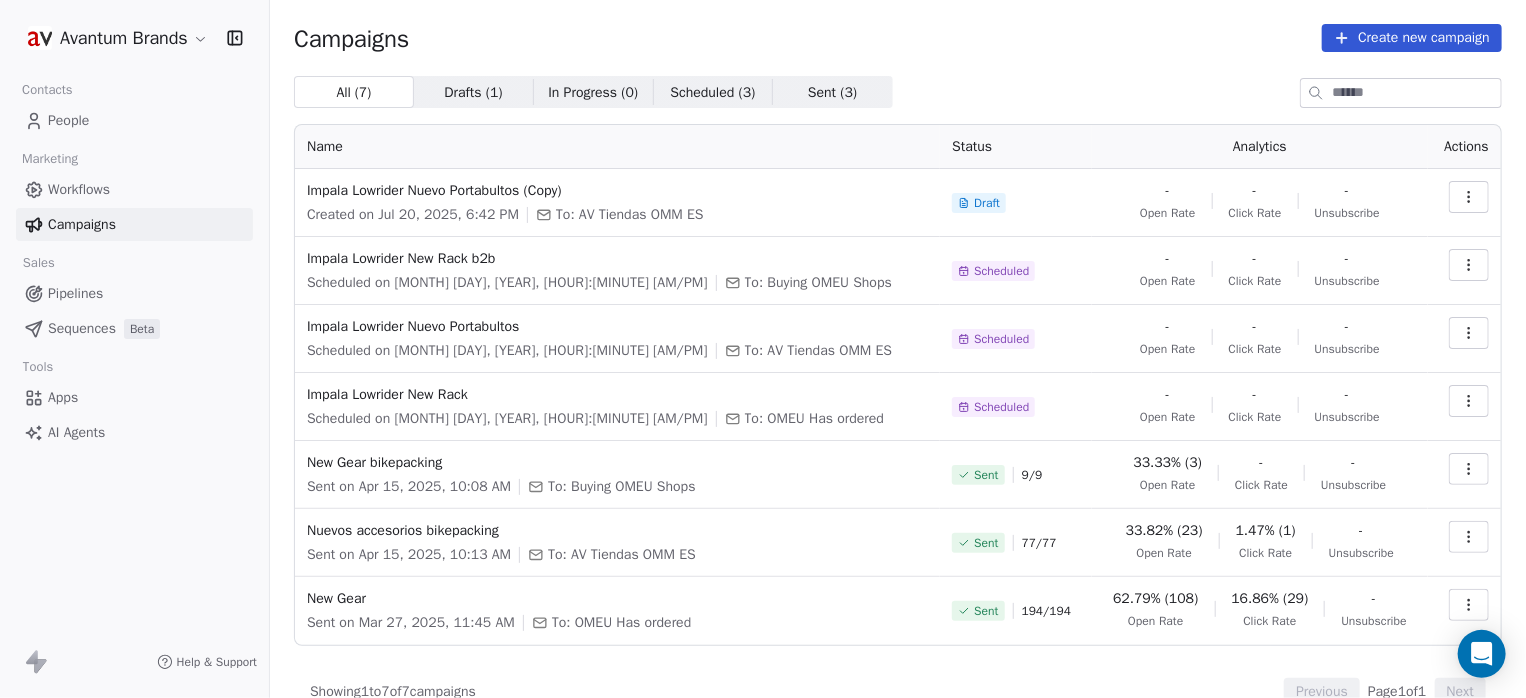 click 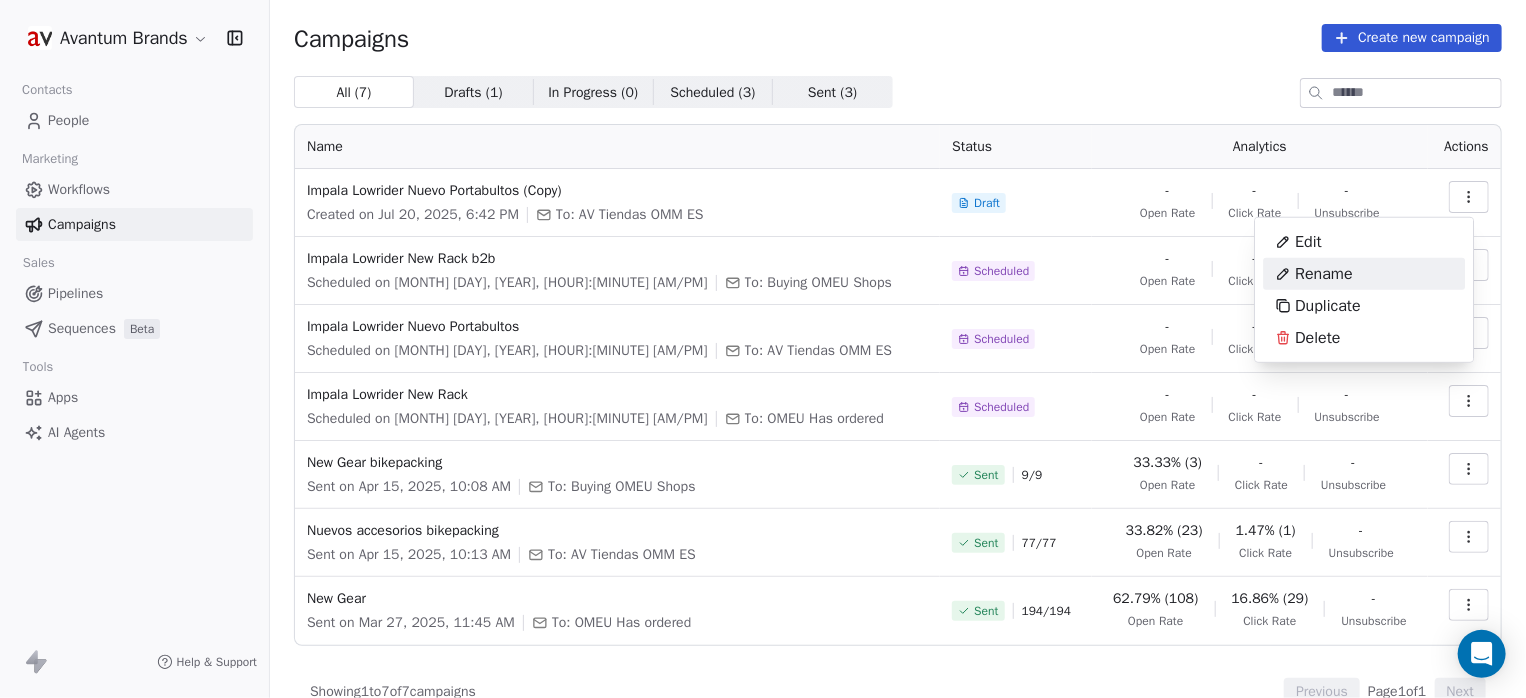 click on "Rename" at bounding box center (1324, 274) 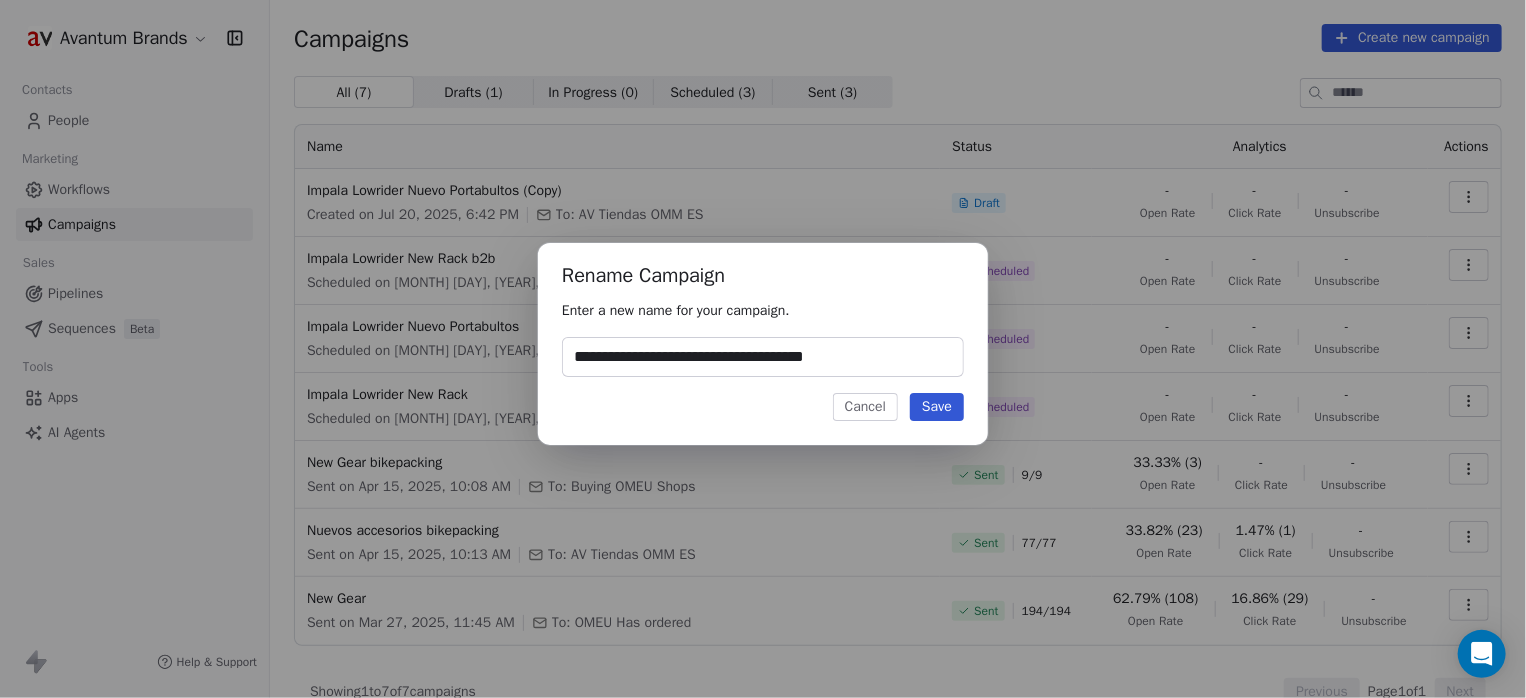 type on "**********" 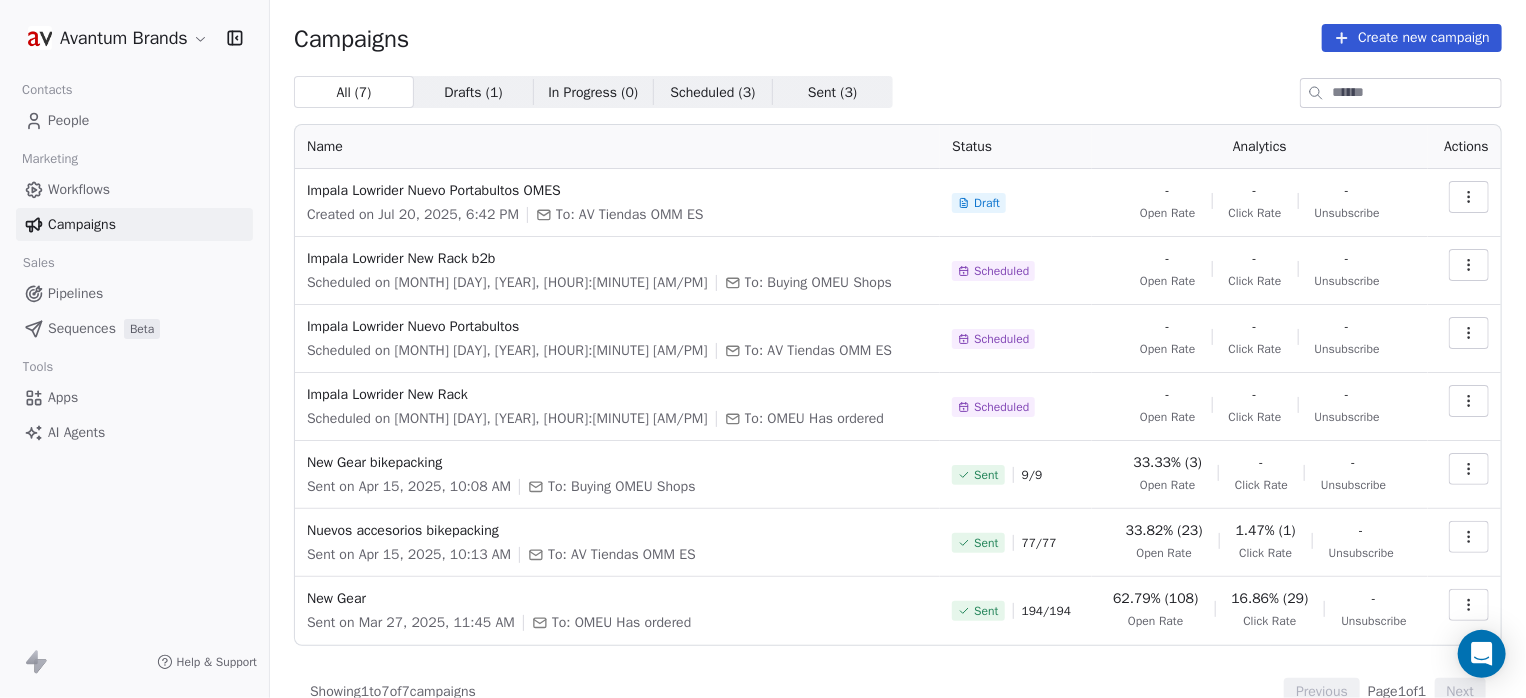 click at bounding box center [1469, 197] 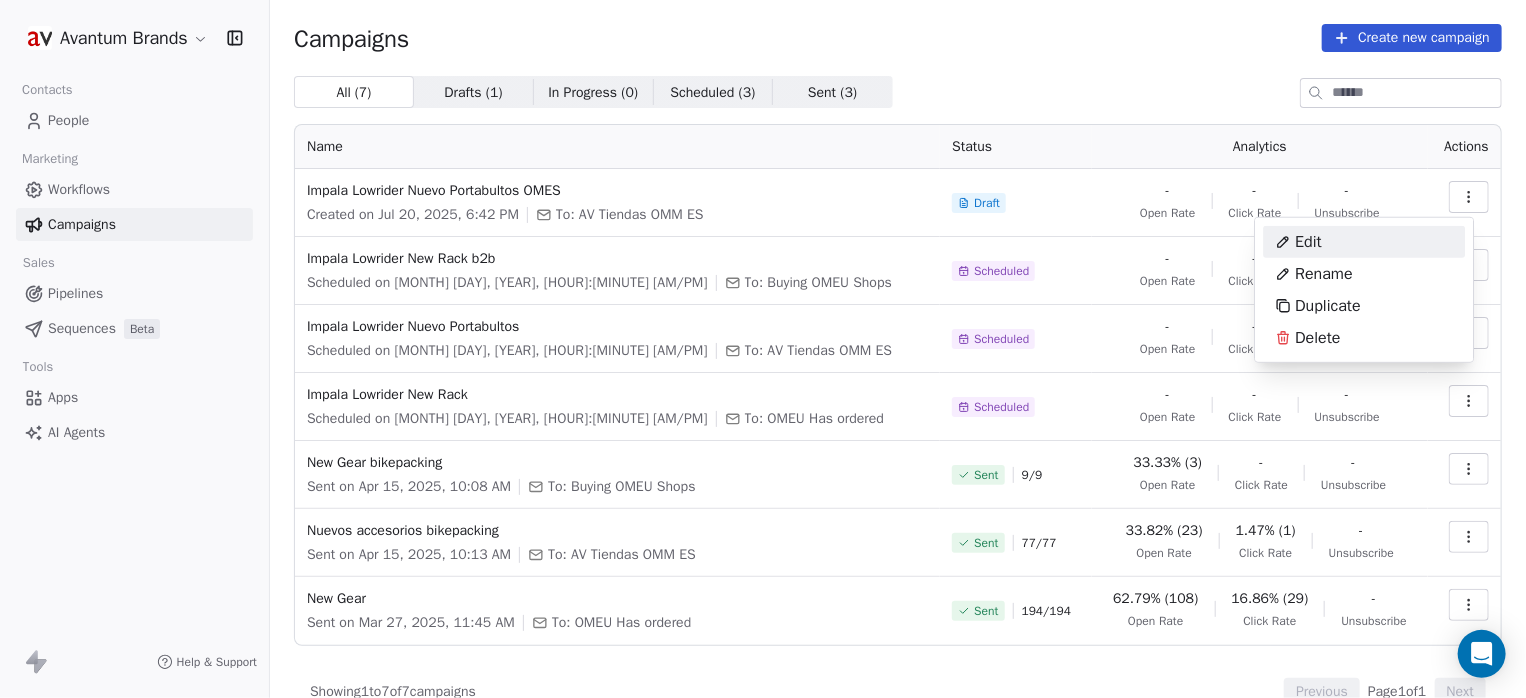 click on "Edit" at bounding box center (1298, 242) 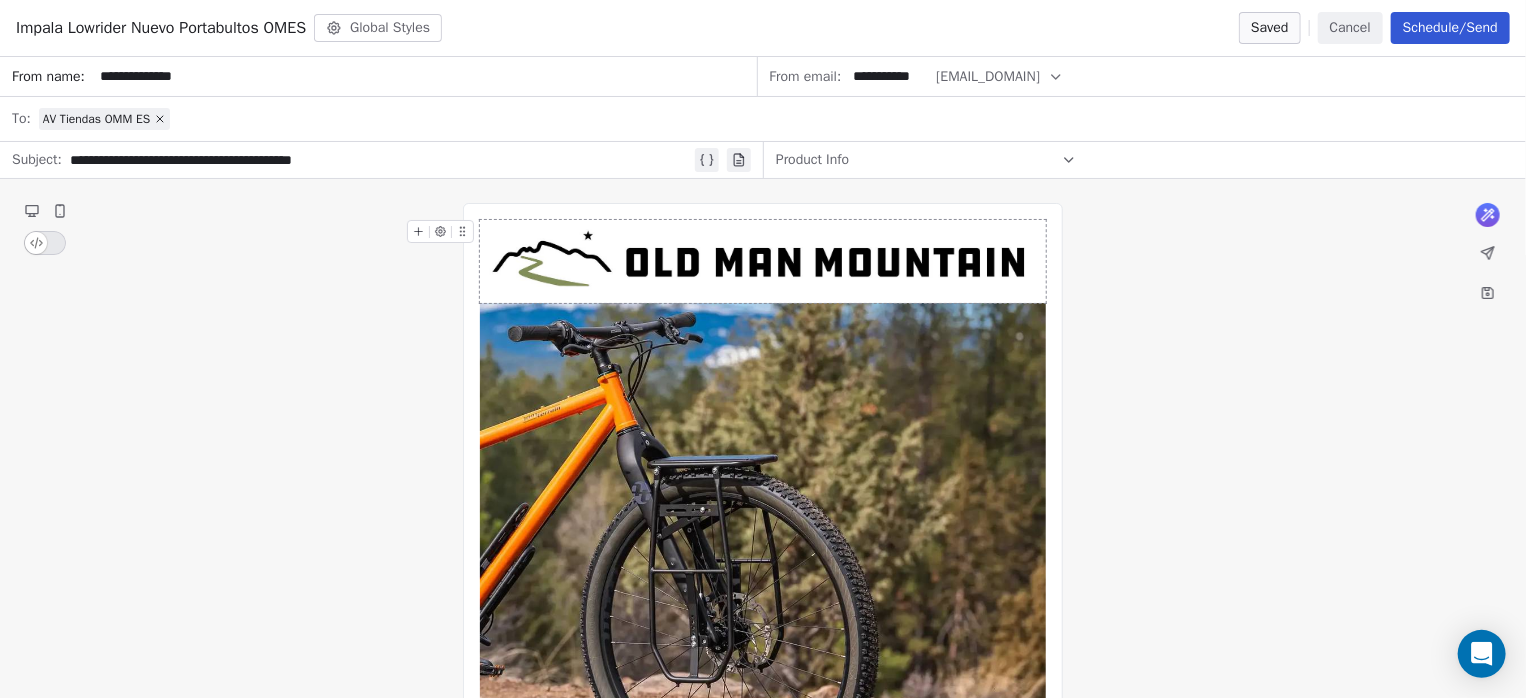click 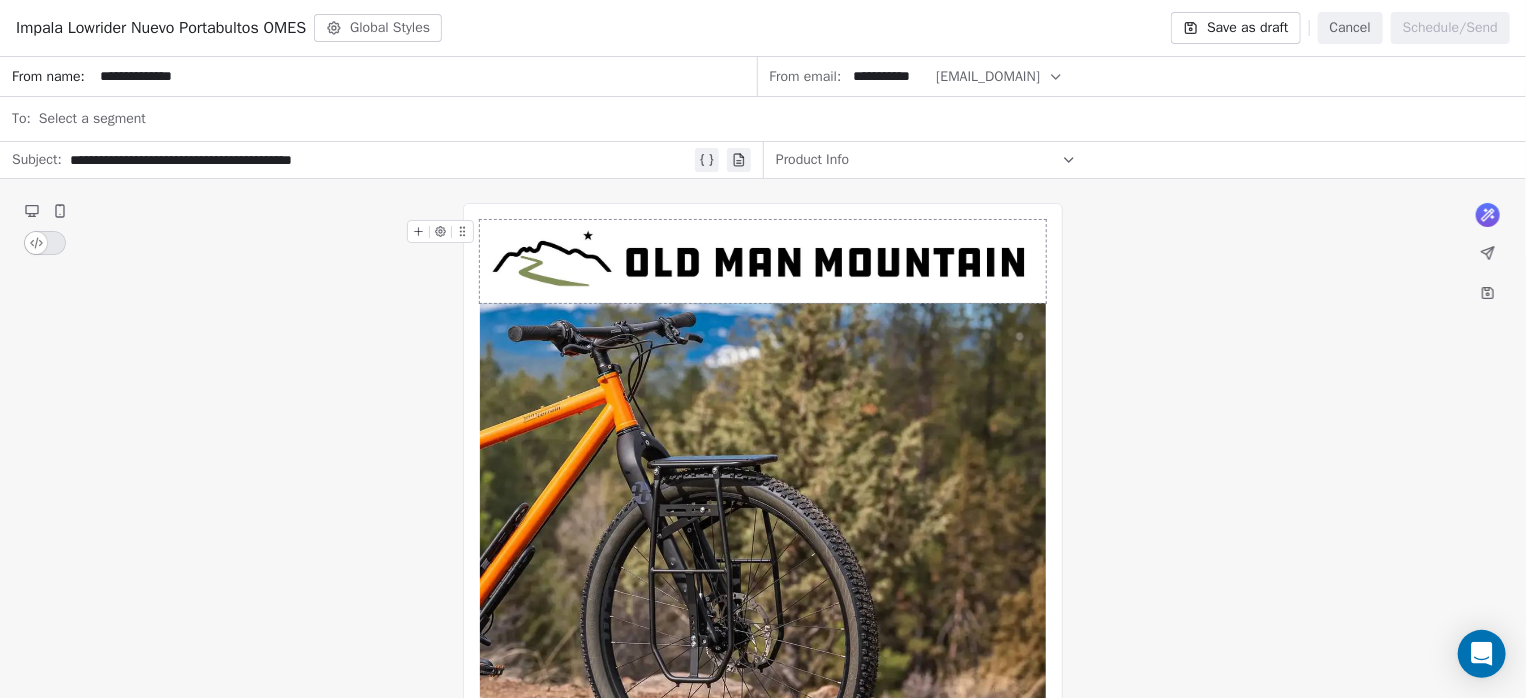 click on "Select a segment" at bounding box center (776, 119) 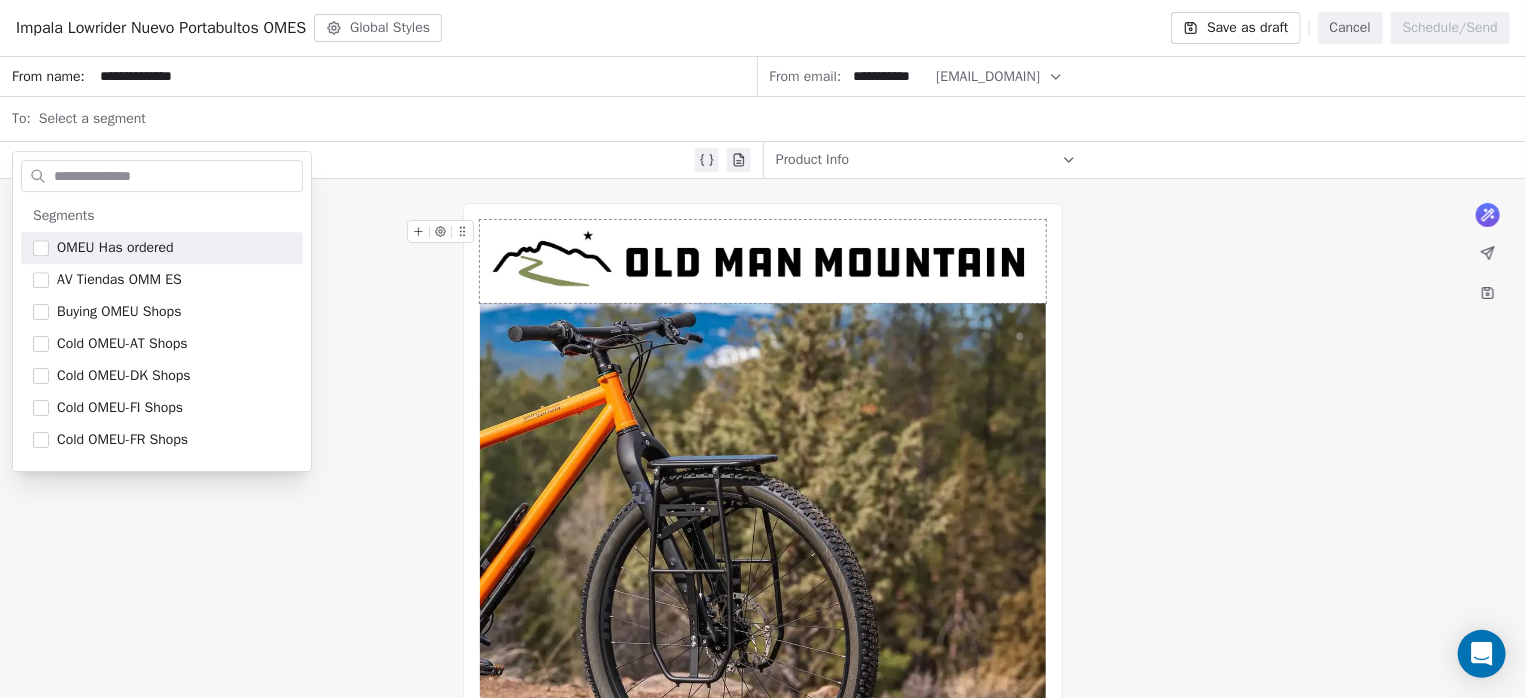 click on "Select a segment" at bounding box center (92, 119) 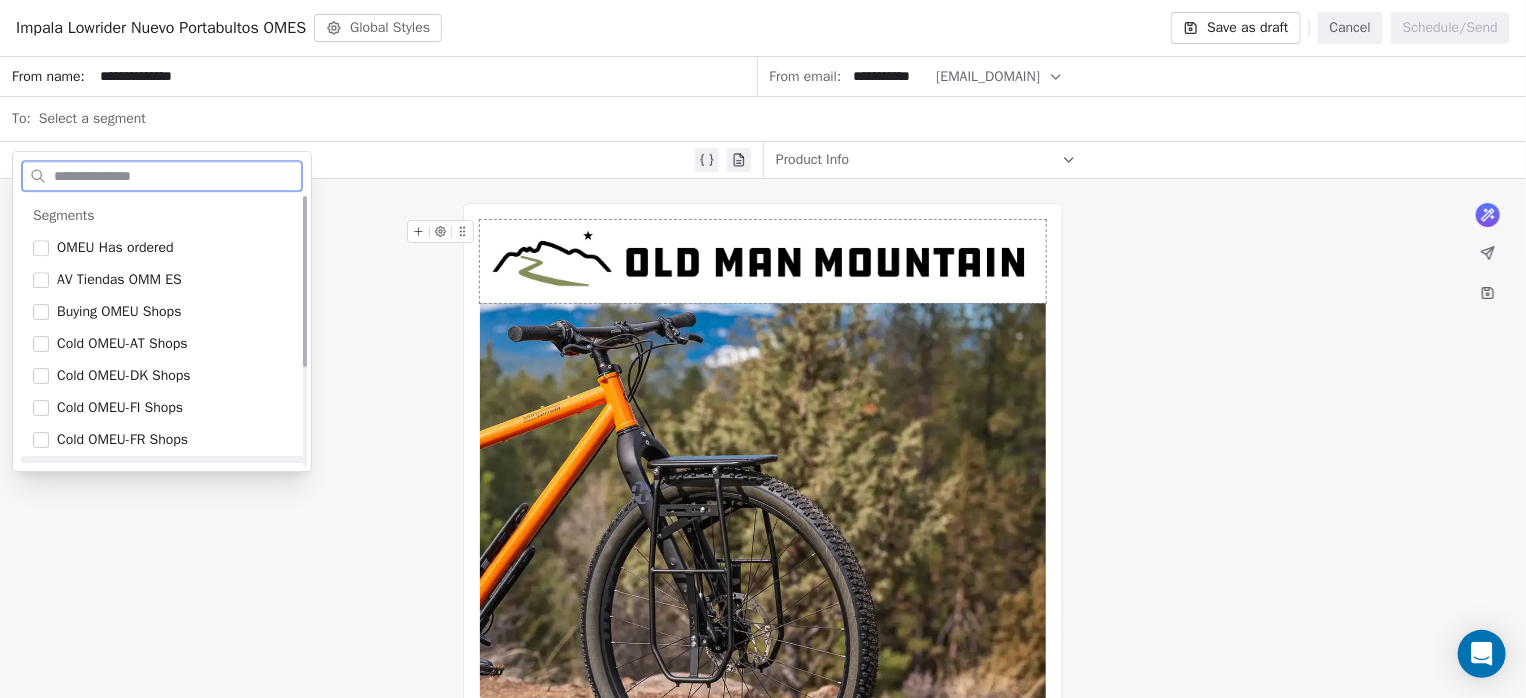 scroll, scrollTop: 0, scrollLeft: 0, axis: both 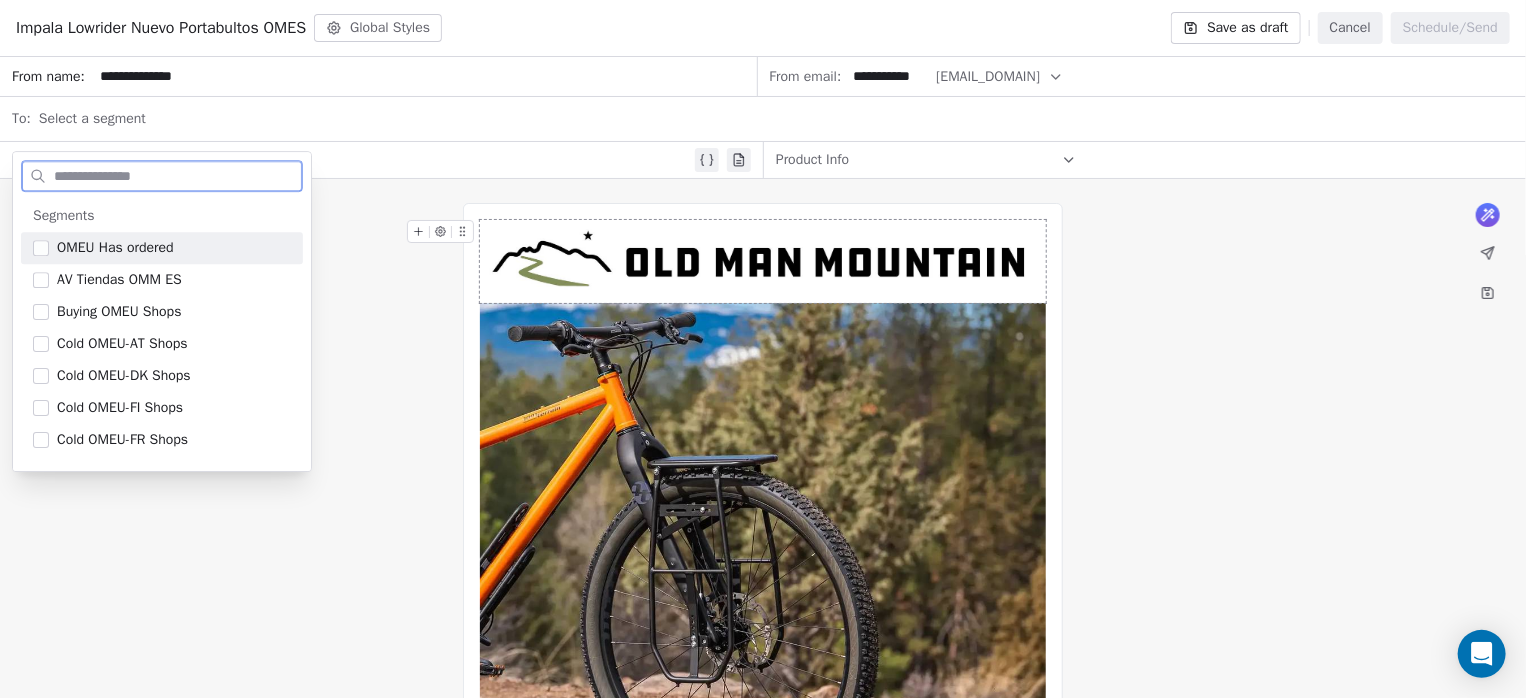 click at bounding box center [176, 176] 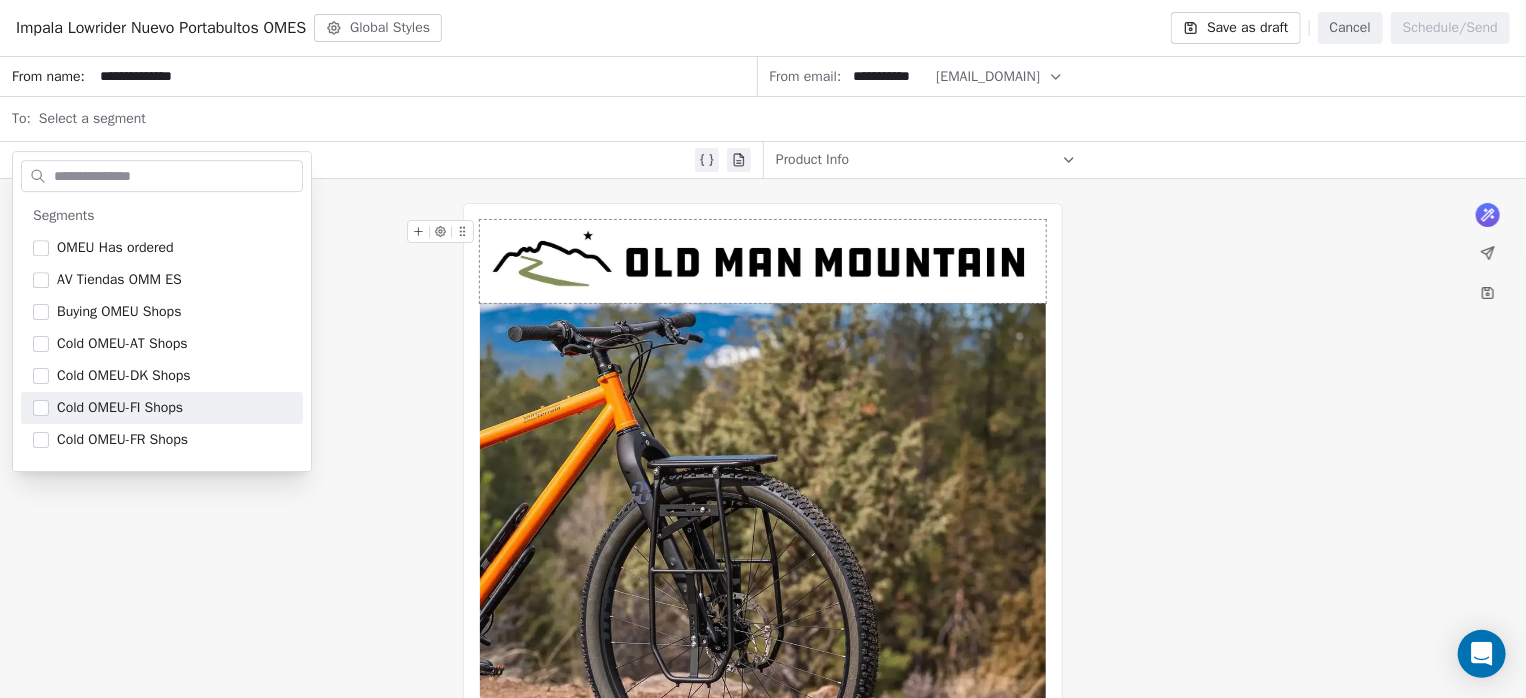 click on "**********" at bounding box center (763, 1330) 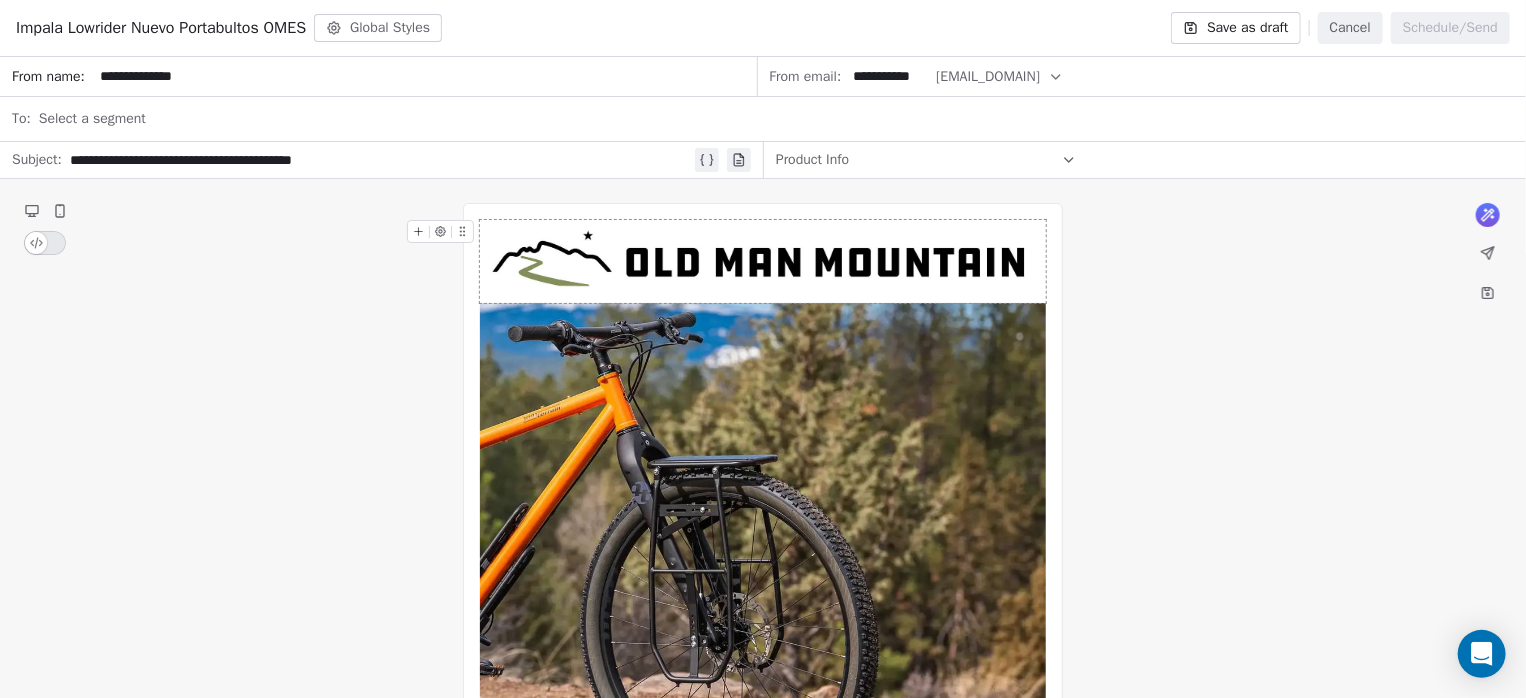 click on "Save as draft" at bounding box center [1235, 28] 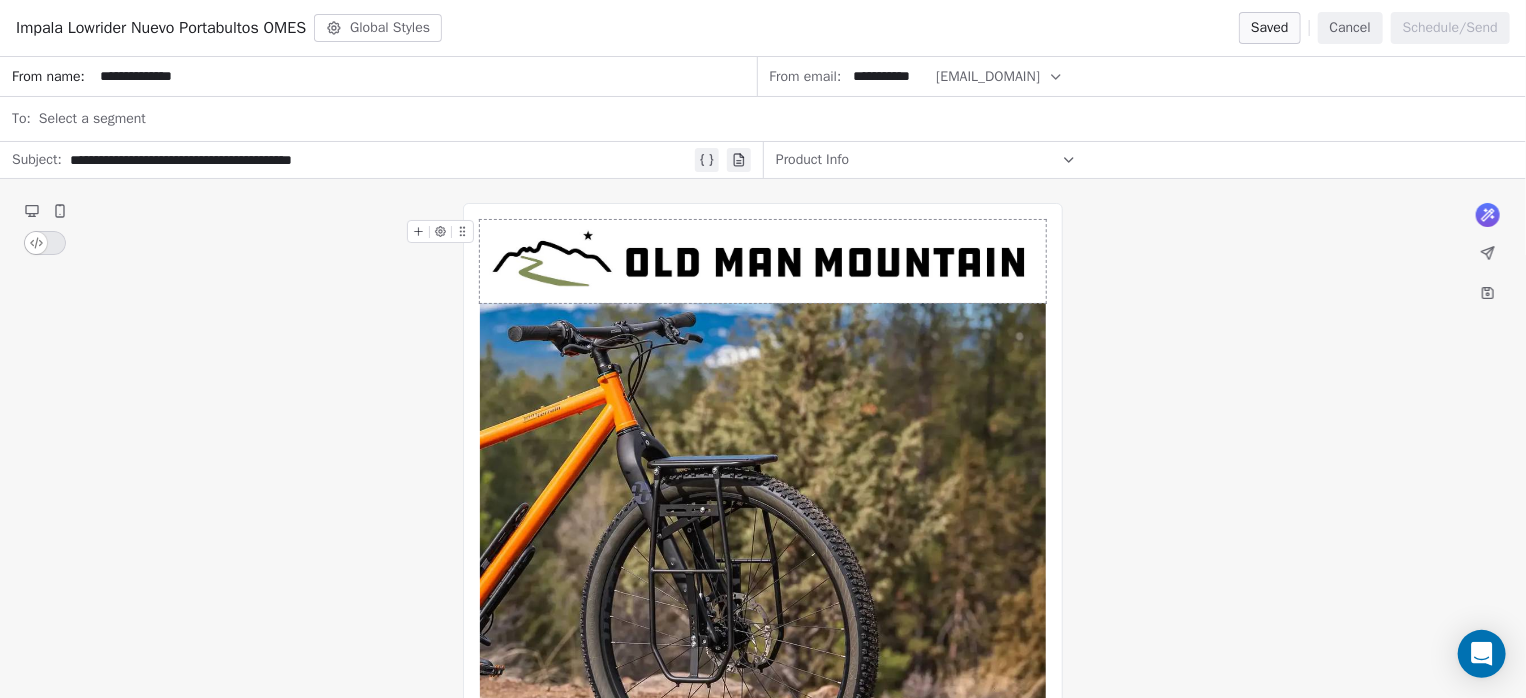 click on "Select a segment" at bounding box center (776, 119) 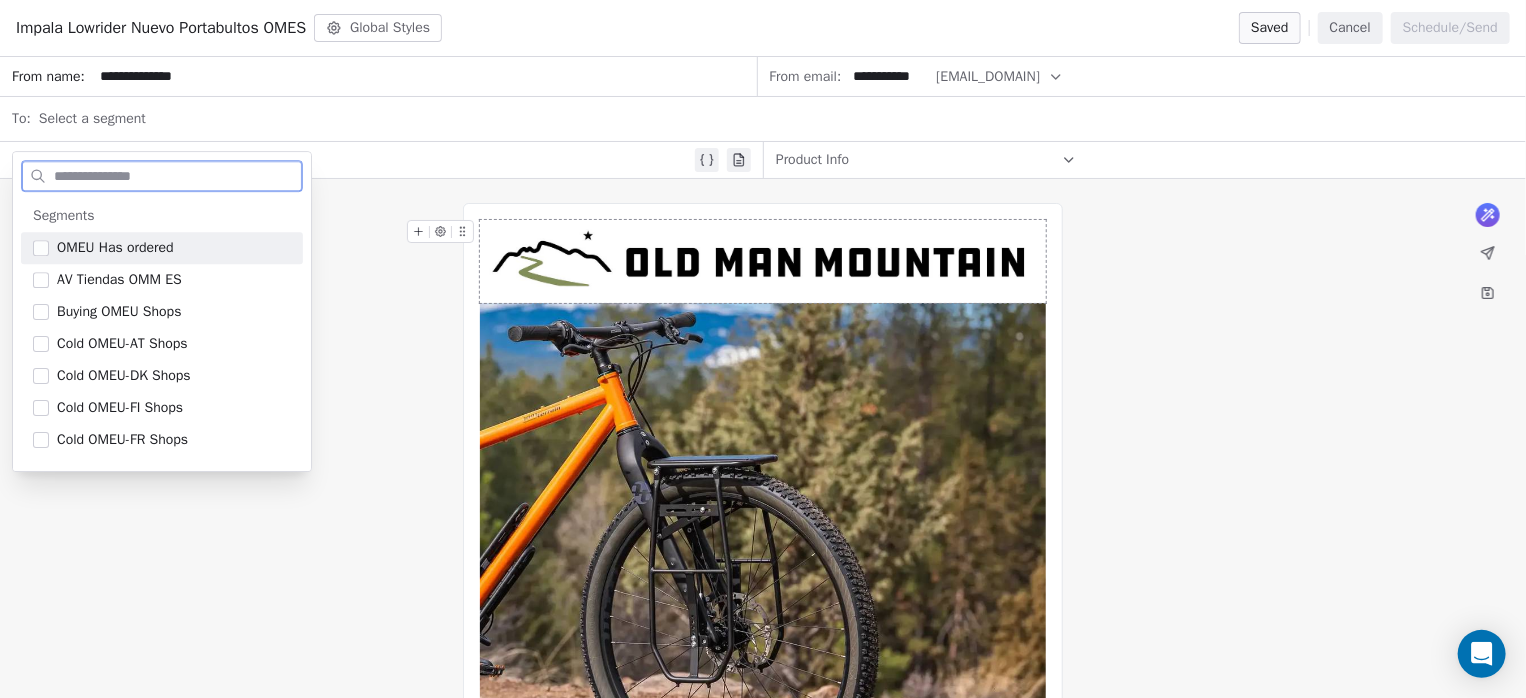 click at bounding box center [176, 176] 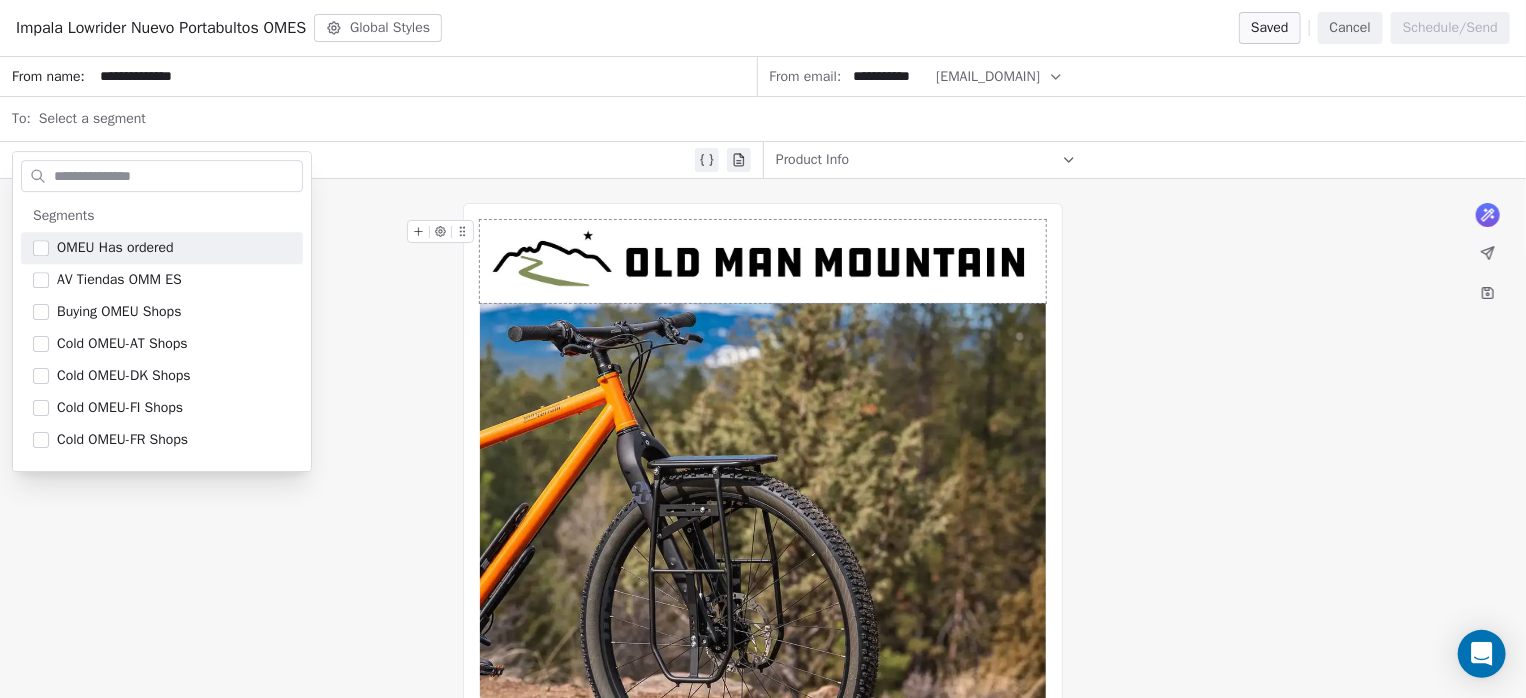 click on "**********" at bounding box center (763, 1330) 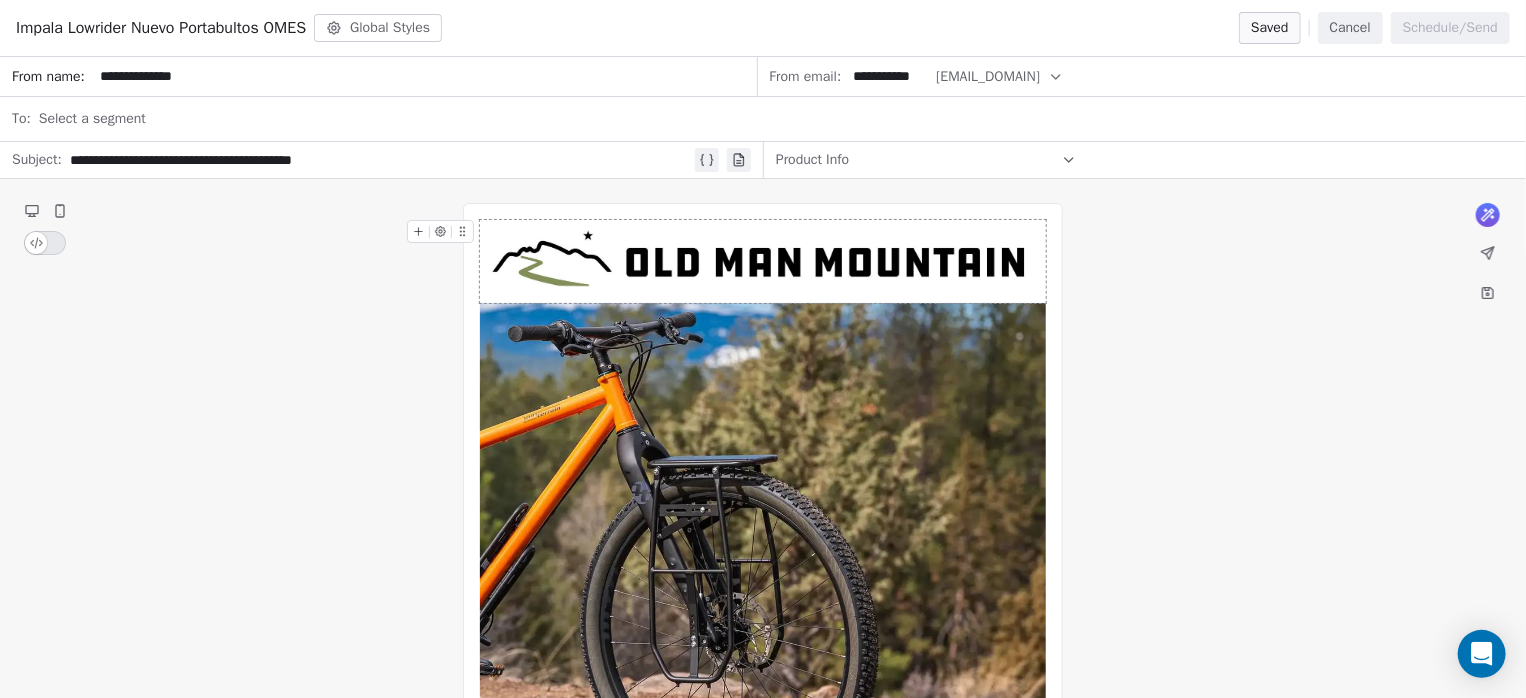 click on "Select a segment" at bounding box center [92, 119] 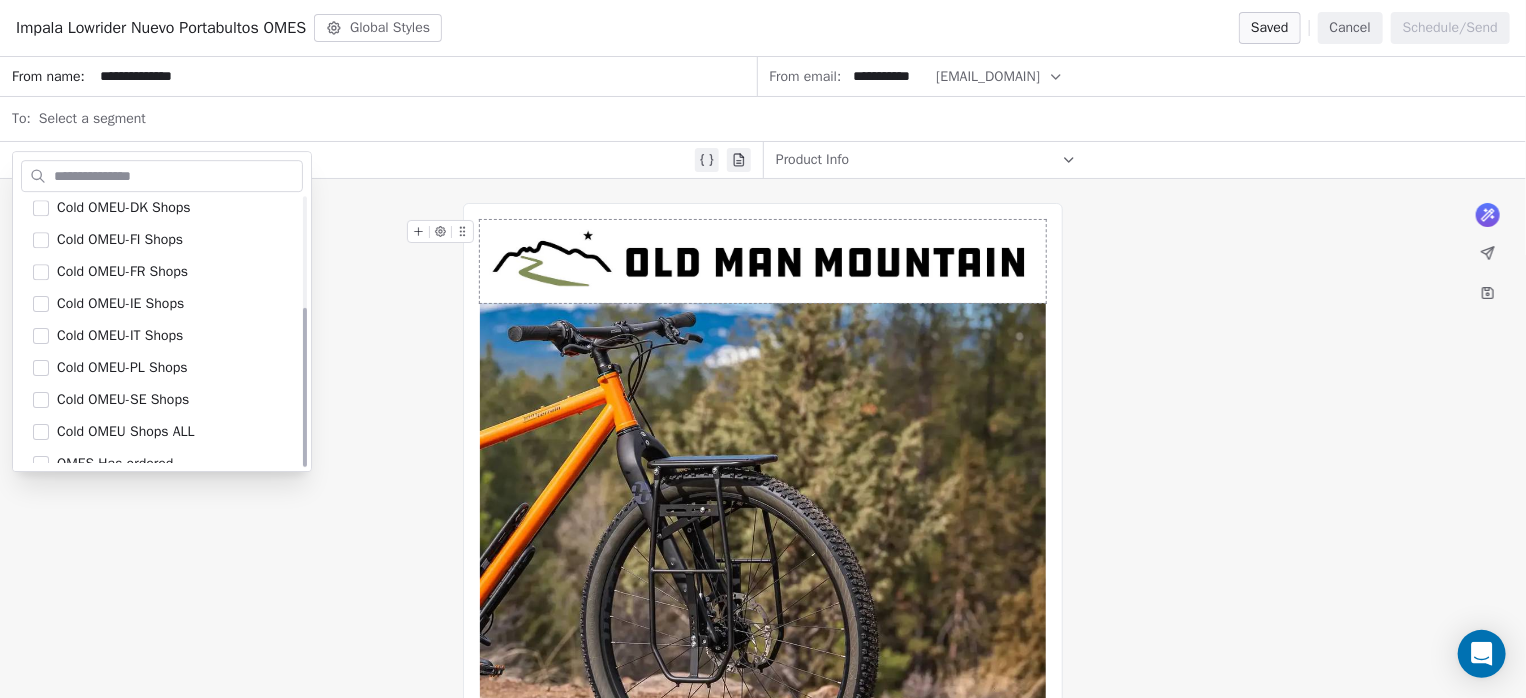scroll, scrollTop: 184, scrollLeft: 0, axis: vertical 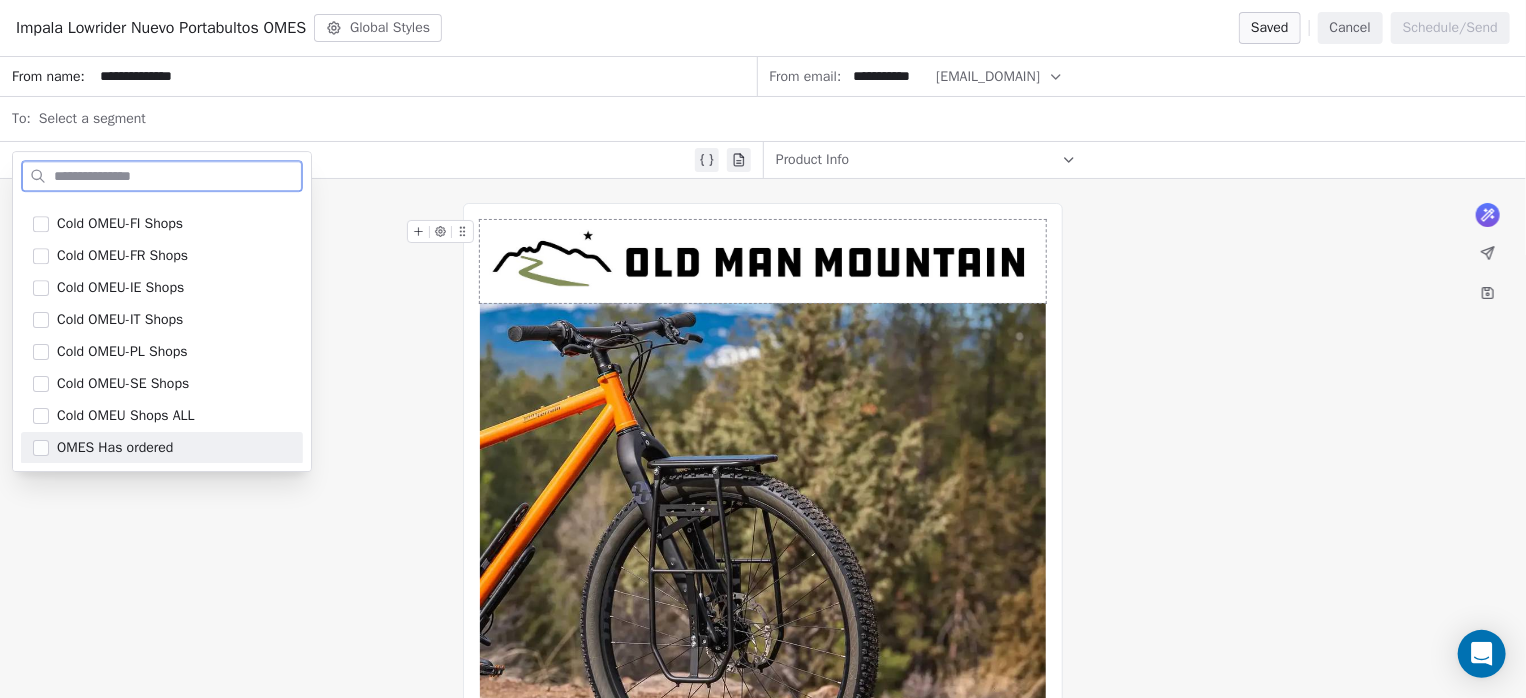 click on "OMES Has ordered" at bounding box center [115, 448] 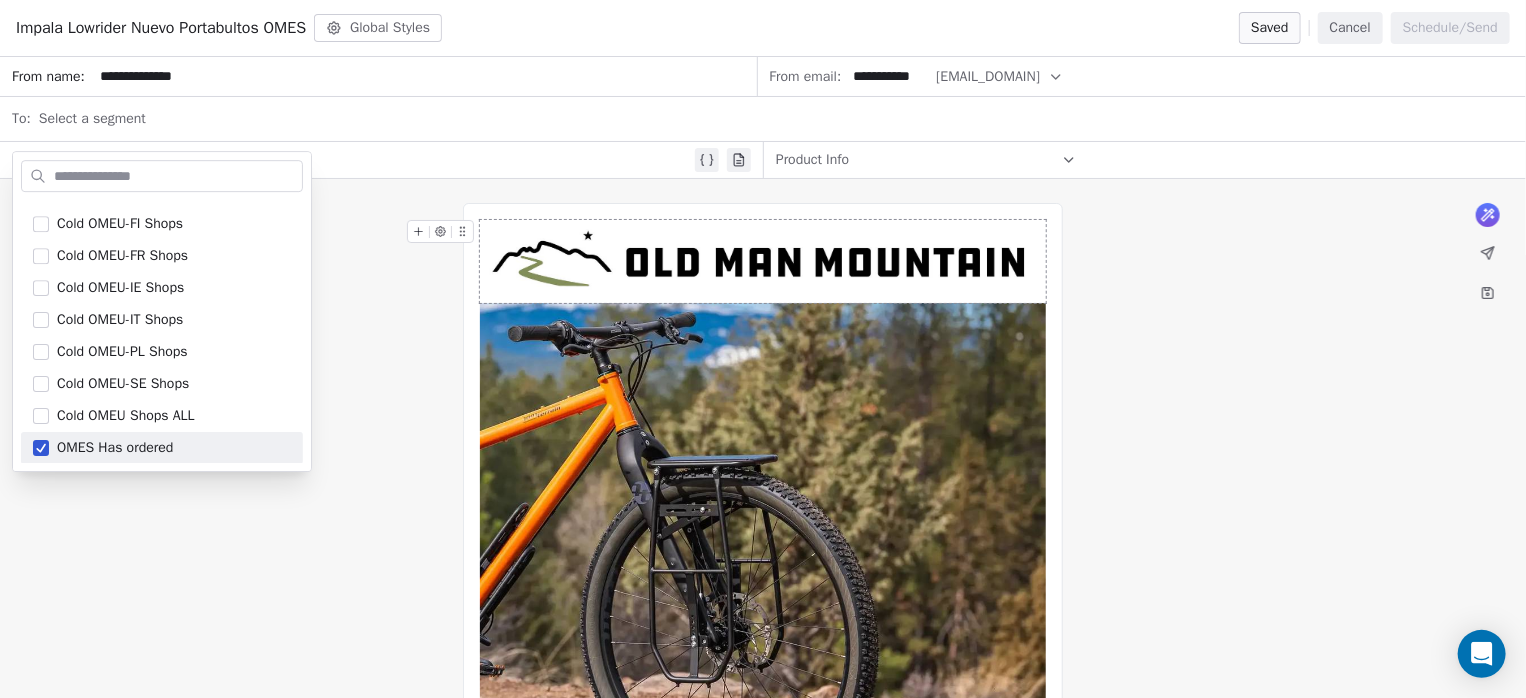 click on "**********" at bounding box center (763, 1330) 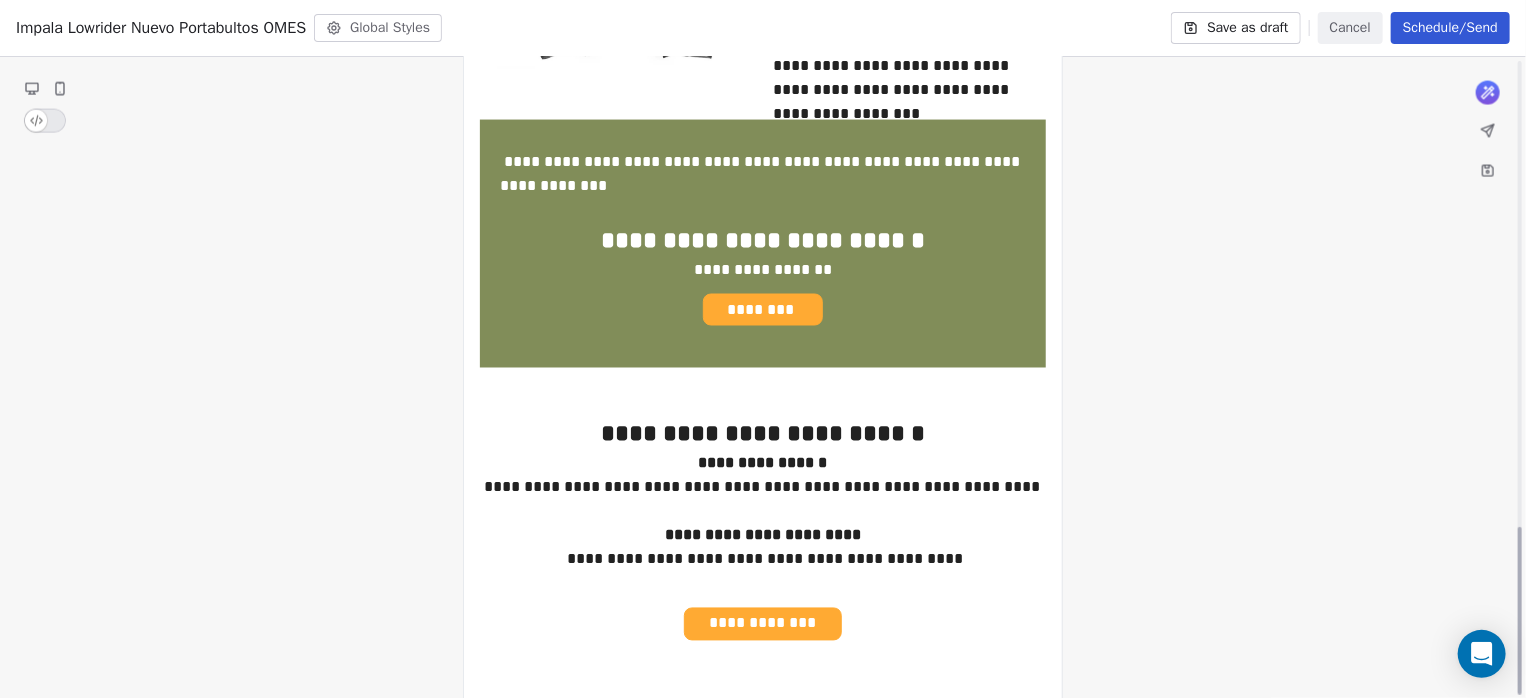 scroll, scrollTop: 1780, scrollLeft: 0, axis: vertical 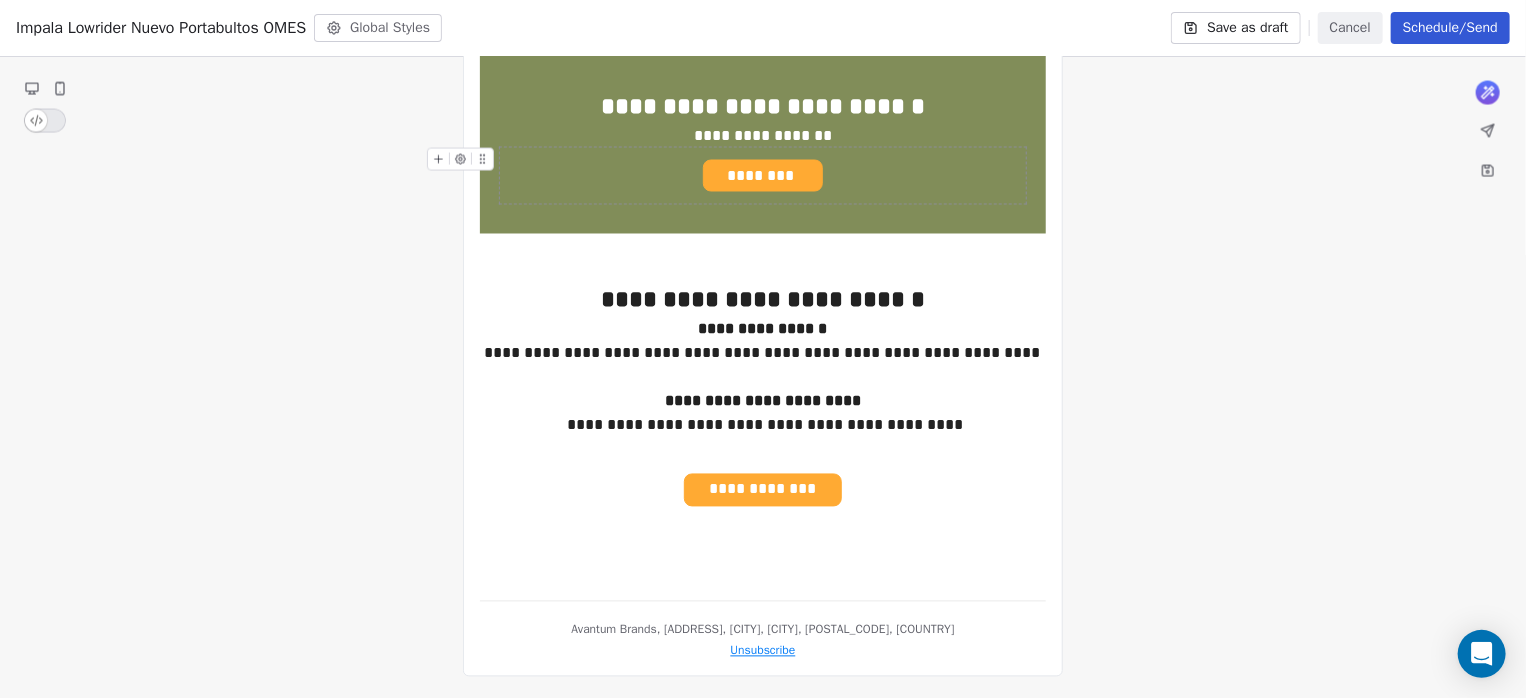 click on "********" at bounding box center (763, 176) 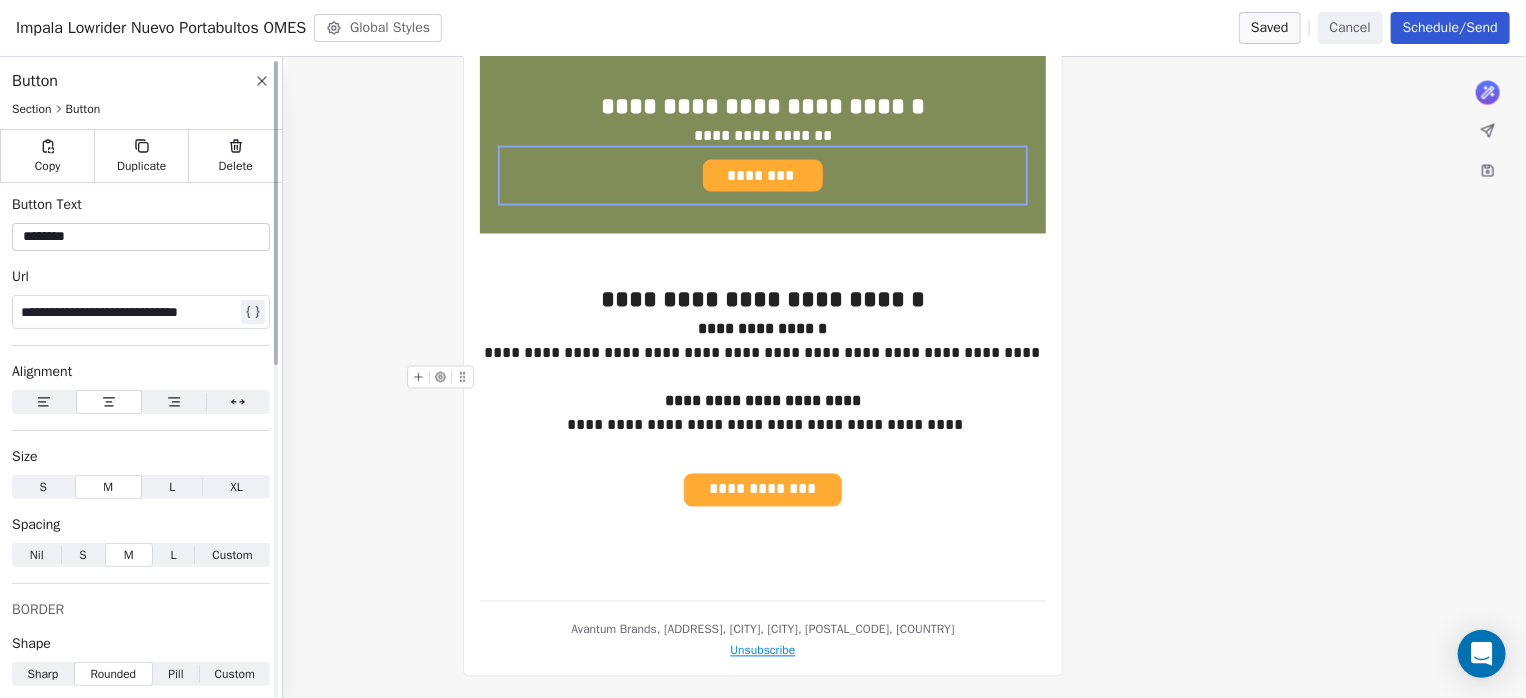 click on "**********" at bounding box center [129, 312] 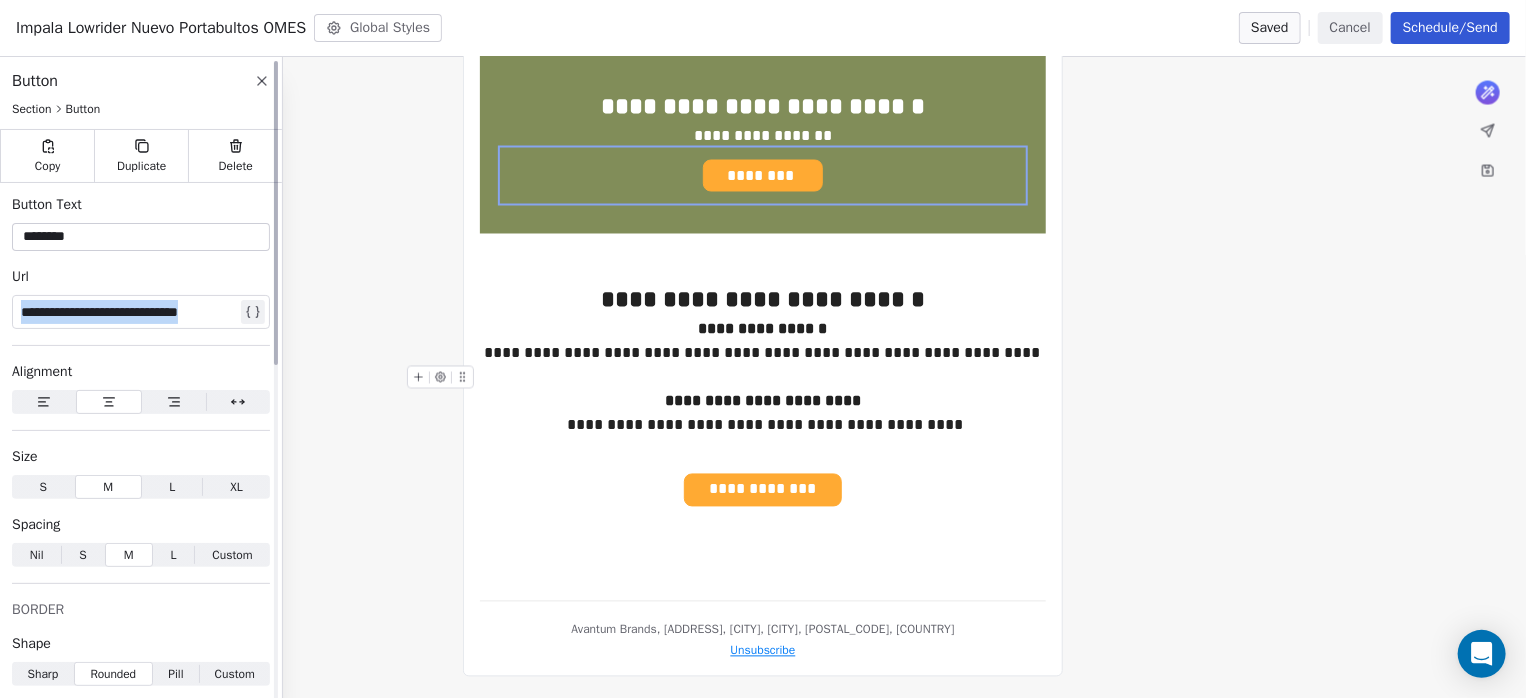 type on "********" 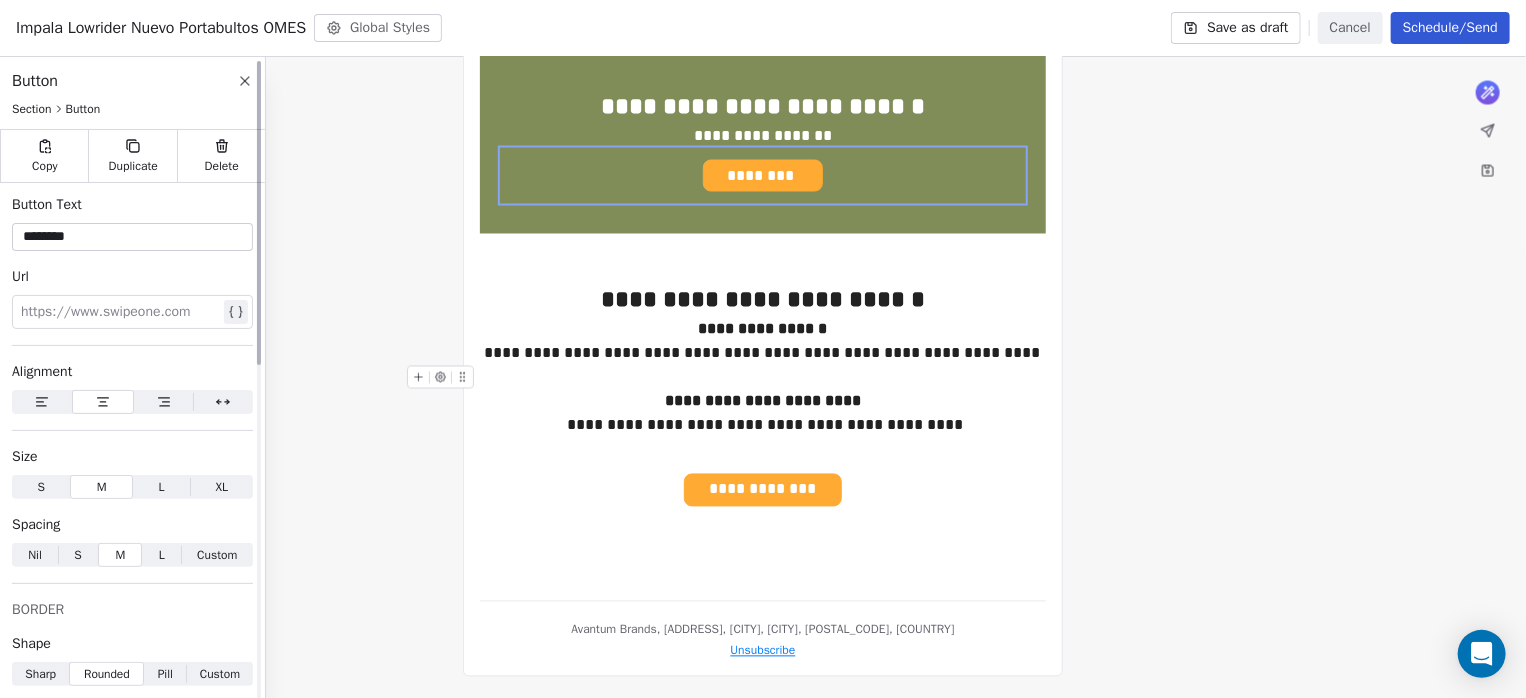 type on "********" 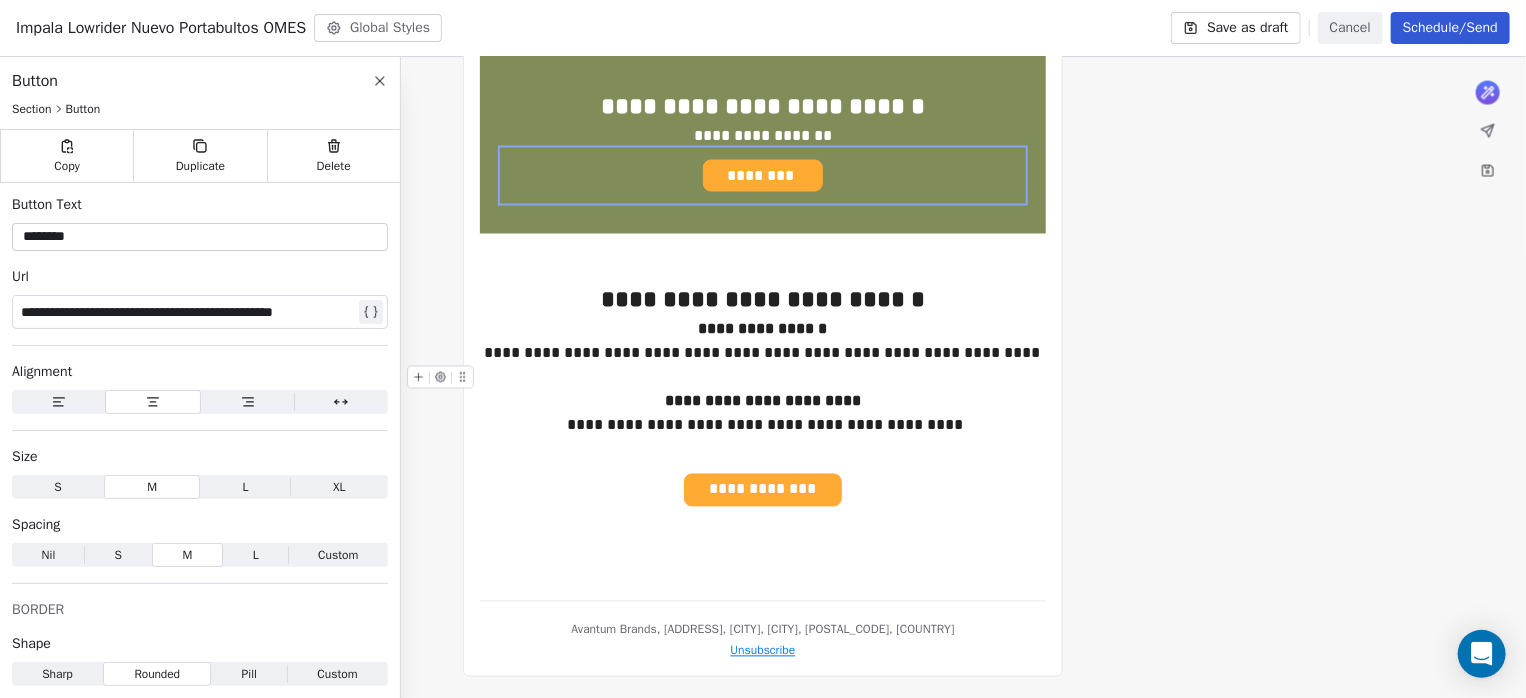 click on "**********" at bounding box center (763, -450) 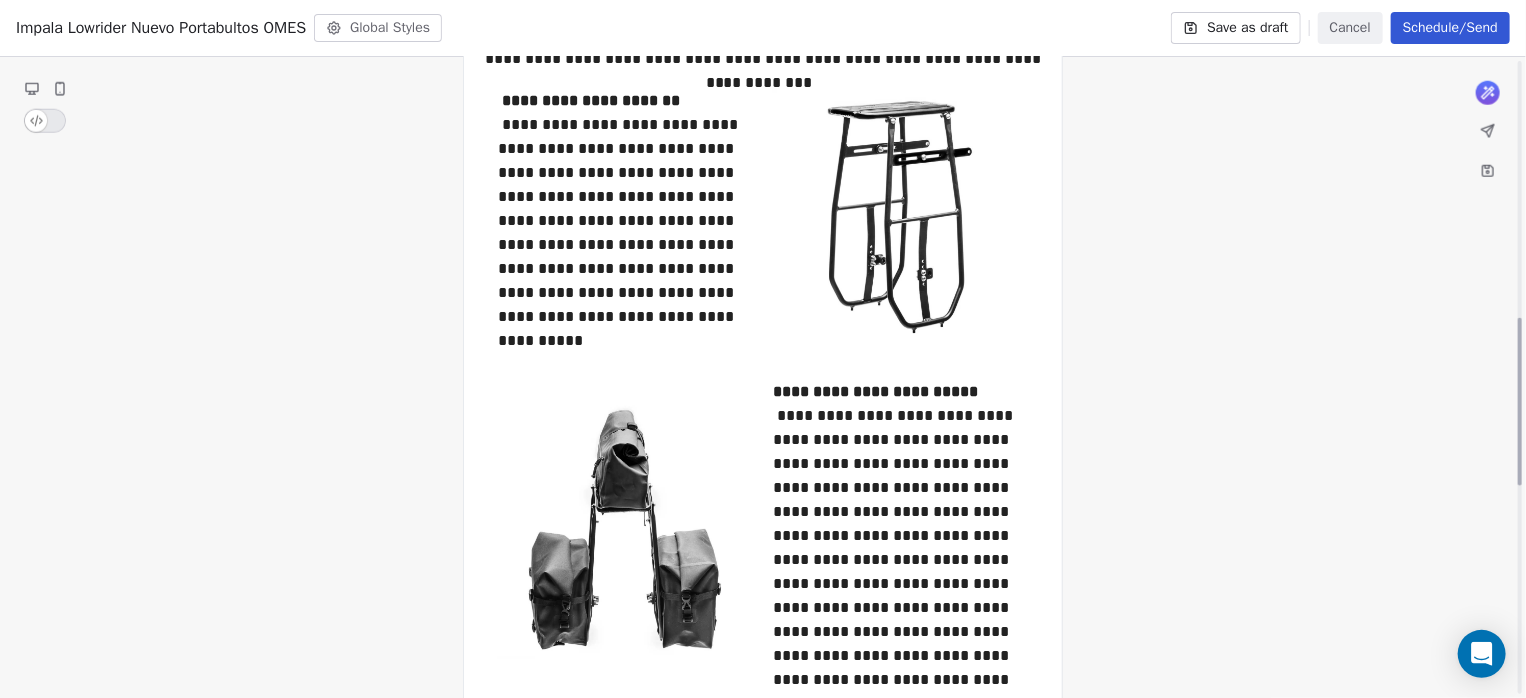 scroll, scrollTop: 980, scrollLeft: 0, axis: vertical 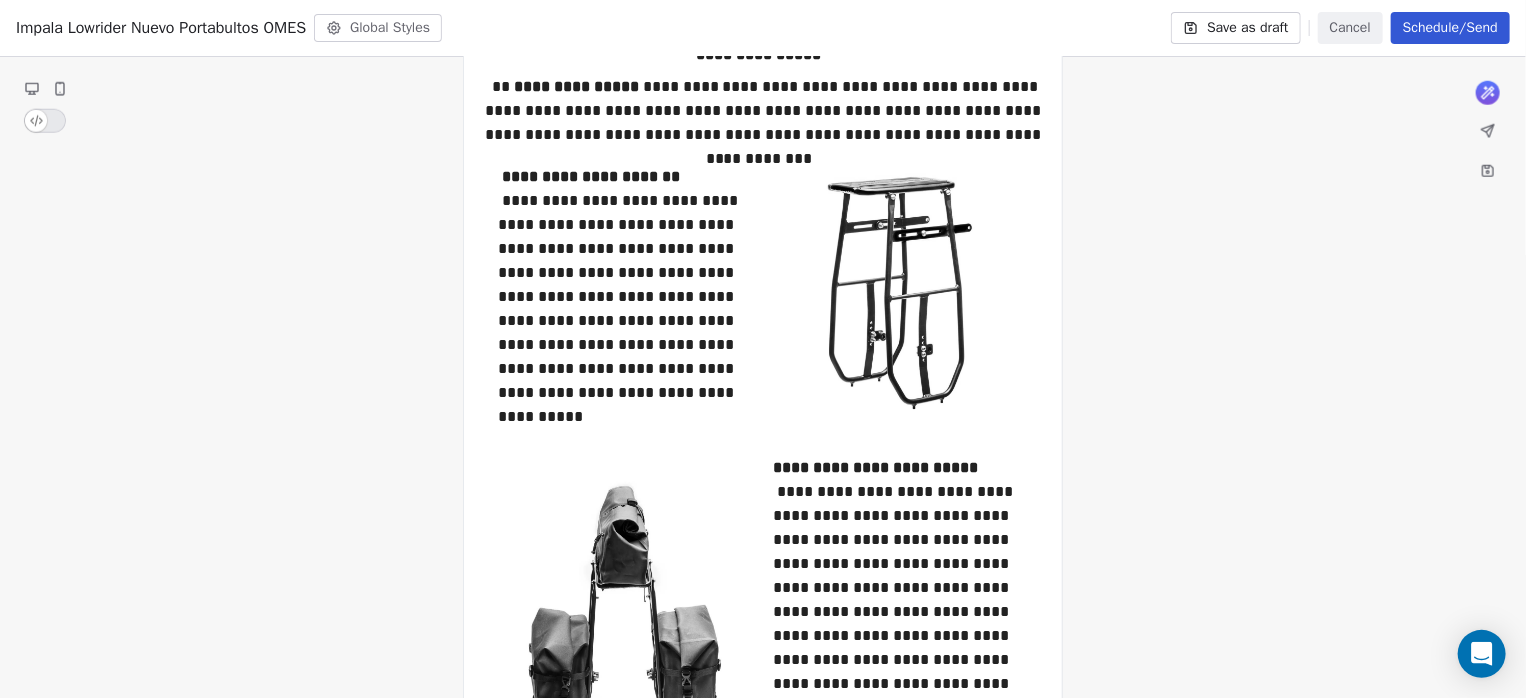 click 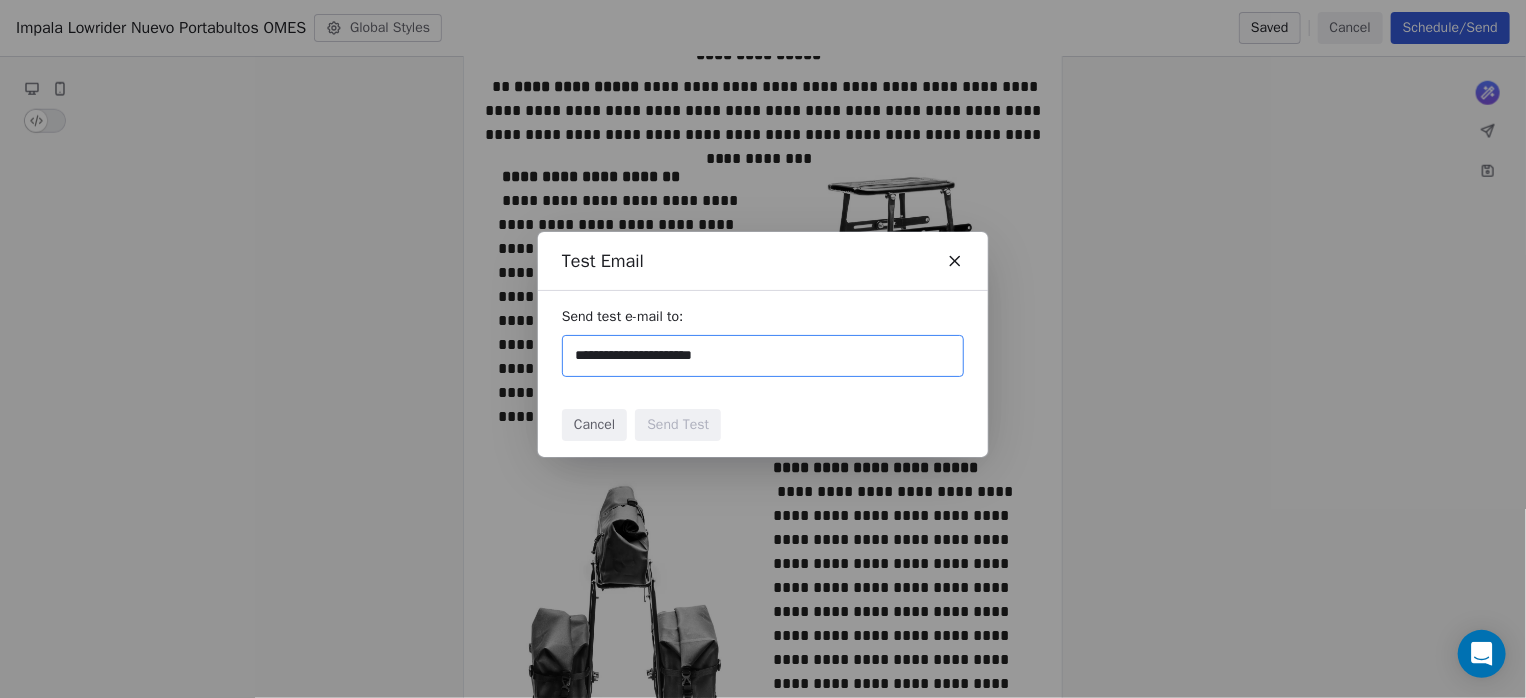 type on "**********" 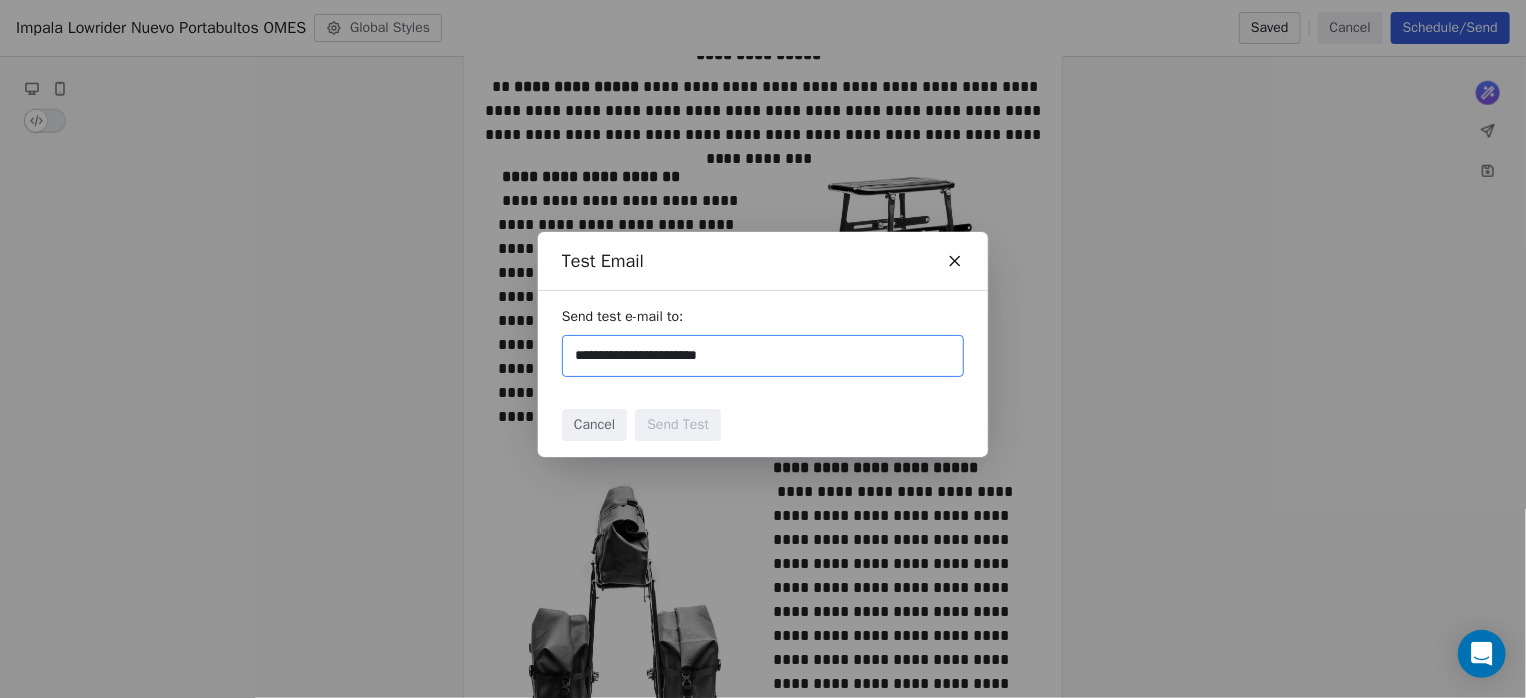 type 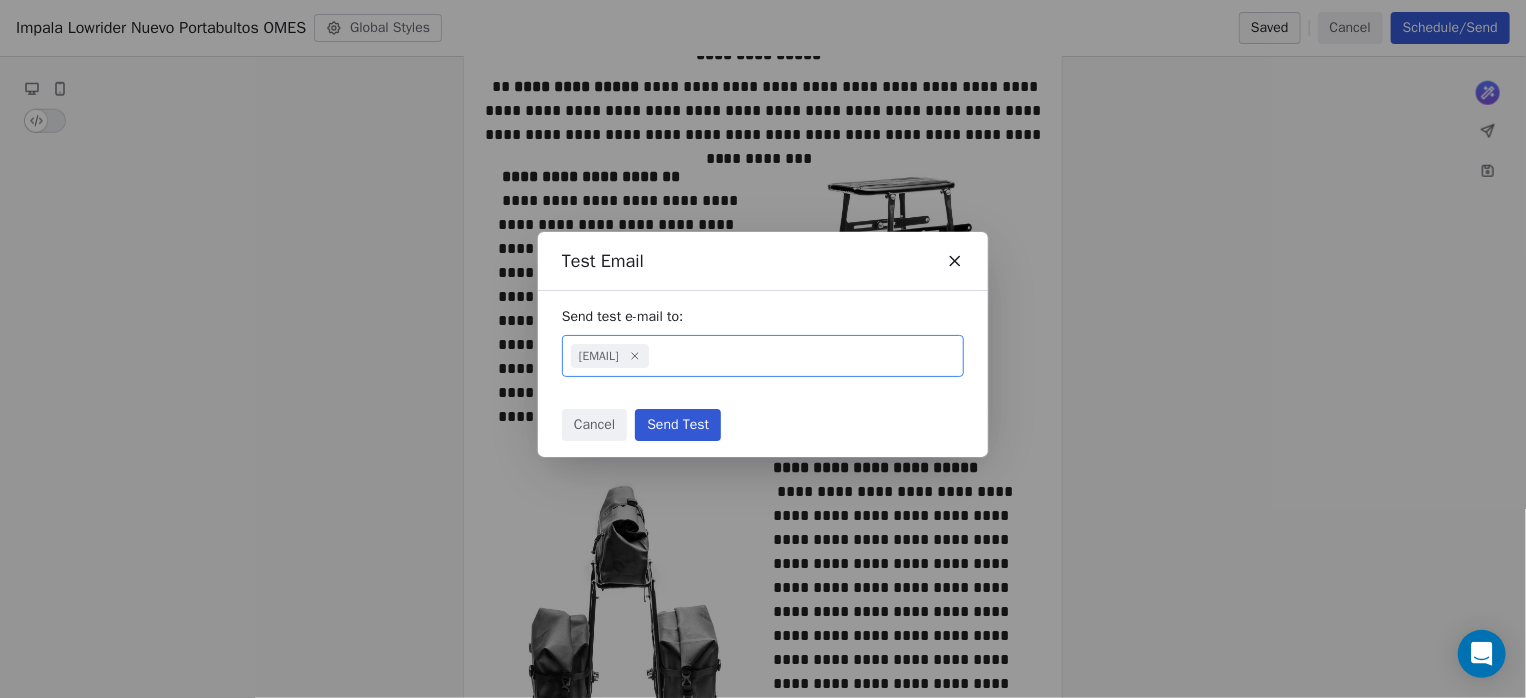 click on "Send Test" at bounding box center [678, 425] 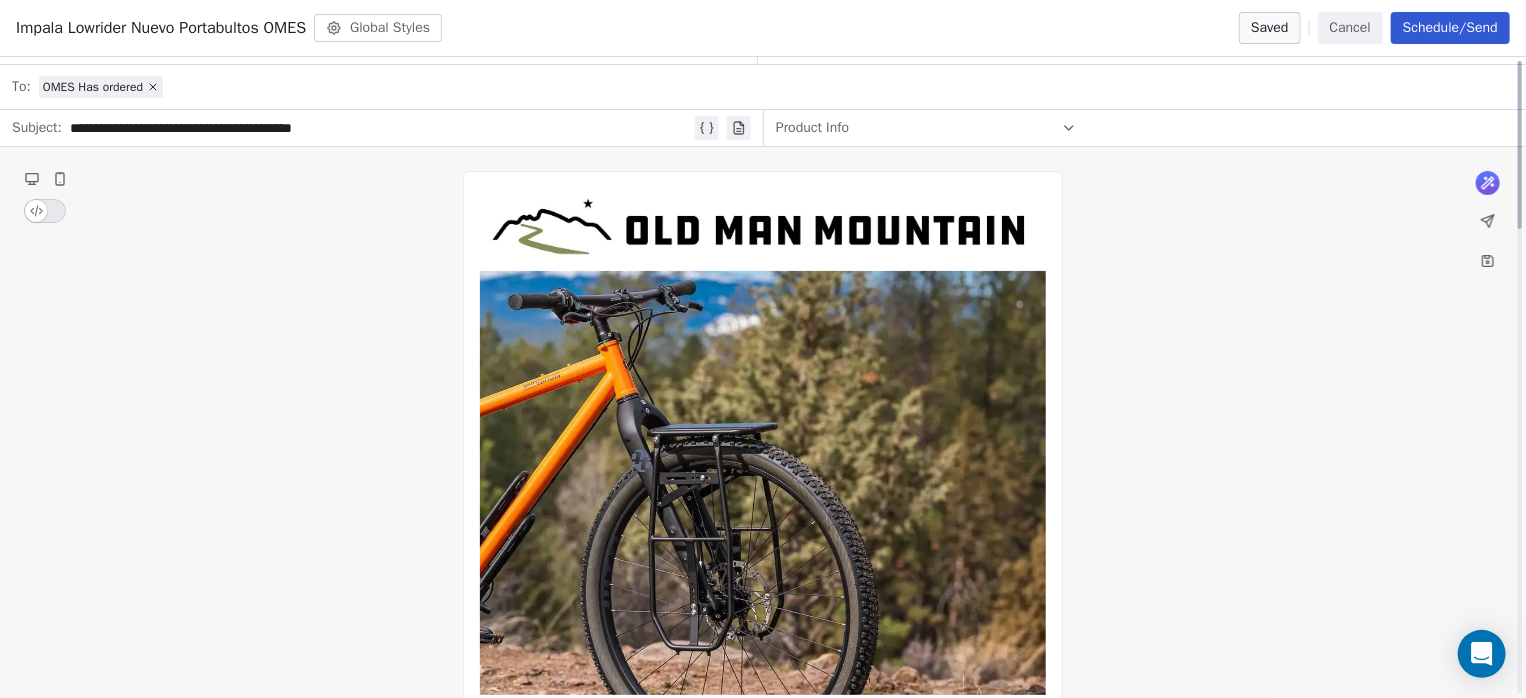 scroll, scrollTop: 0, scrollLeft: 0, axis: both 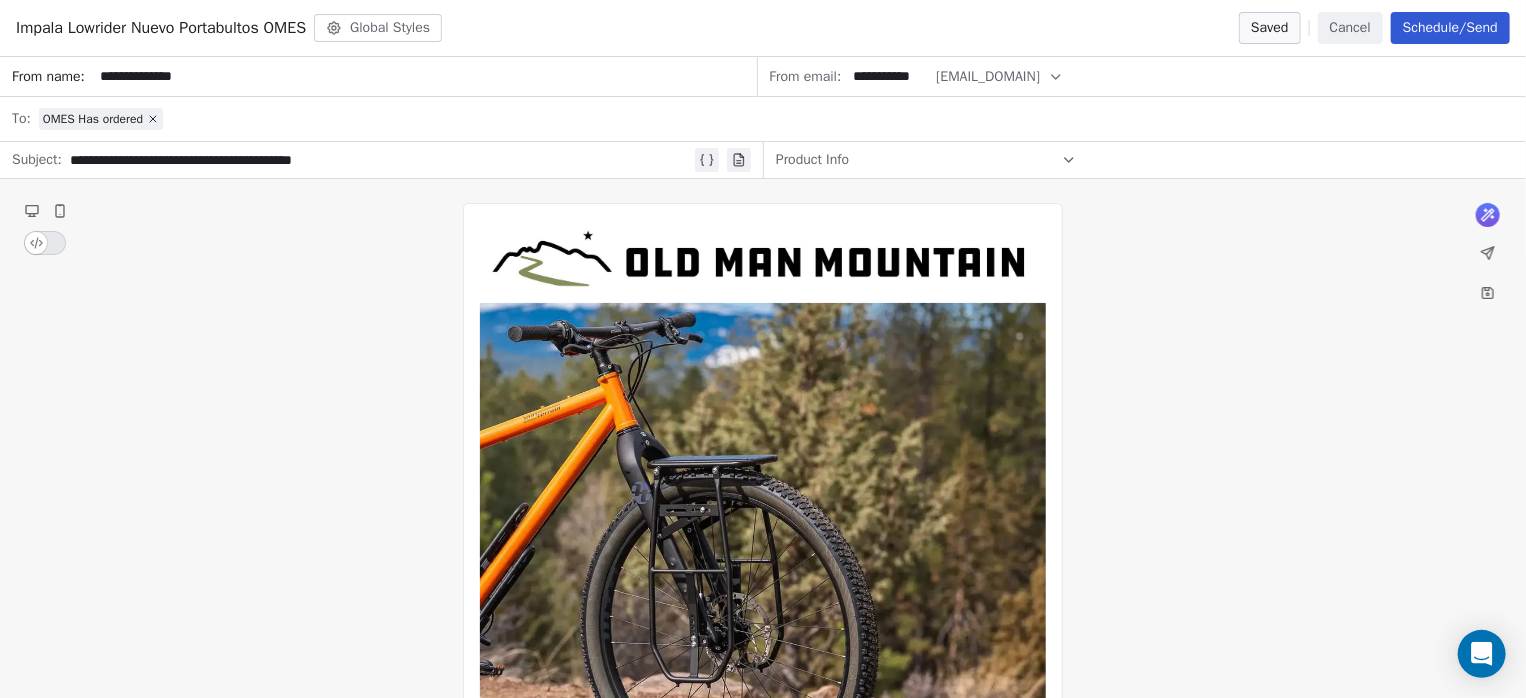 click on "Schedule/Send" at bounding box center (1450, 28) 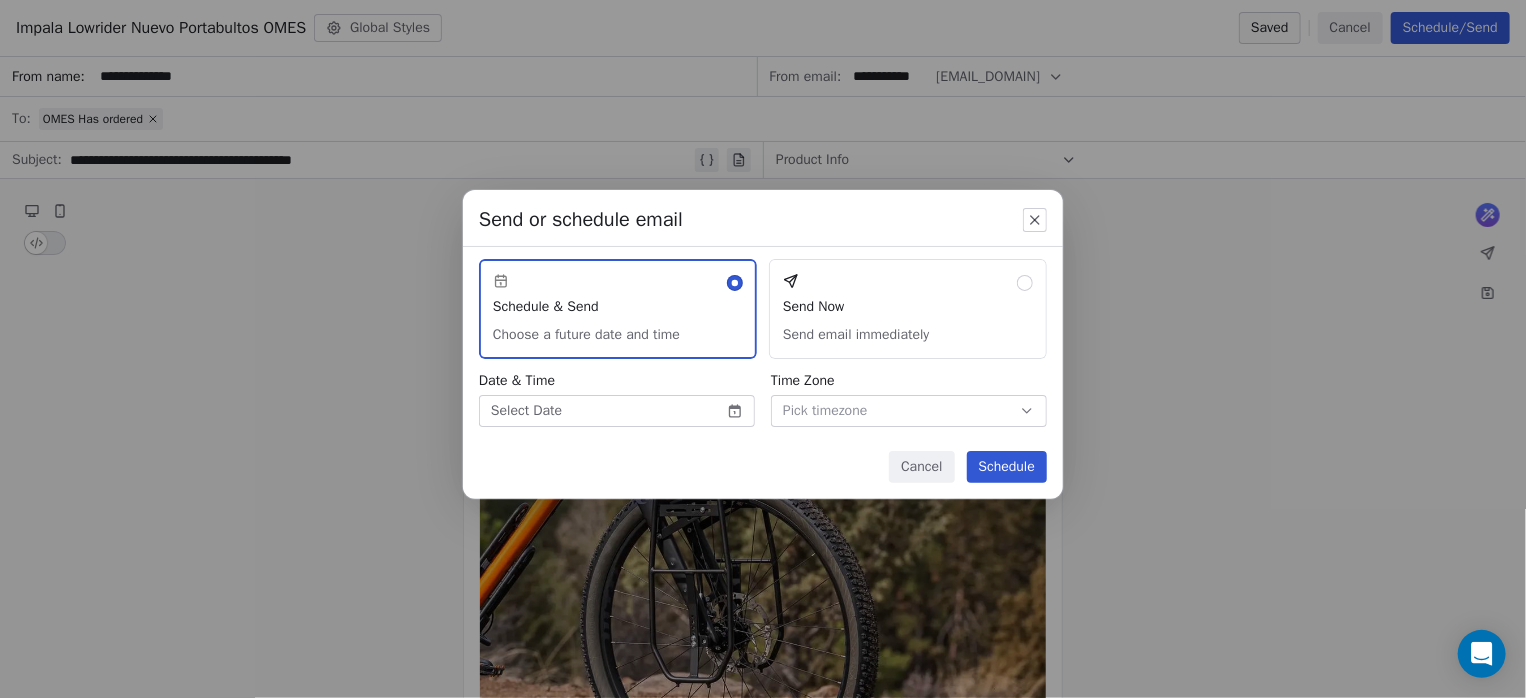 click on "Avantum Brands Contacts People Marketing Workflows Campaigns Sales Pipelines Sequences Beta Tools Apps AI Agents Help & Support Campaigns Create new campaign All ( 7 ) All ( 7 ) Drafts ( 1 ) Drafts ( 1 ) In Progress ( 0 ) In Progress ( 0 ) Scheduled ( 3 ) Scheduled ( 3 ) Sent ( 3 ) Sent ( 3 ) Name Status Analytics Actions Impala Lowrider Nuevo Portabultos OMES Created on [MONTH] [DAY], [YEAR], [HOUR]:[MINUTE] [AM/PM] To: OMES Has ordered Draft - Open Rate - Click Rate - Unsubscribe Impala Lowrider New Rack b2b Scheduled on [MONTH] [DAY], [YEAR], [HOUR]:[MINUTE] [AM/PM] To: Buying OMEU Shops Scheduled - Open Rate - Click Rate - Unsubscribe Impala Lowrider Nuevo Portabultos Scheduled on [MONTH] [DAY], [YEAR], [HOUR]:[MINUTE] [AM/PM] To: AV Tiendas OMM ES Scheduled - Open Rate - Click Rate - Unsubscribe Impala Lowrider New Rack Scheduled on [MONTH] [DAY], [YEAR], [HOUR]:[MINUTE] [AM/PM] To: OMEU Has ordered Scheduled - Open Rate - Click Rate - Unsubscribe New Gear bikepacking Sent on [MONTH] [DAY], [YEAR], [HOUR]:[MINUTE] [AM/PM] To: Buying OMEU Shops Sent 9 / 9 33.33% (3) Open Rate - Click Rate - Unsubscribe Sent 77 / 77 -" at bounding box center (763, 349) 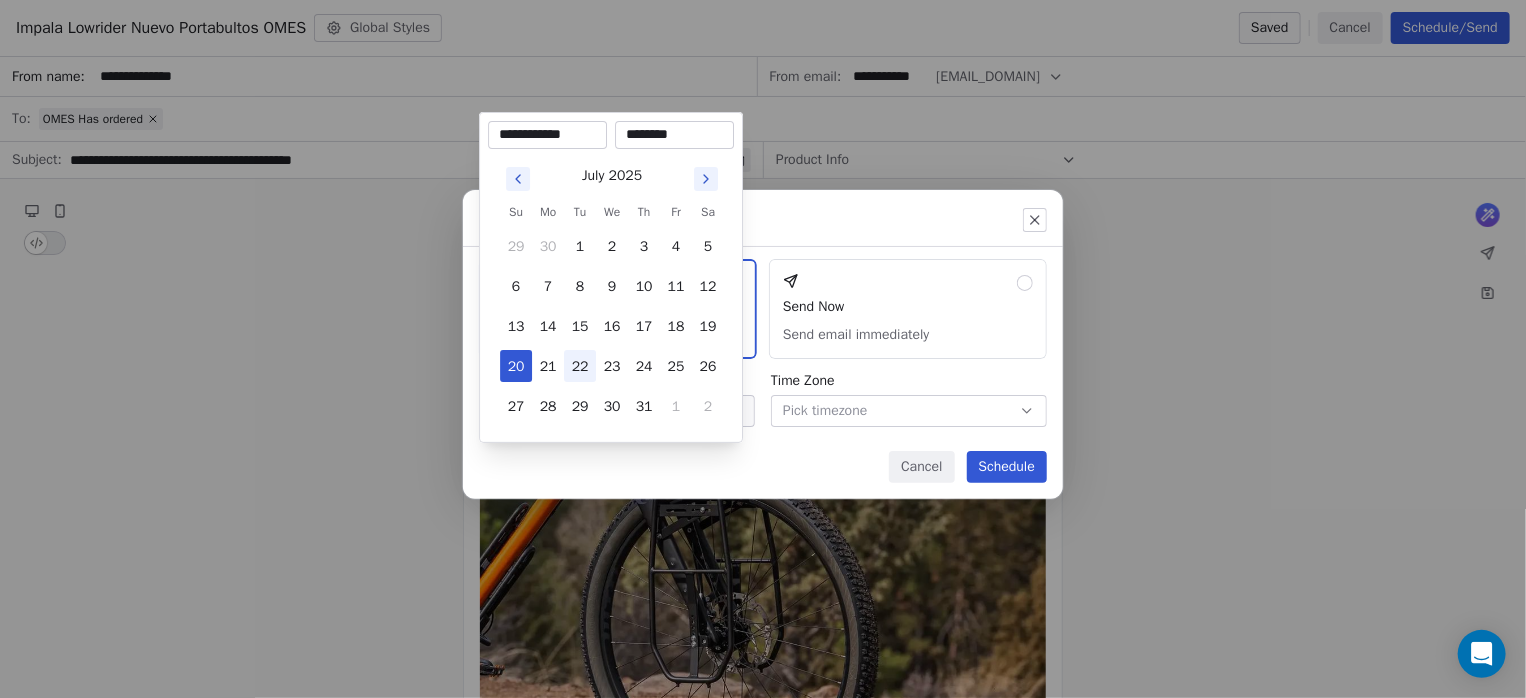 click on "22" at bounding box center (580, 366) 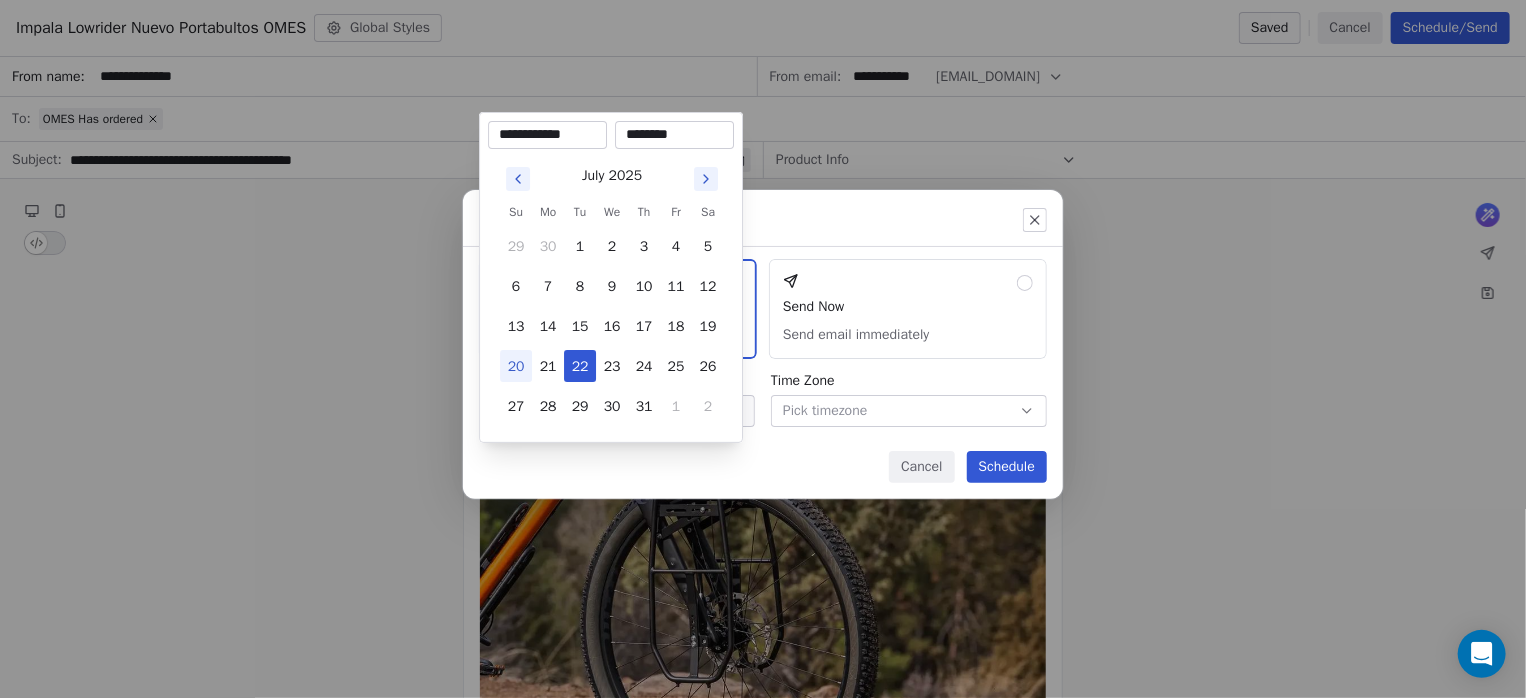 click on "********" at bounding box center [674, 135] 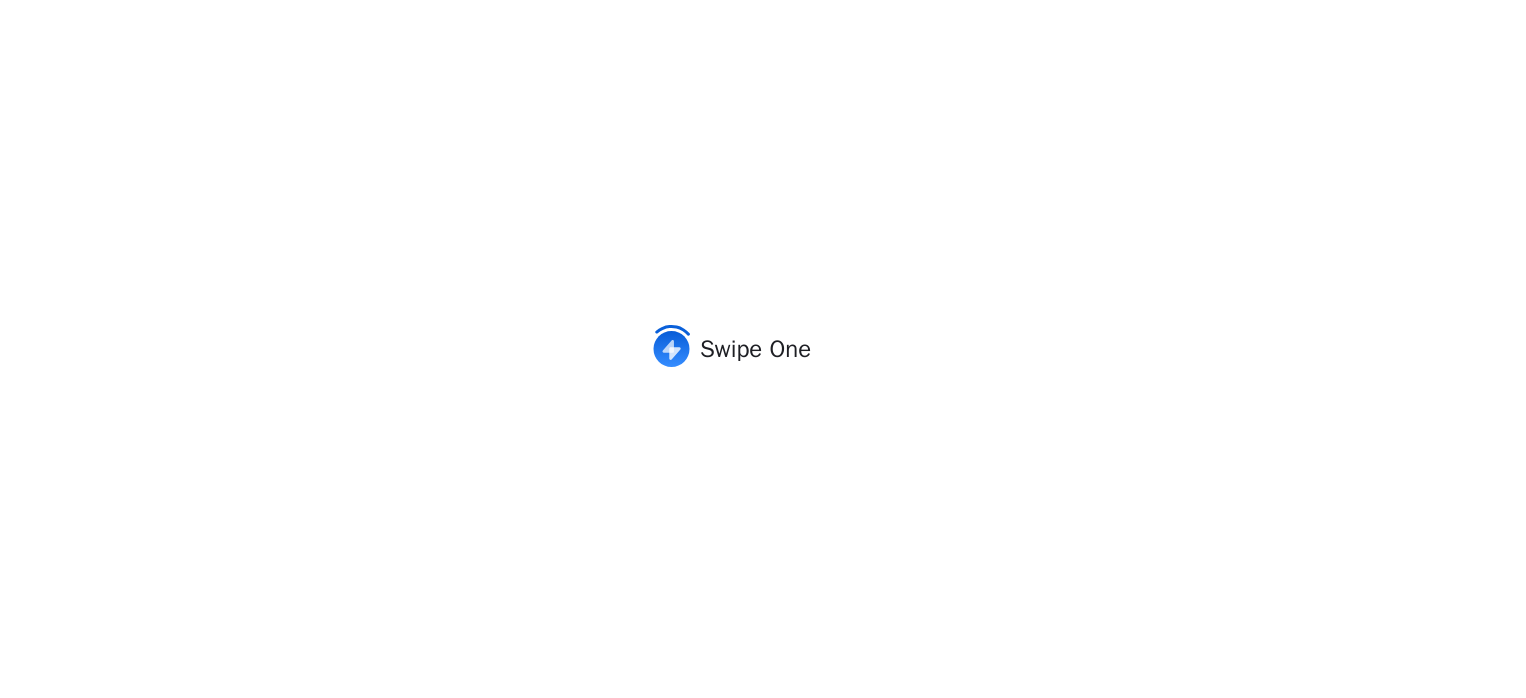scroll, scrollTop: 0, scrollLeft: 0, axis: both 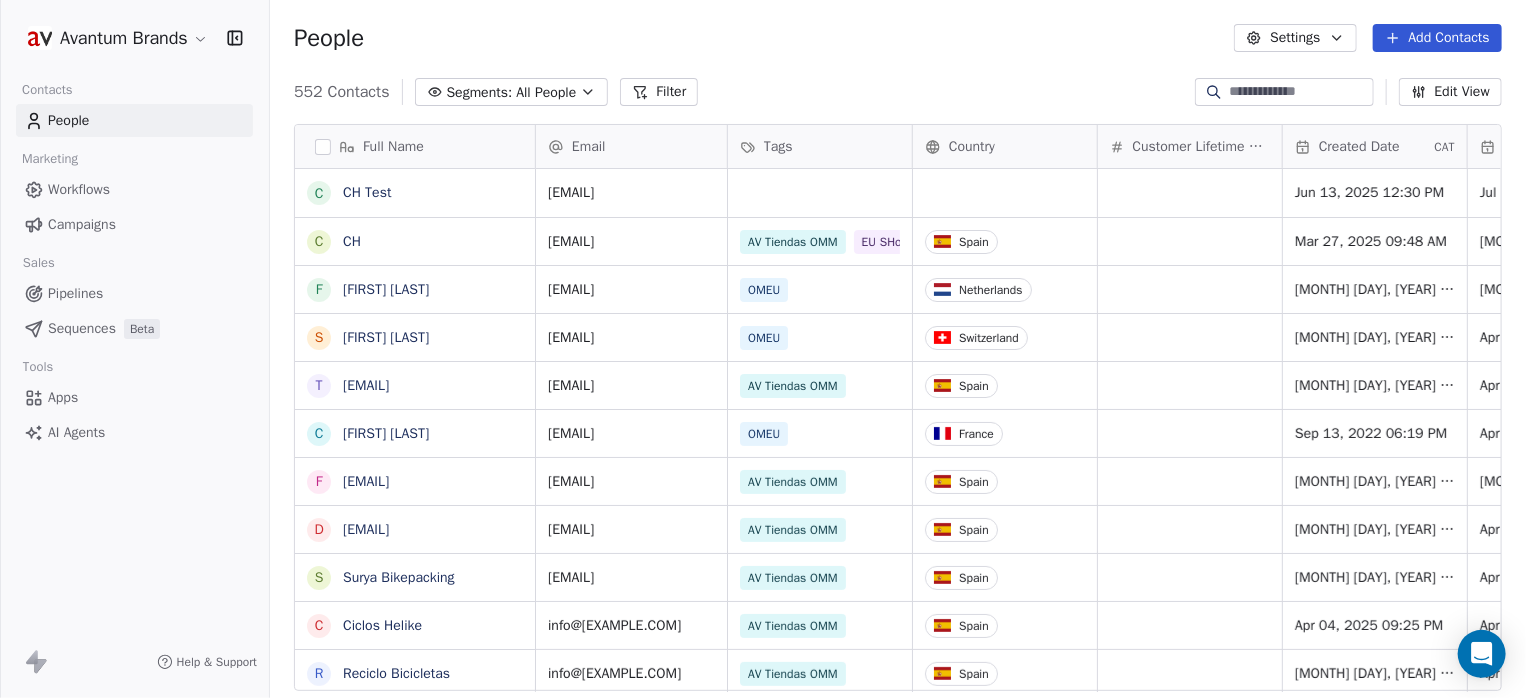 click 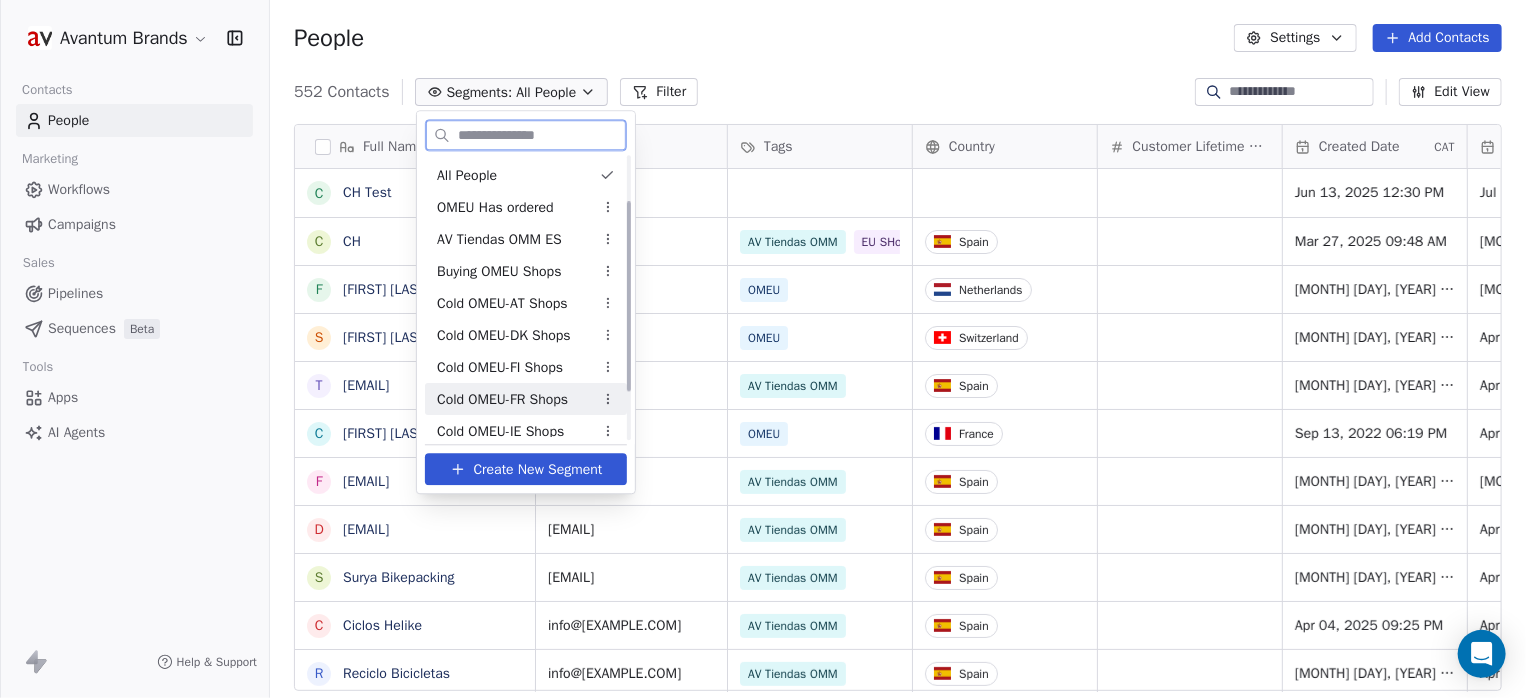scroll, scrollTop: 138, scrollLeft: 0, axis: vertical 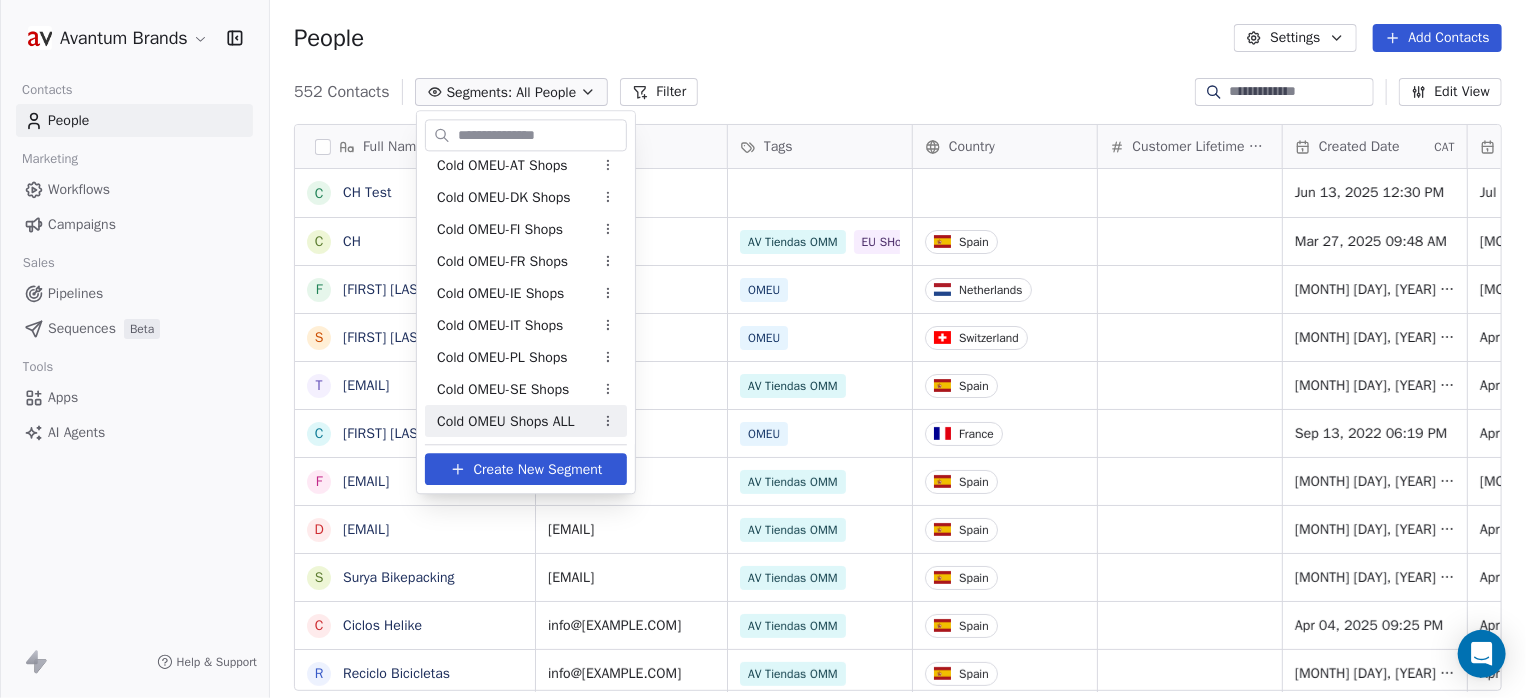 click on "Create New Segment" at bounding box center [538, 469] 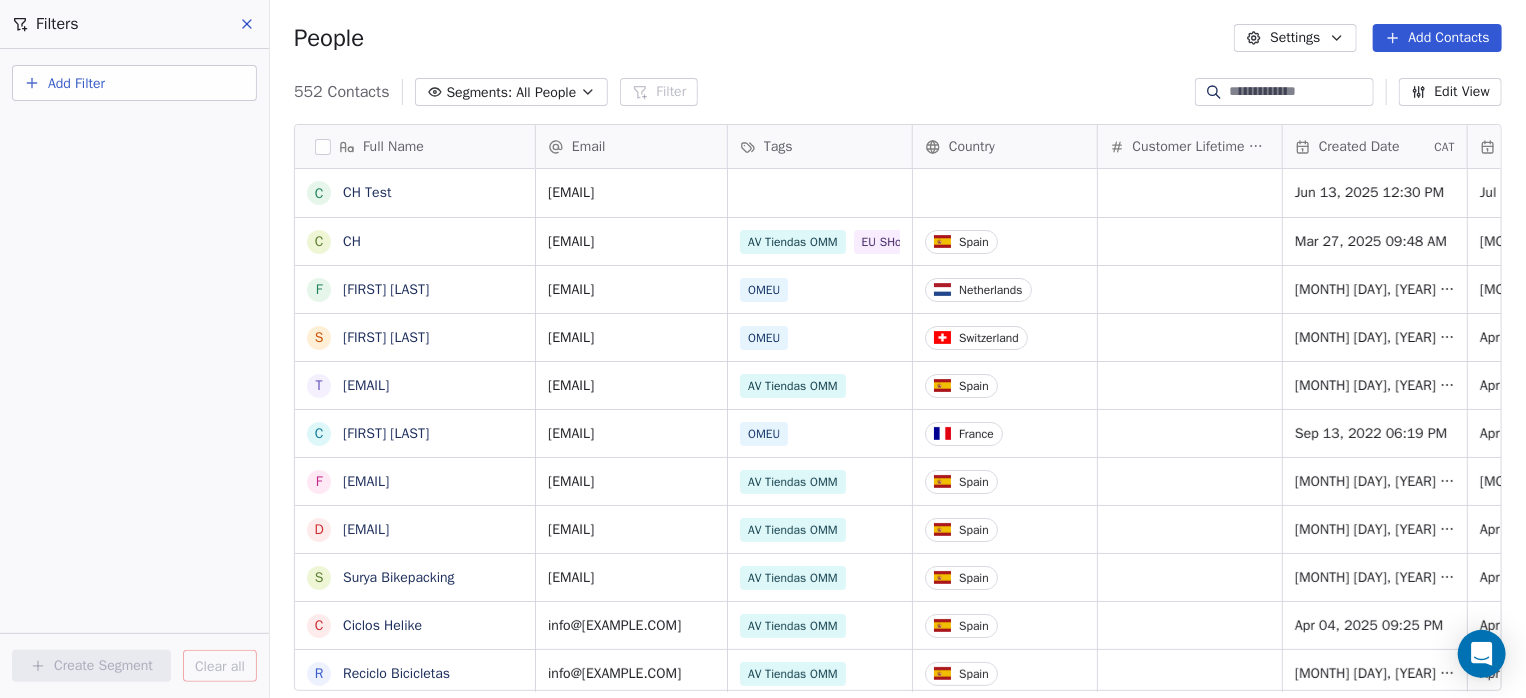 click on "Add Filter" at bounding box center (76, 83) 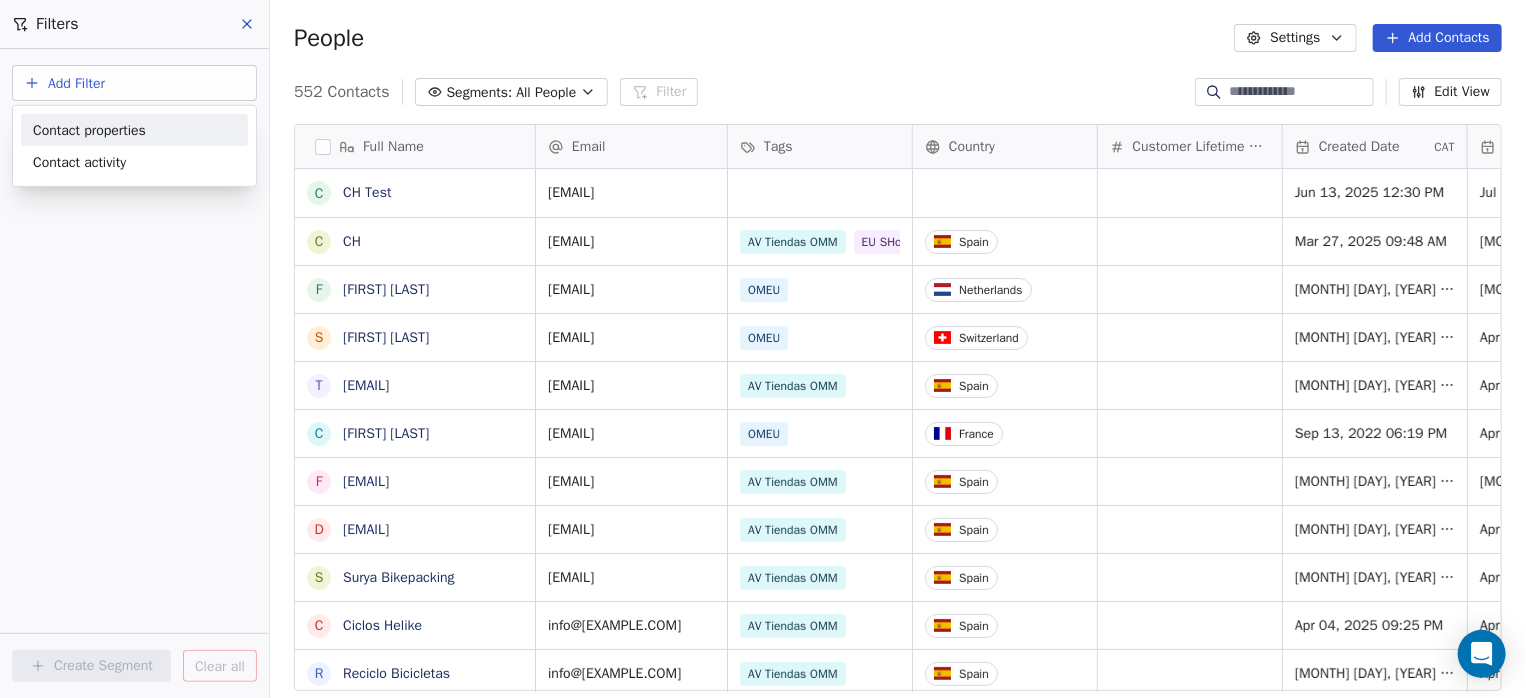 click on "Contact properties" at bounding box center (89, 129) 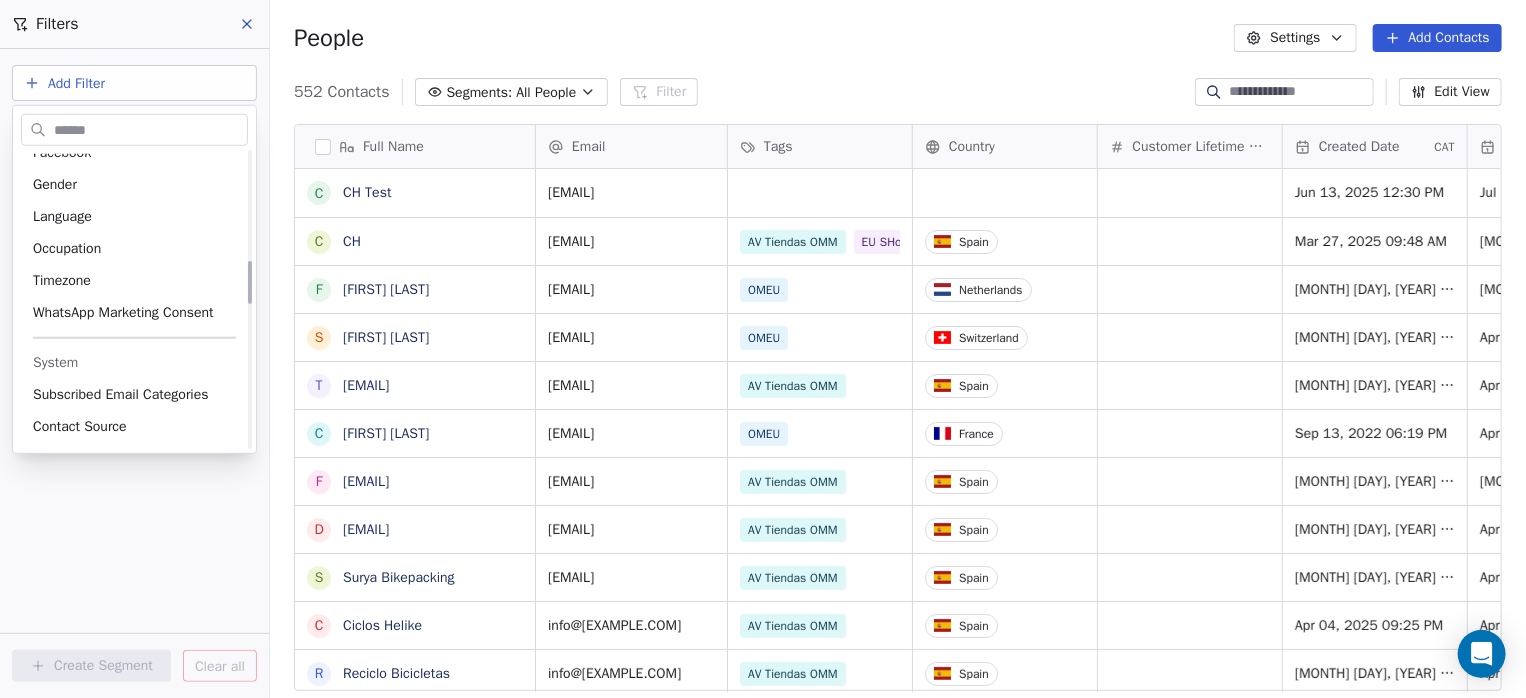 scroll, scrollTop: 800, scrollLeft: 0, axis: vertical 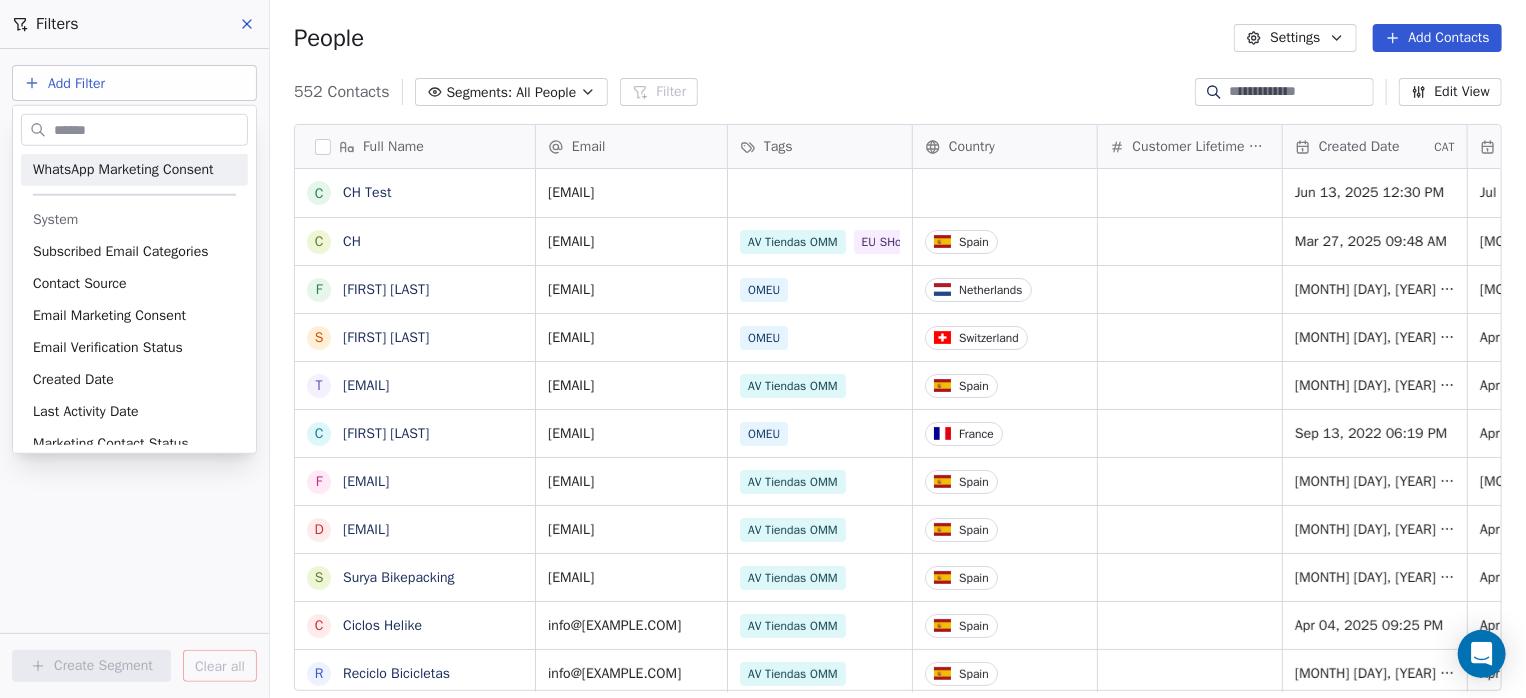 click at bounding box center (148, 129) 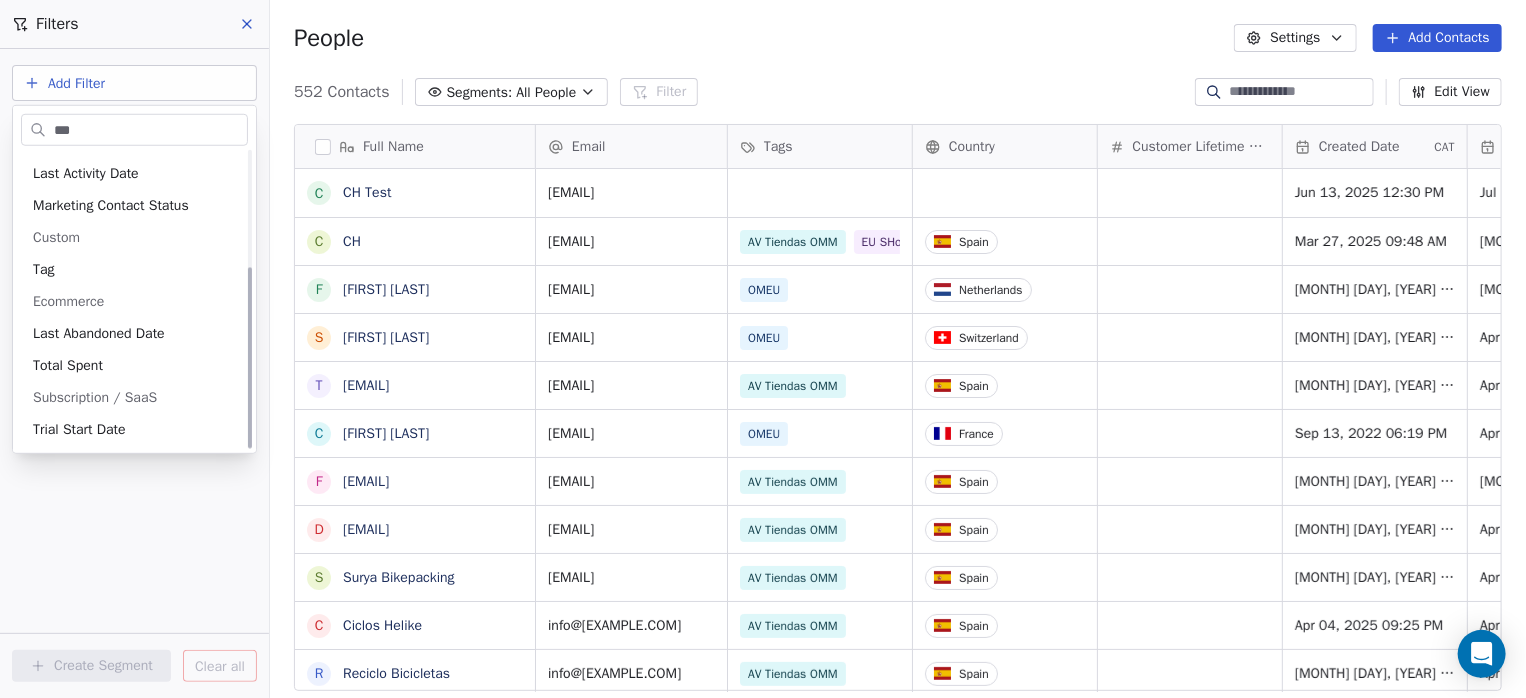 scroll, scrollTop: 0, scrollLeft: 0, axis: both 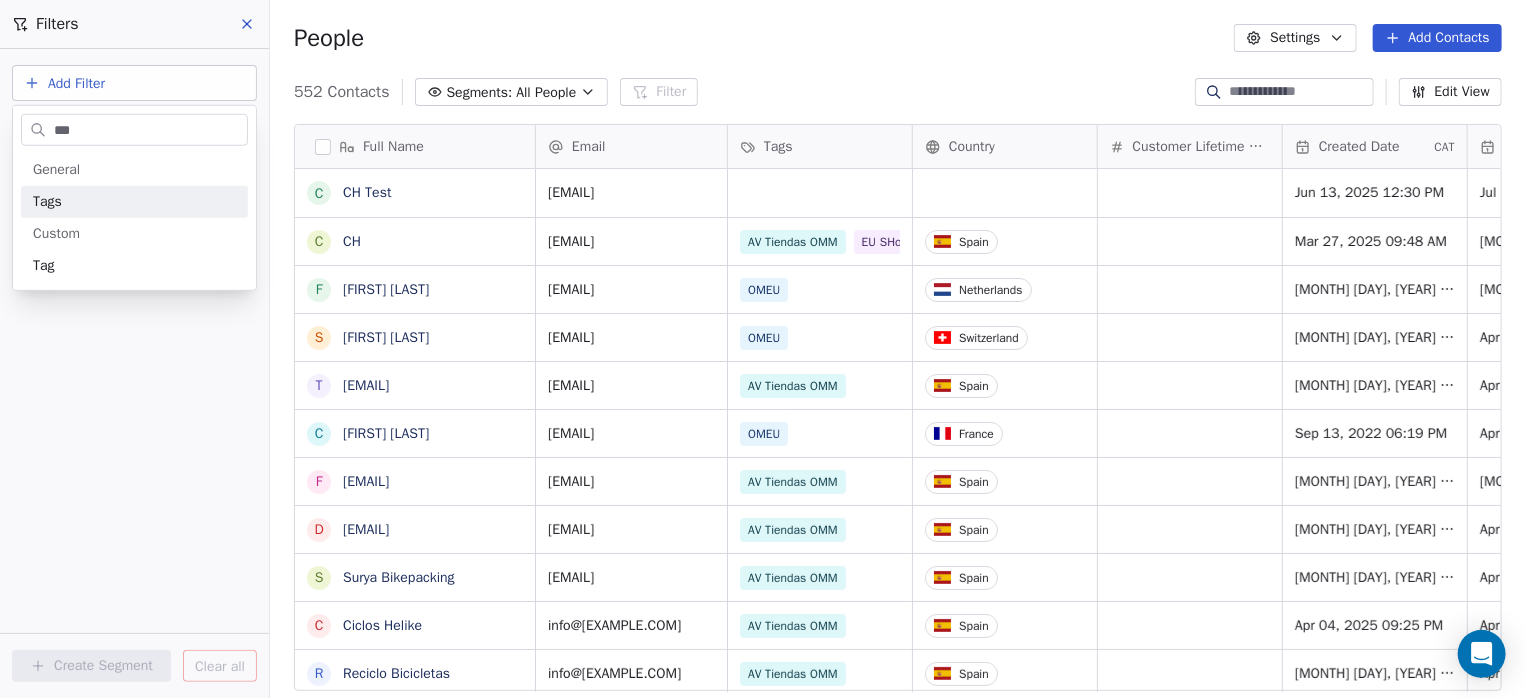 type on "***" 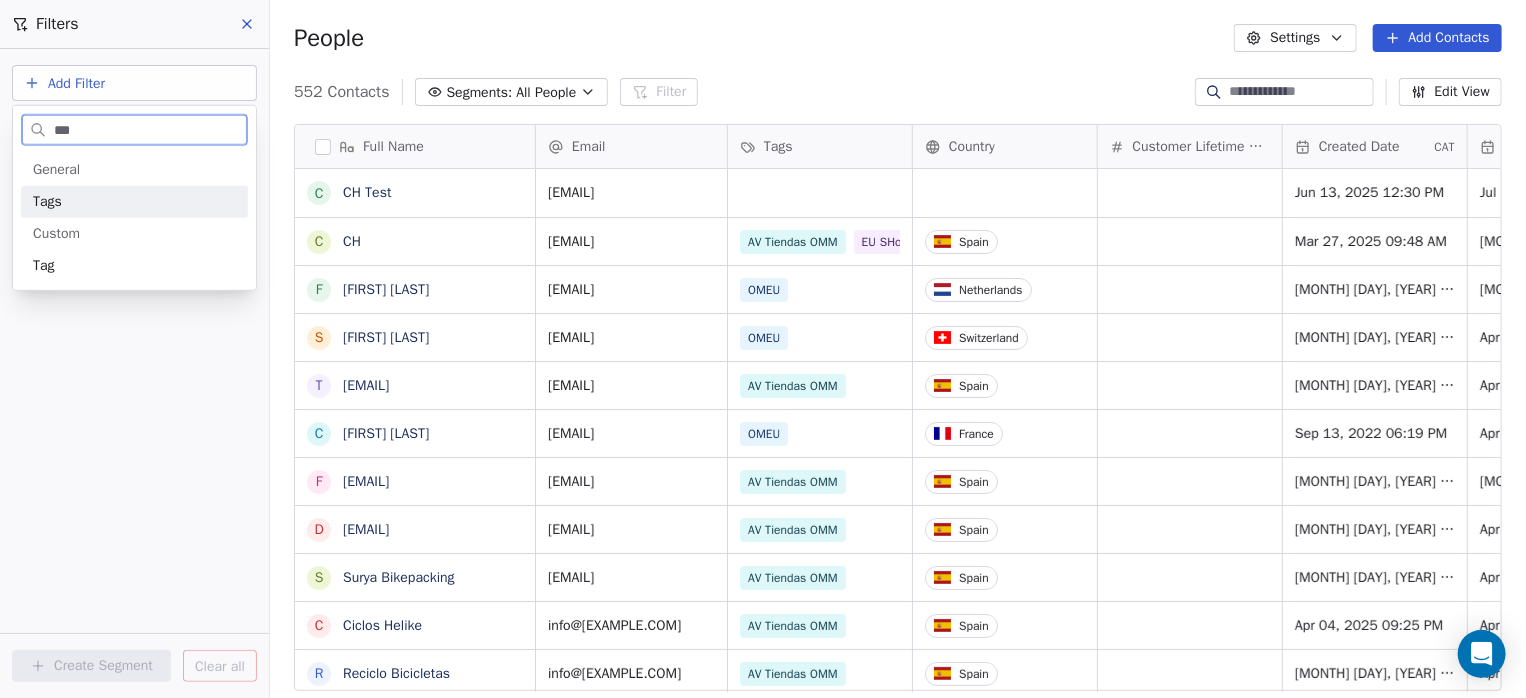click on "Tags" at bounding box center (134, 202) 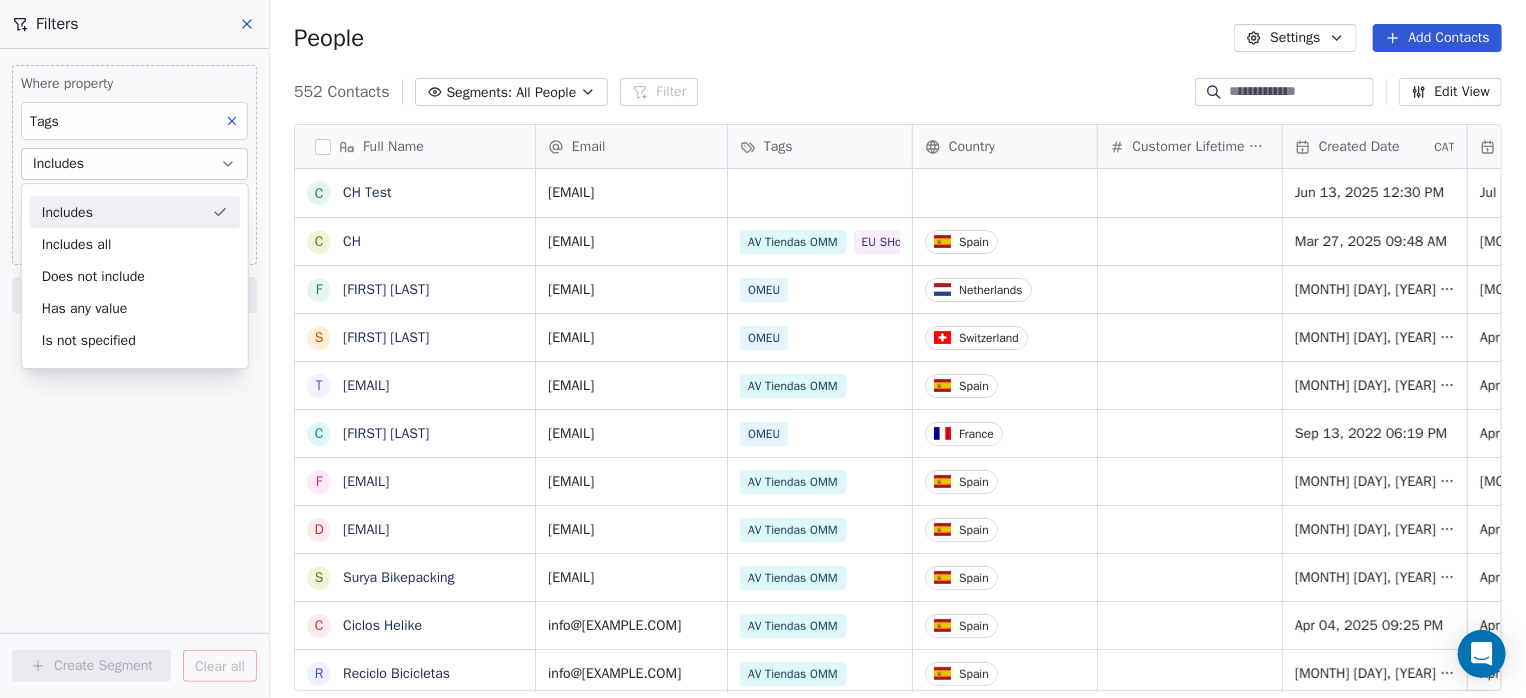 click on "Includes" at bounding box center (135, 212) 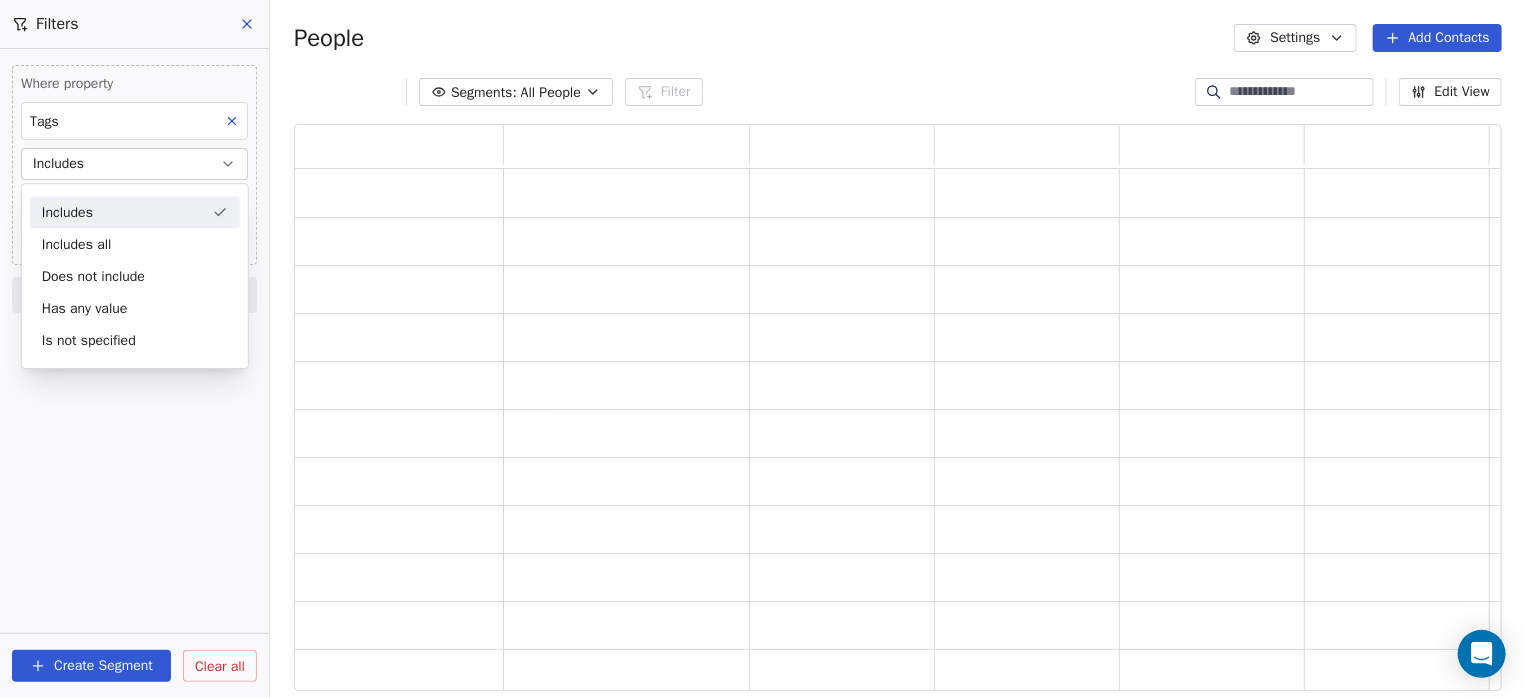 scroll, scrollTop: 16, scrollLeft: 15, axis: both 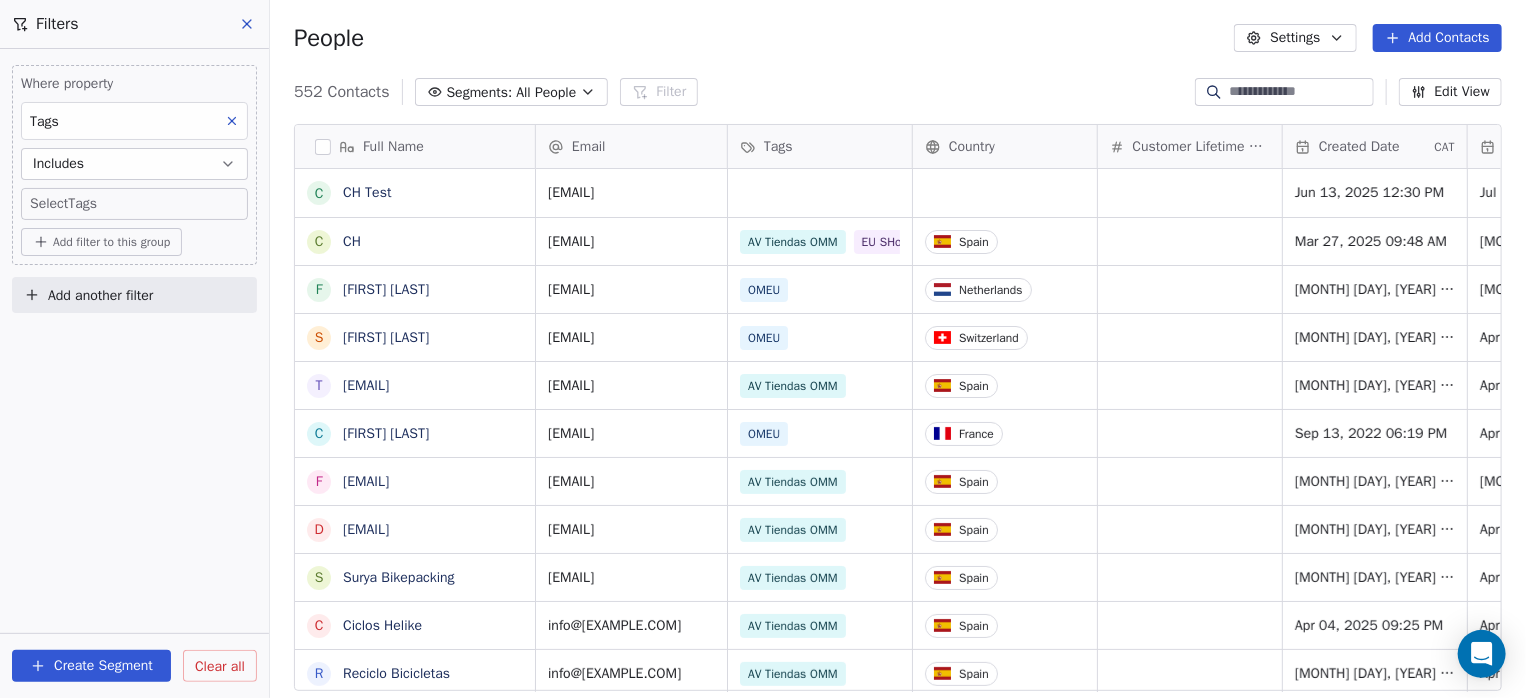 click on "Avantum Brands Contacts People Marketing Workflows Campaigns Sales Pipelines Sequences Beta Tools Apps AI Agents Help & Support Filters Where property   Tags   Includes Select  Tags Add filter to this group Add another filter  Create Segment Clear all People Settings  Add Contacts 552 Contacts Segments: All People Filter  Edit View Tag Add to Sequence Export Full Name C CH Test C CH F Floris Harteveld S Stefan Ek t tecnibike@hotmail.com c cyril colle f fernandoalmozara@gmail.com d dmanolo@telefonica.net S Surya Bikepacking C Ciclos Helike R Reciclo Bicicletas K Kirian Baum t tbikes@tbikes.cat d diversportmotor@yahoo.es i info@ciclosquintena.es d dario@ablocbikes.com i info@foxil.es C Ciclos La Ferro G Gregario Atelier S Suicycle-Store B Bertil Nordahl i info@ciclesfransi.com t tienda@bimont.com c ciclopuntosl@gmail.com t tienda@chapinal.com c ciclopolis@gmail.com i info@suriabicis.com m mikelyarza@hotmail.com S Suba Cycles i info@ciclesjk.com T The Bike Alliance Email Tags Country Customer Lifetime Value $0" at bounding box center (763, 349) 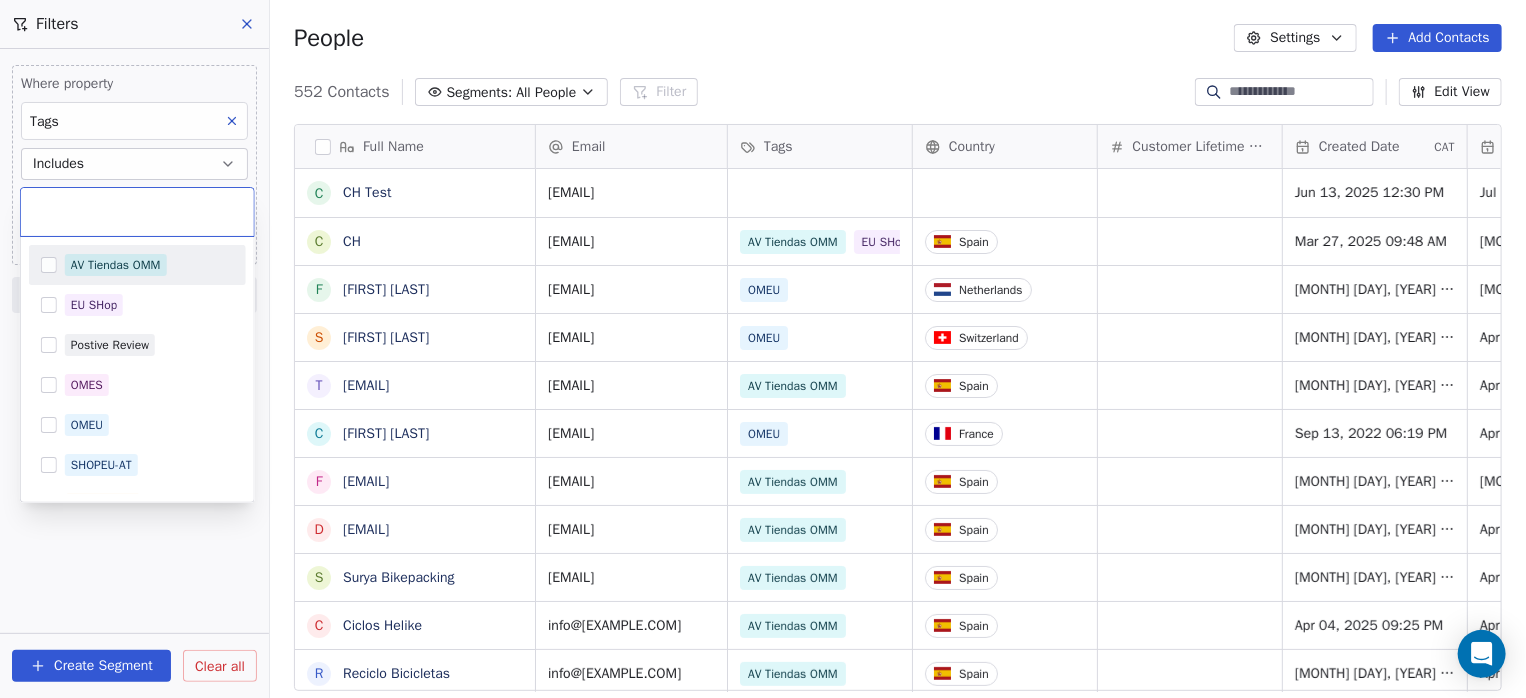 scroll, scrollTop: 16, scrollLeft: 15, axis: both 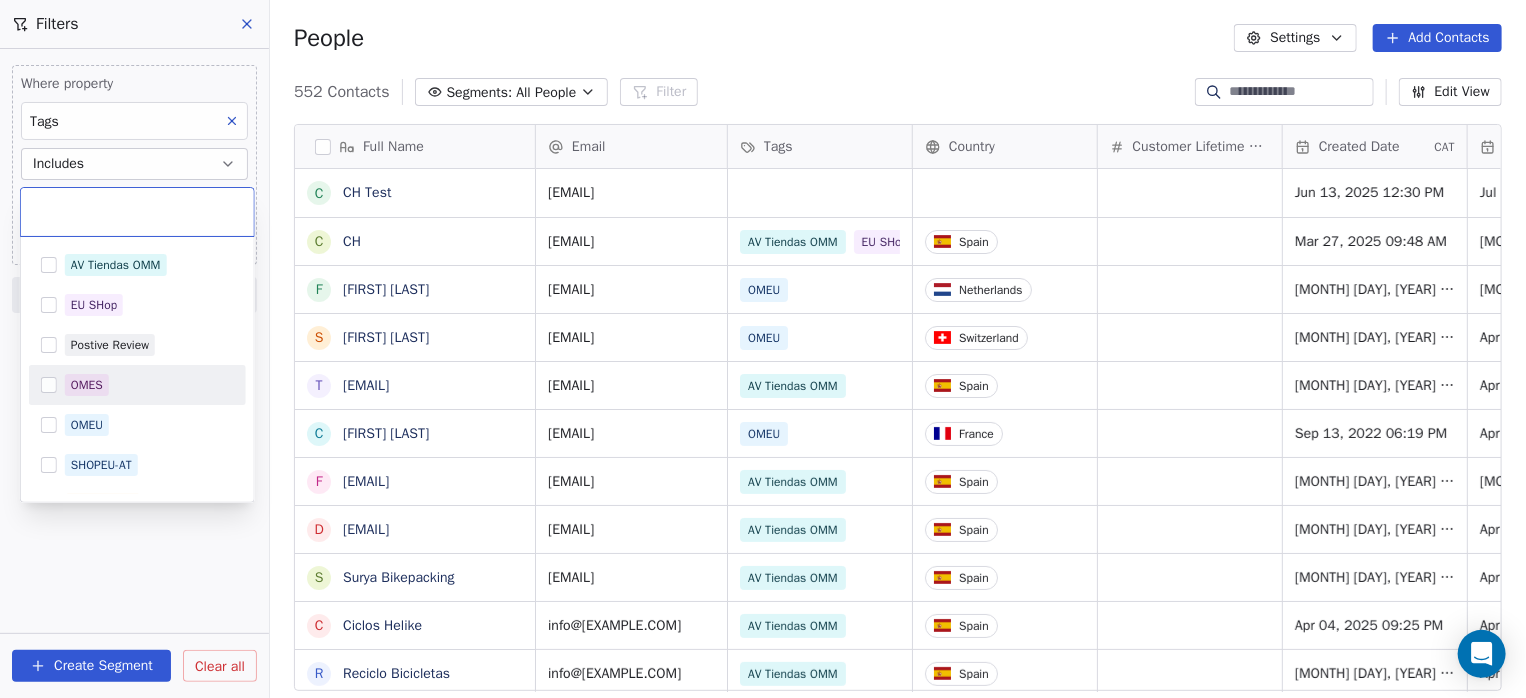 click at bounding box center [49, 385] 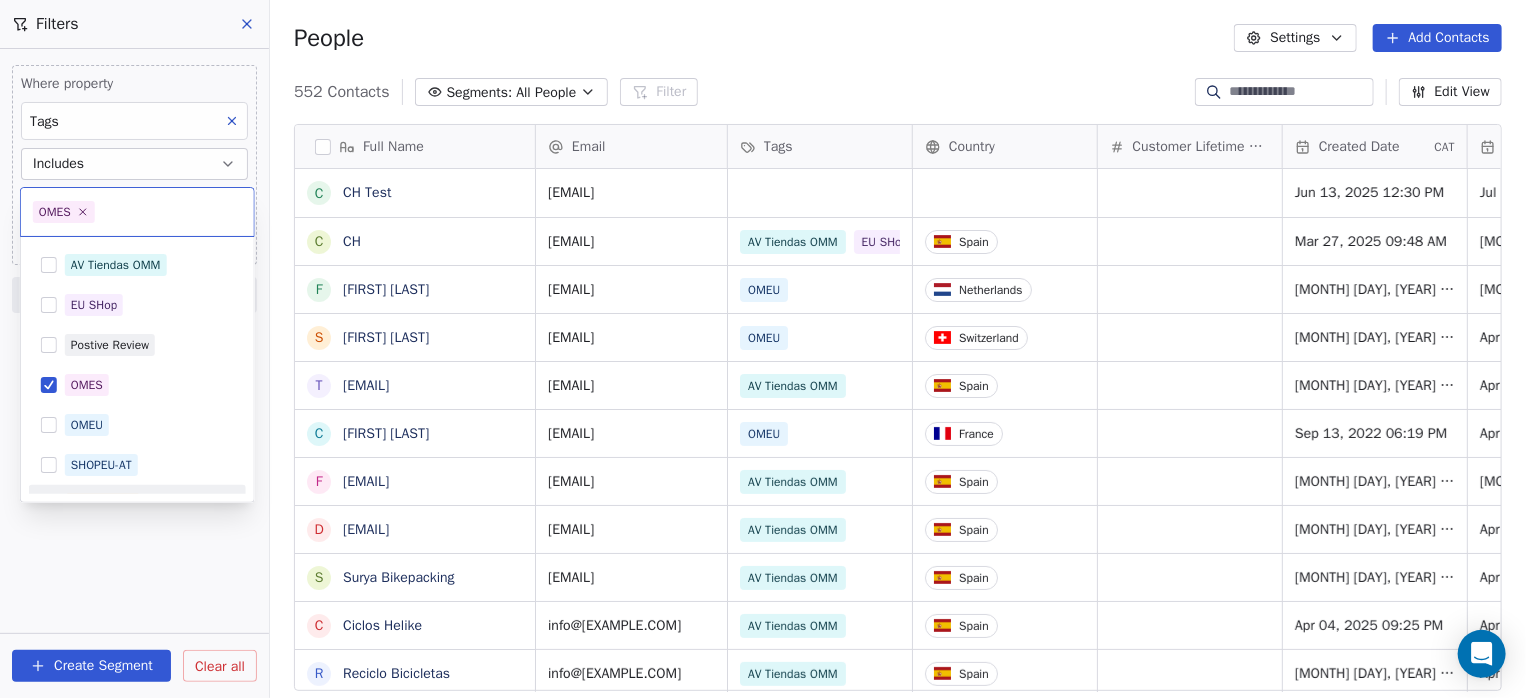 click on "Avantum Brands Contacts People Marketing Workflows Campaigns Sales Pipelines Sequences Beta Tools Apps AI Agents Help & Support Filters Where property   Tags   Includes Select  Tags Add filter to this group Add another filter  Create Segment Clear all People Settings  Add Contacts 552 Contacts Segments: All People Filter  Edit View Tag Add to Sequence Export Full Name C CH Test C CH F Floris Harteveld S Stefan Ek t tecnibike@hotmail.com c cyril colle f fernandoalmozara@gmail.com d dmanolo@telefonica.net S Surya Bikepacking C Ciclos Helike R Reciclo Bicicletas K Kirian Baum t tbikes@tbikes.cat d diversportmotor@yahoo.es i info@ciclosquintena.es d dario@ablocbikes.com i info@foxil.es C Ciclos La Ferro G Gregario Atelier S Suicycle-Store B Bertil Nordahl i info@ciclesfransi.com t tienda@bimont.com c ciclopuntosl@gmail.com t tienda@chapinal.com c ciclopolis@gmail.com i info@suriabicis.com m mikelyarza@hotmail.com S Suba Cycles i info@ciclesjk.com T The Bike Alliance Email Tags Country Customer Lifetime Value $0" at bounding box center [763, 349] 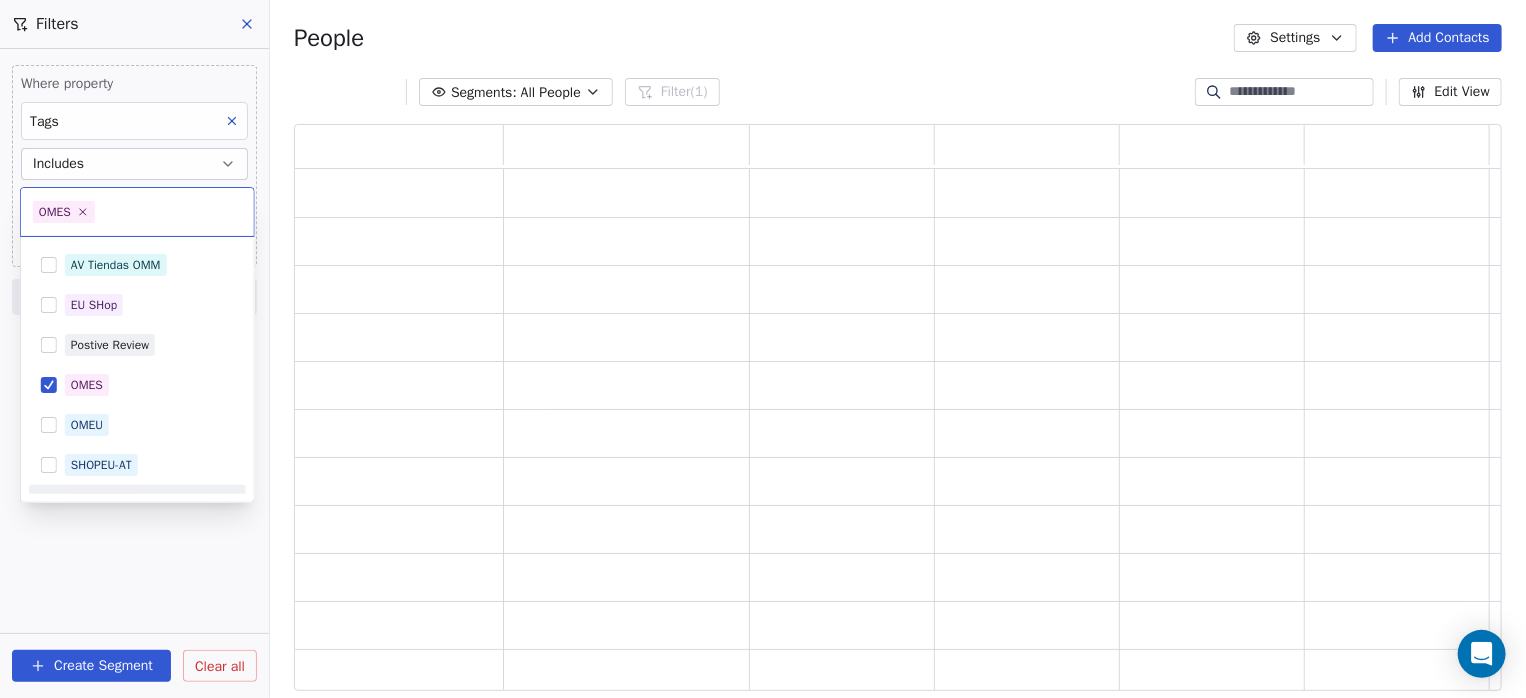 scroll, scrollTop: 16, scrollLeft: 15, axis: both 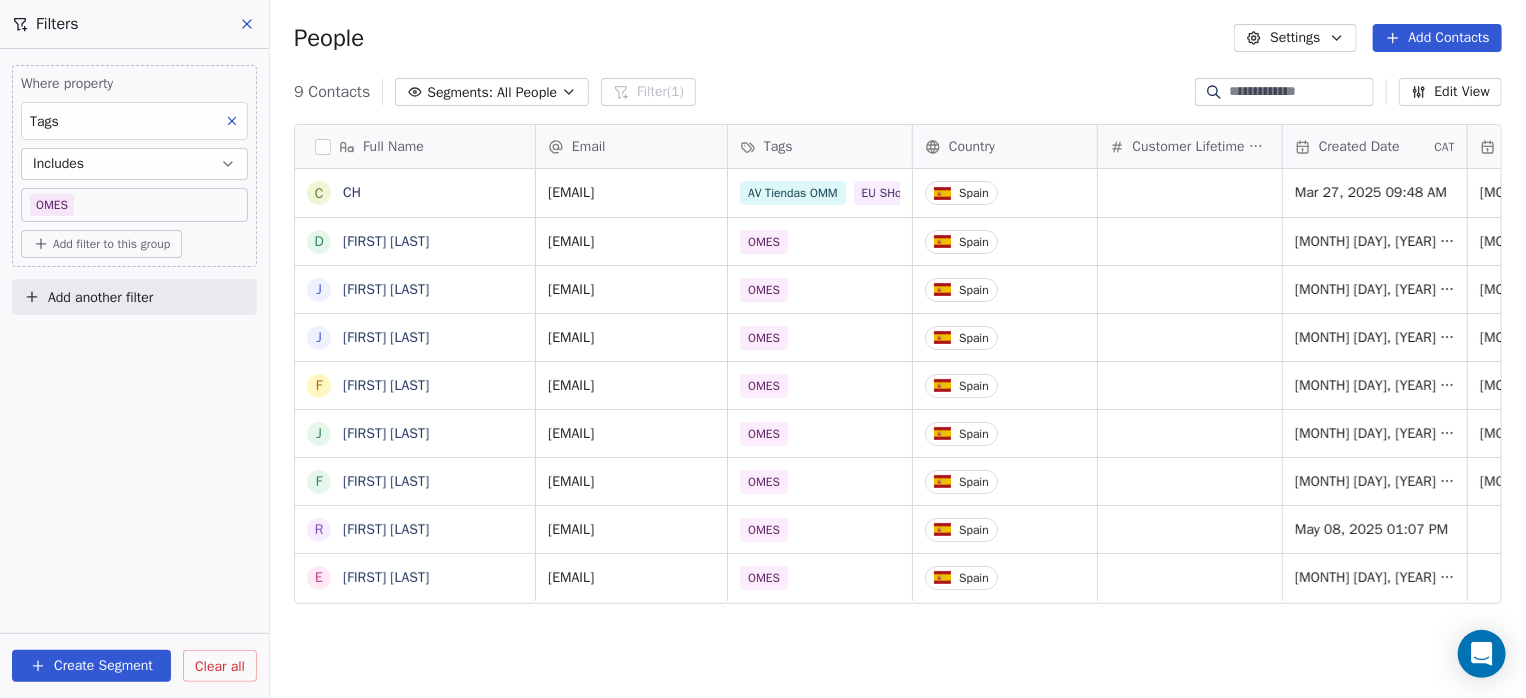 click on "Create Segment" at bounding box center [91, 666] 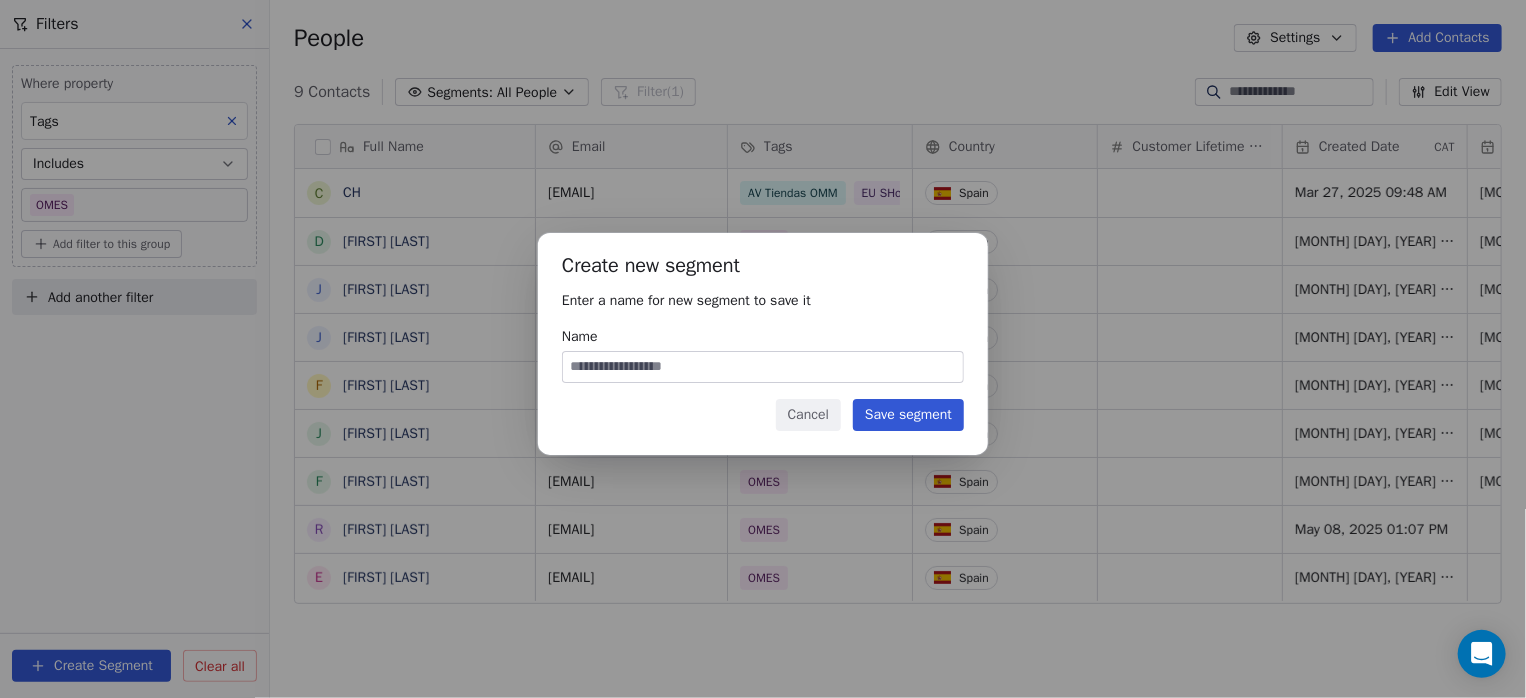 click on "Name" at bounding box center (763, 367) 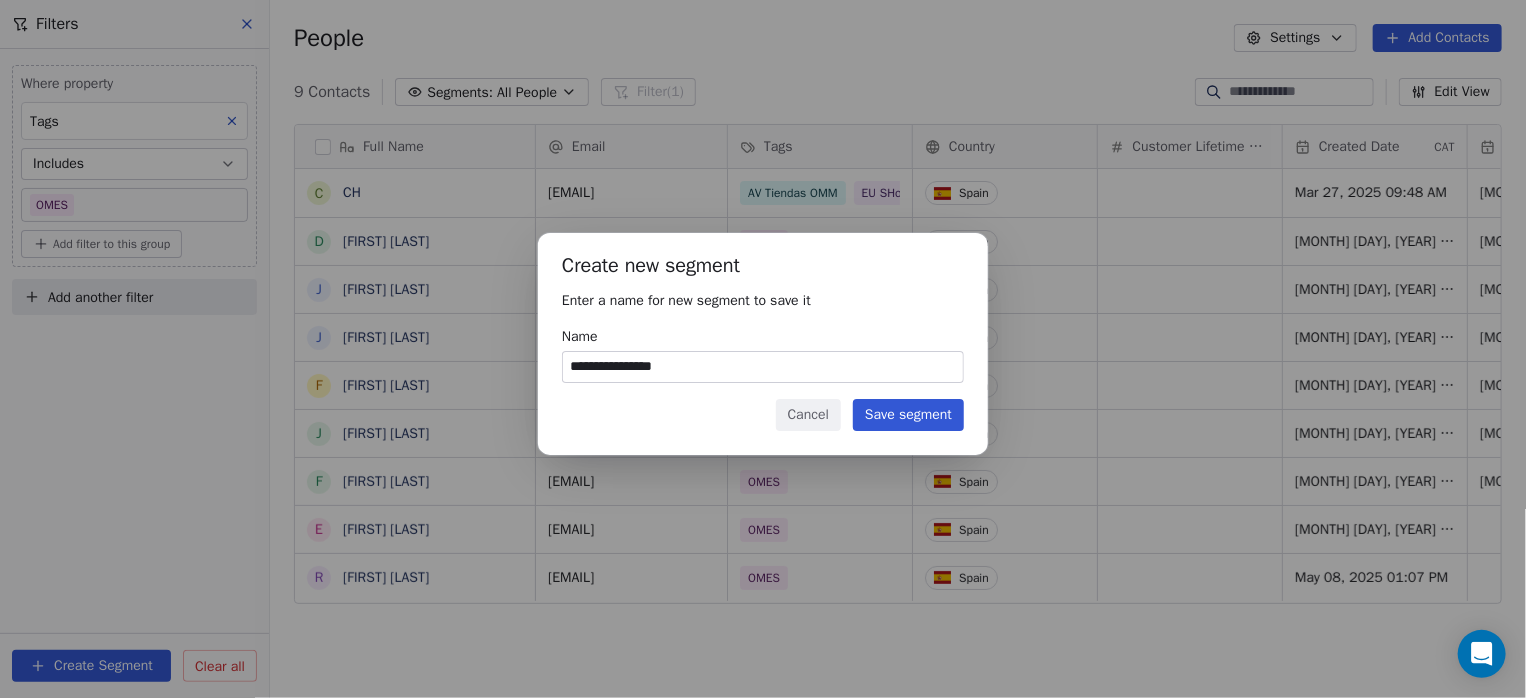 type on "**********" 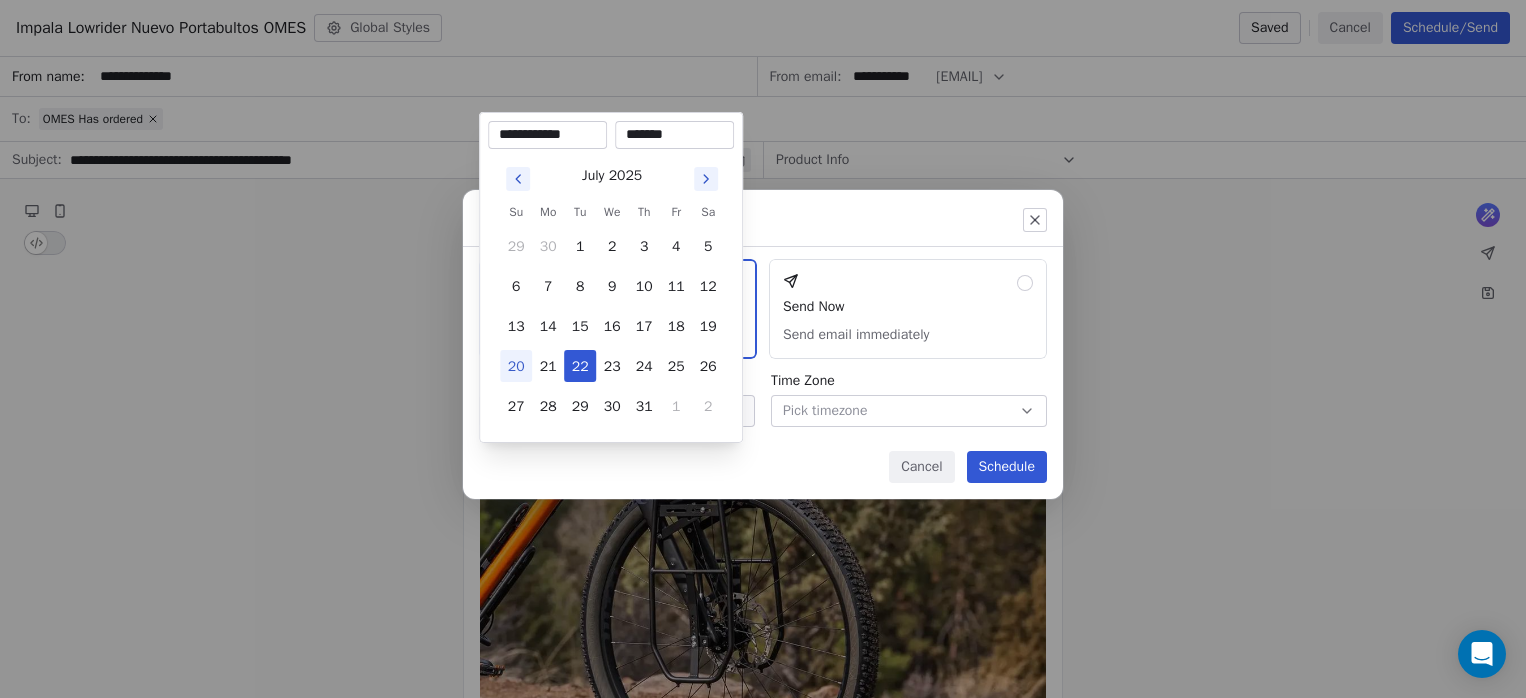 scroll, scrollTop: 0, scrollLeft: 0, axis: both 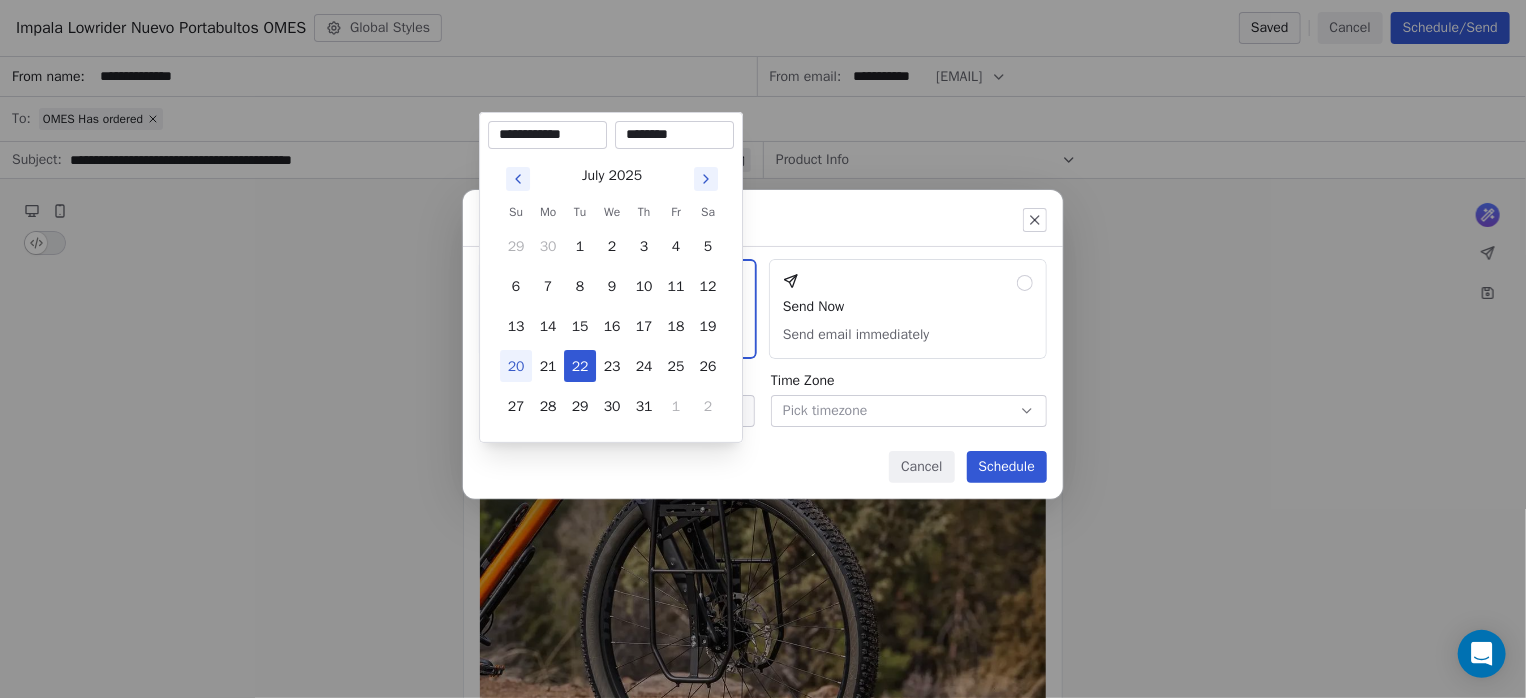 click on "********" at bounding box center [674, 135] 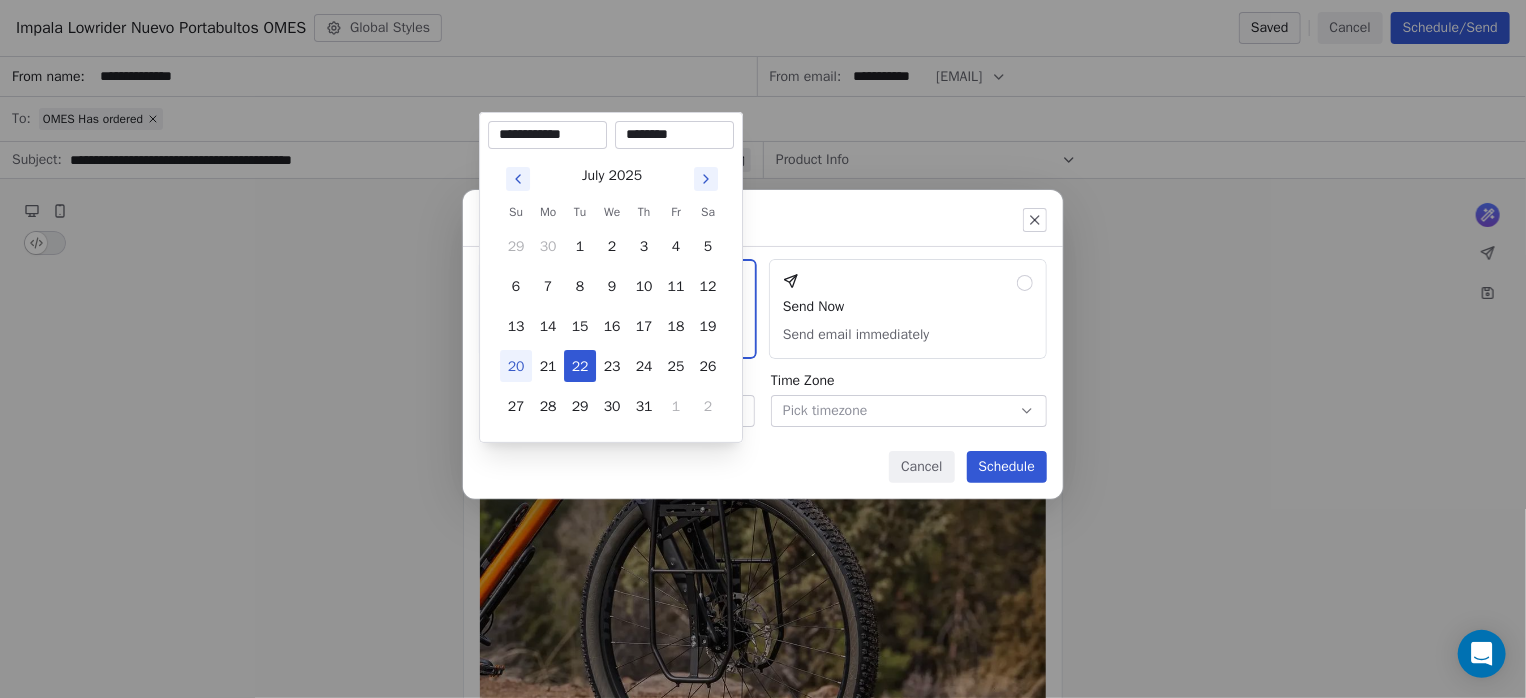 click on "Send or schedule email Schedule & Send Choose a future date and time Send Now Send email immediately Date & Time Jul 22, 2025 10:25 AM Time Zone Pick timezone Cancel Schedule" at bounding box center (763, 349) 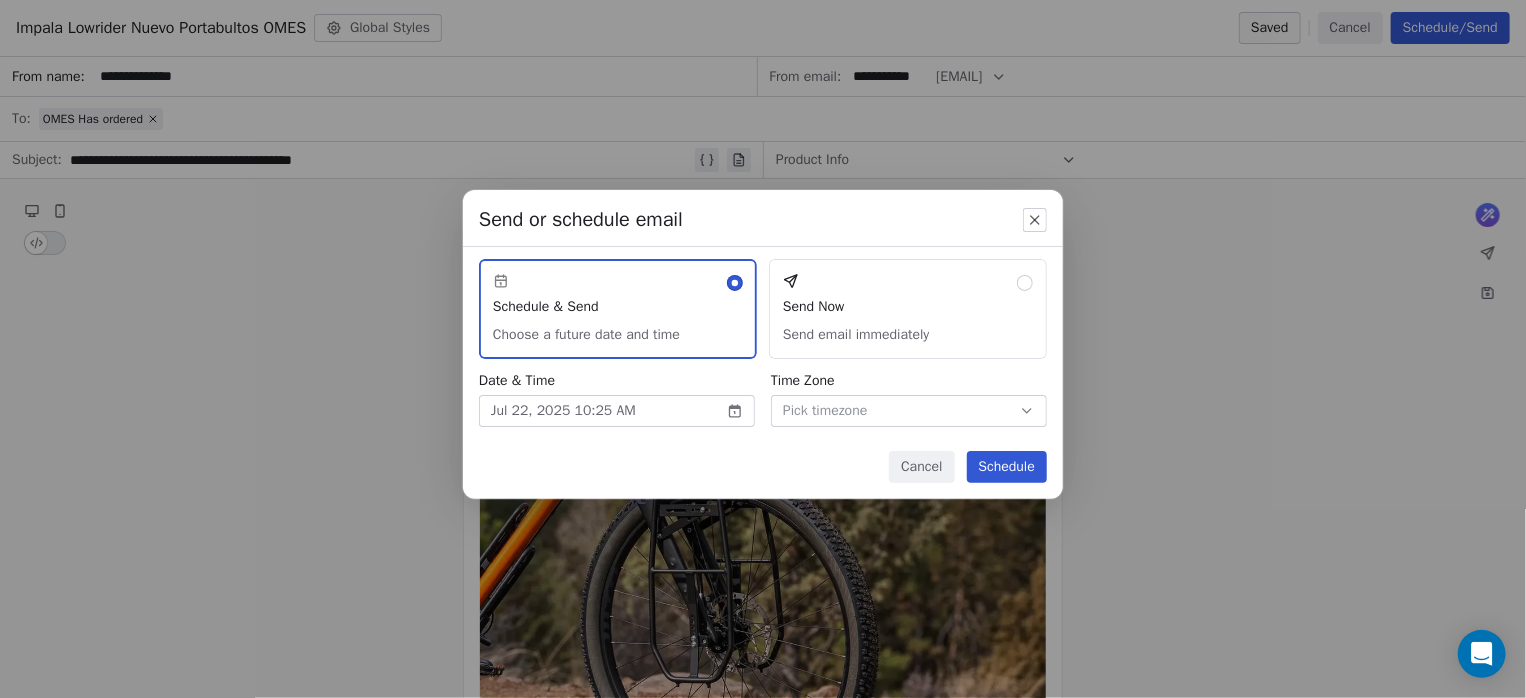 click on "Schedule" at bounding box center [1007, 467] 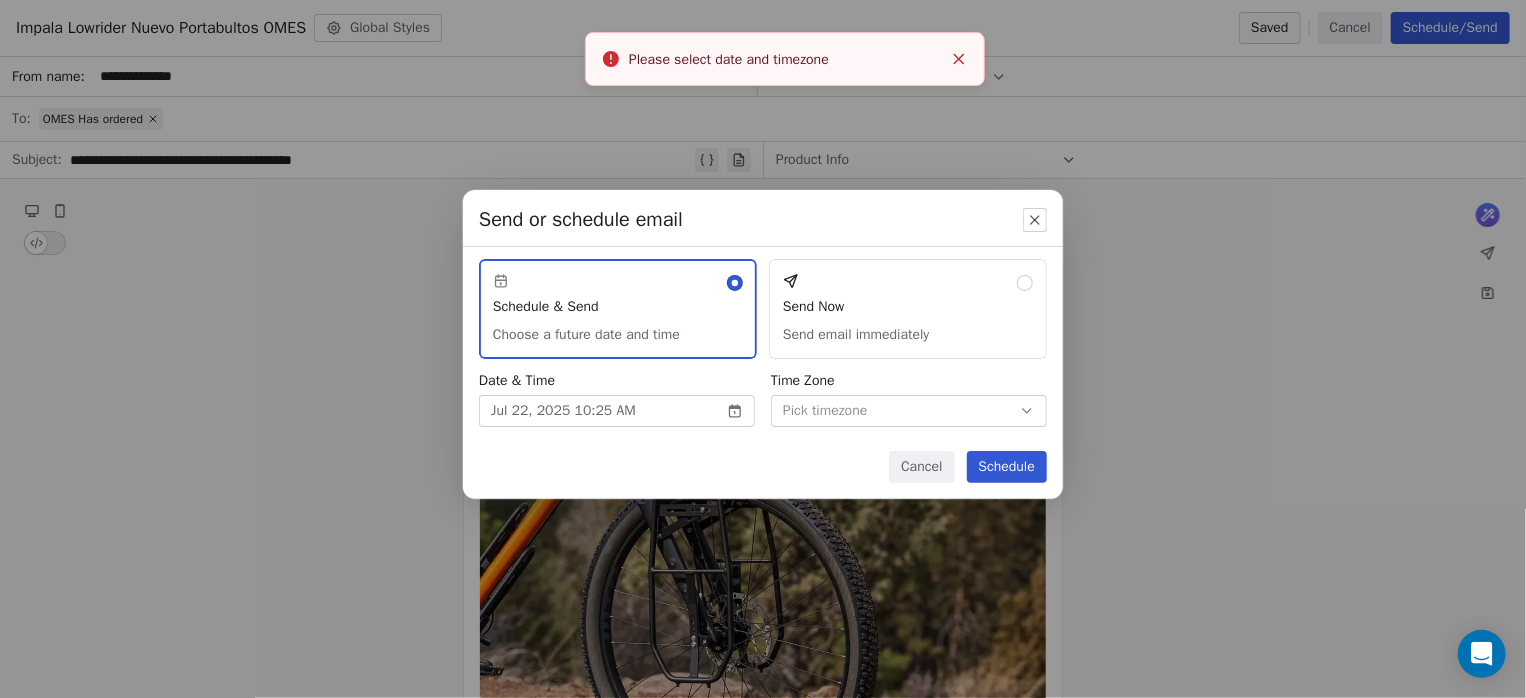 click on "Pick timezone" at bounding box center (825, 410) 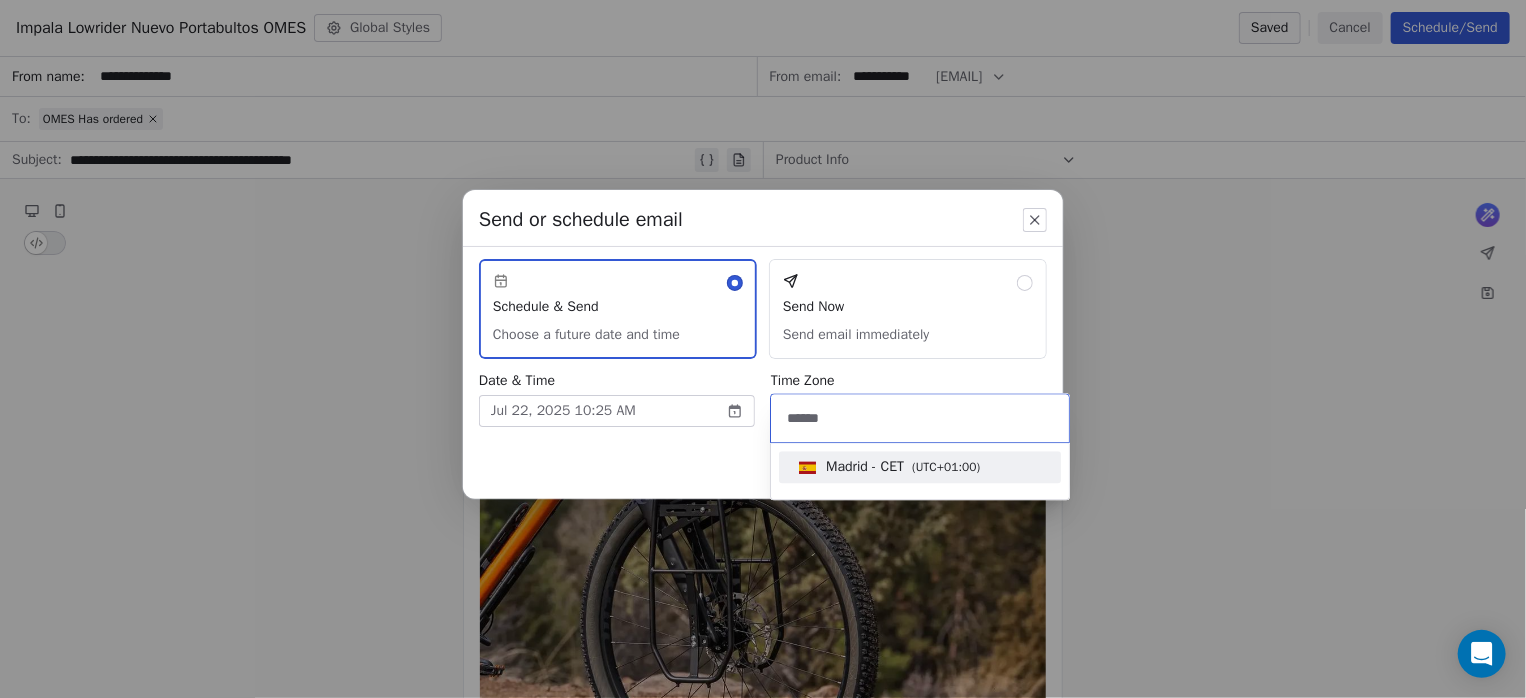 type on "******" 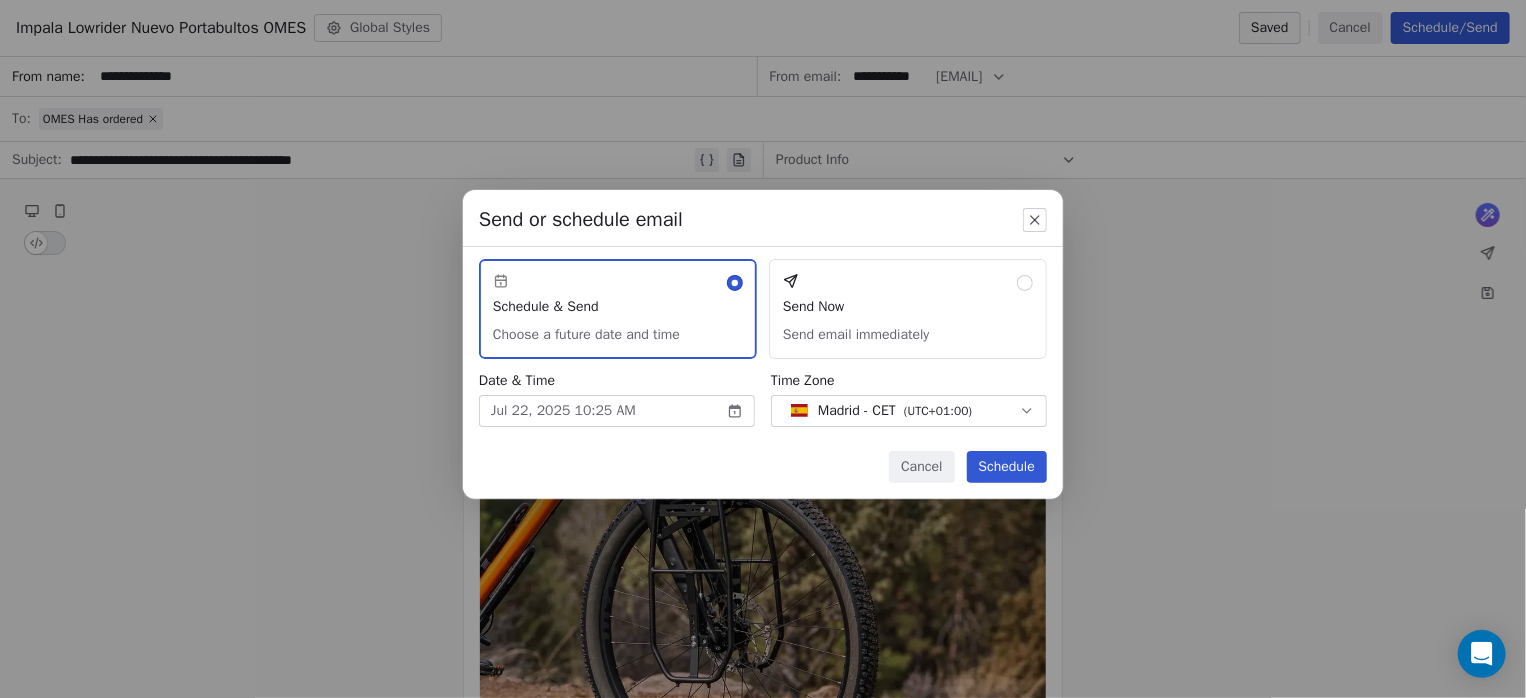 click on "Schedule" at bounding box center (1007, 467) 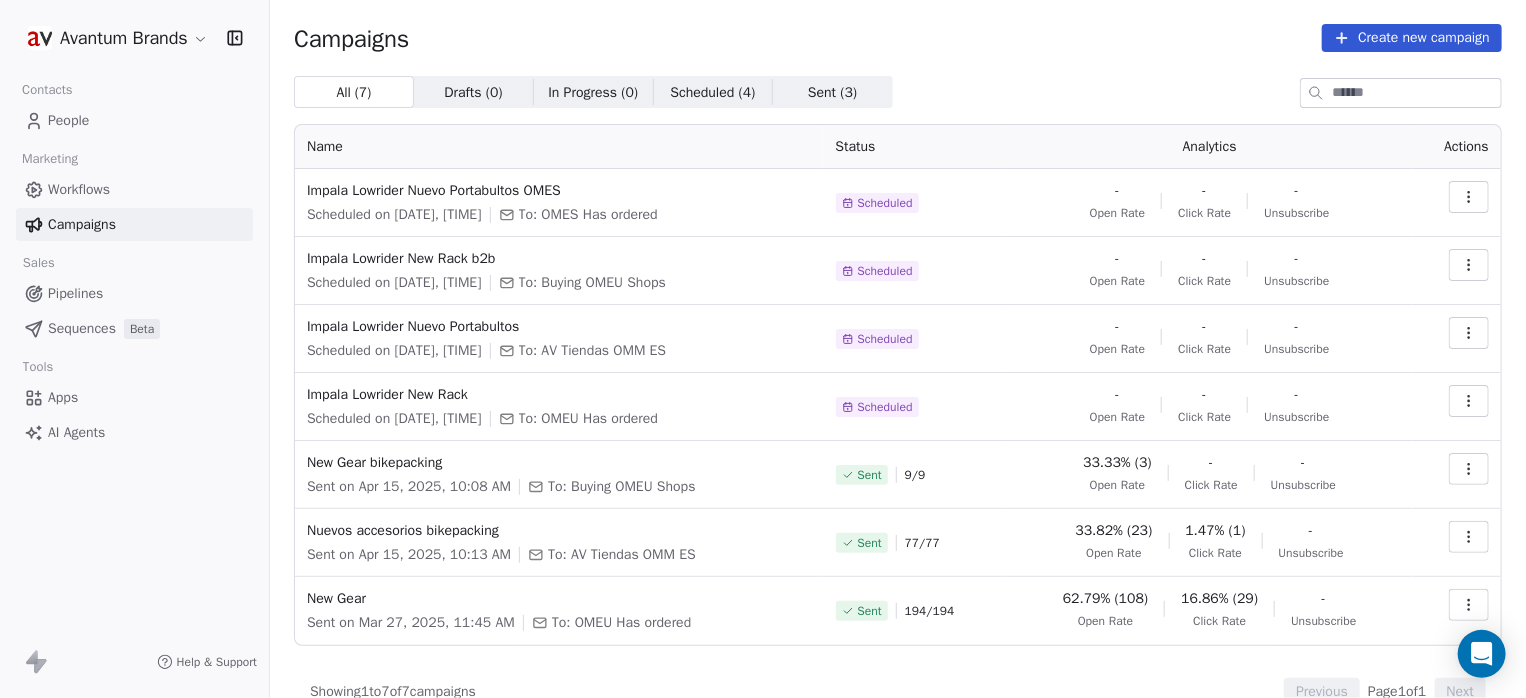 click on "Avantum Brands Contacts People Marketing Workflows Campaigns Sales Pipelines Sequences Beta Tools Apps AI Agents Help & Support" at bounding box center [134, 349] 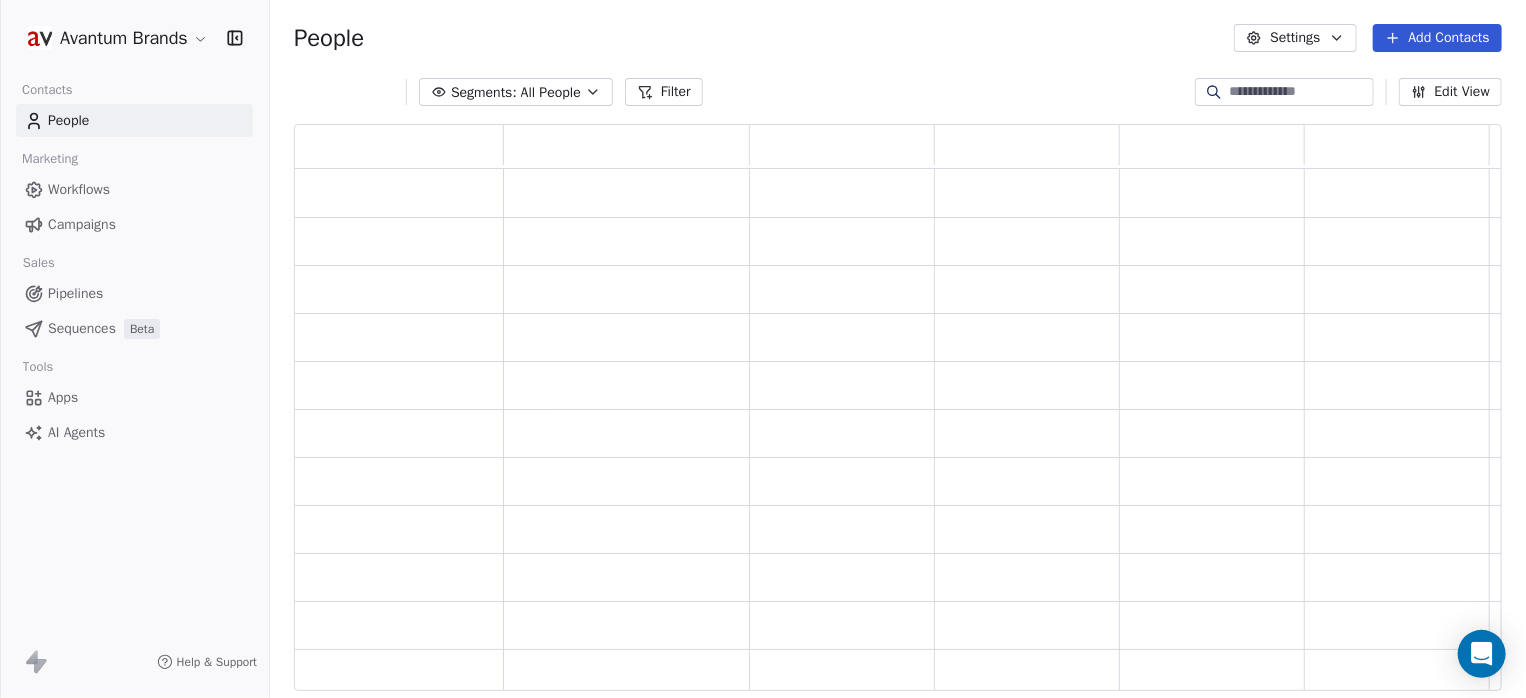 scroll, scrollTop: 16, scrollLeft: 15, axis: both 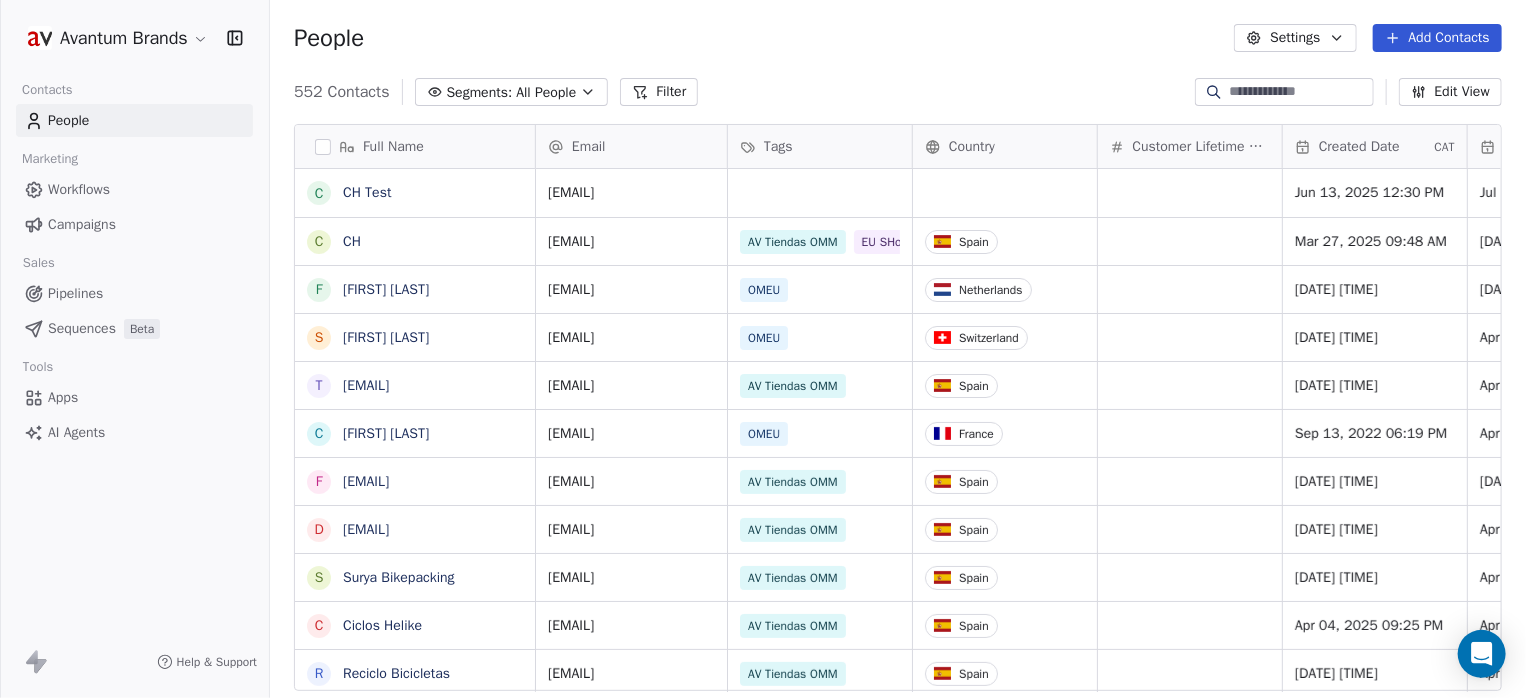 click on "Segments: All People" at bounding box center [512, 92] 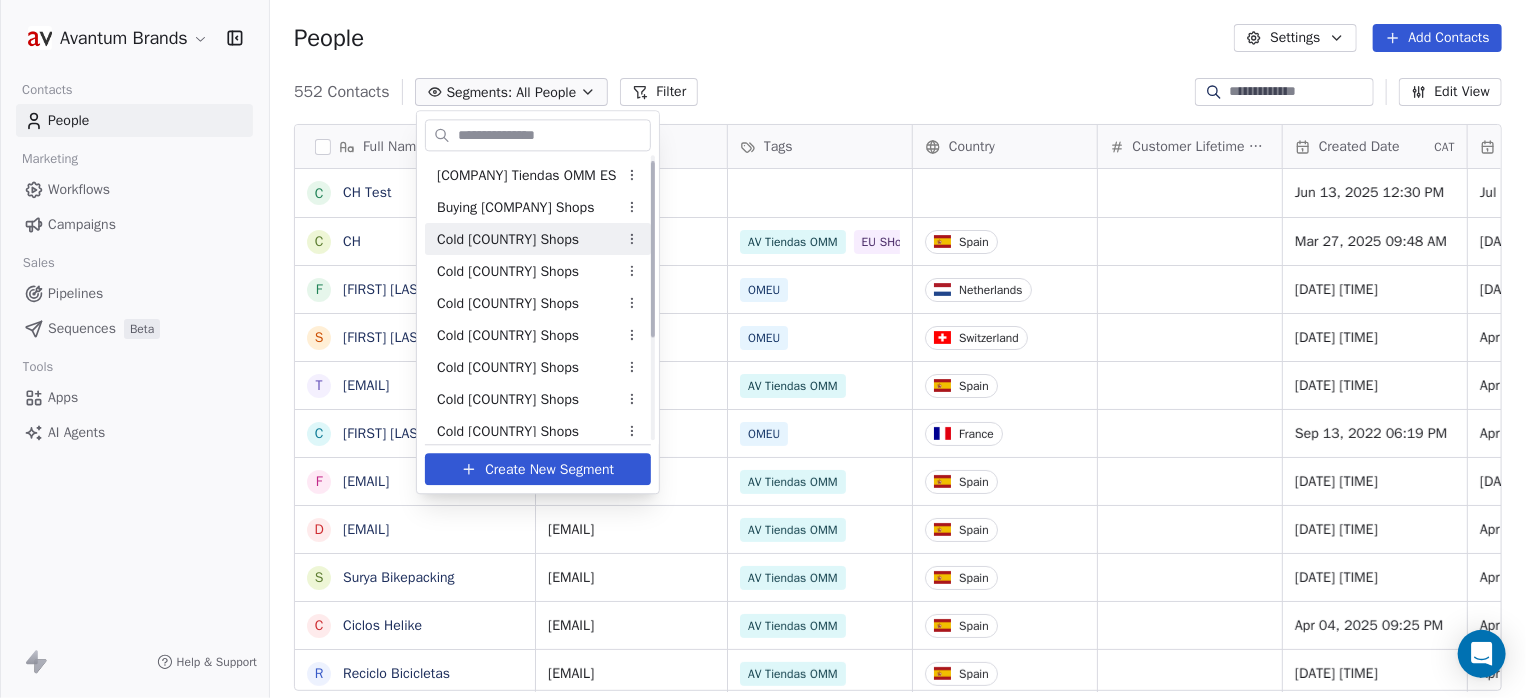 scroll, scrollTop: 0, scrollLeft: 0, axis: both 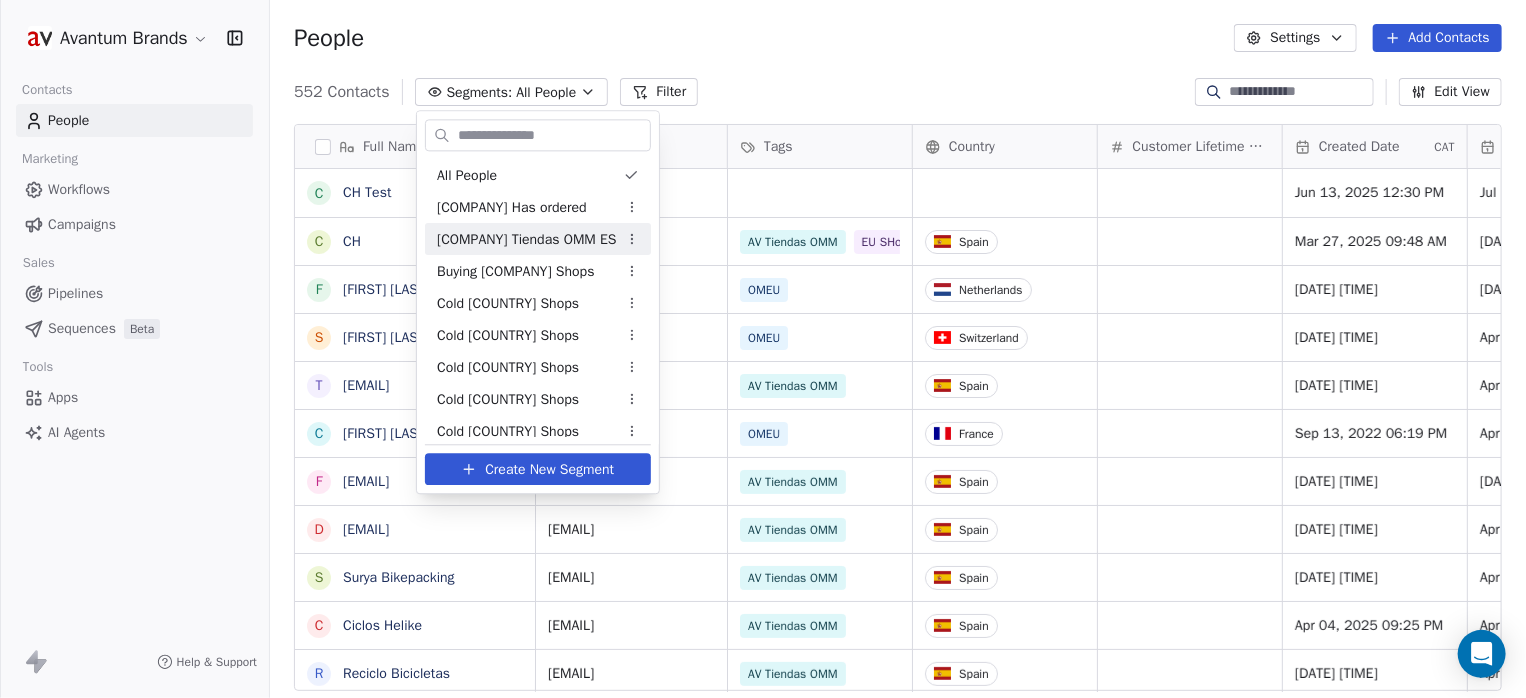 click on "Avantum Brands Contacts People Marketing Workflows Campaigns Sales Pipelines Sequences Beta Tools Apps AI Agents Help & Support People Settings Add Contacts 552 Contacts Segments: All People Filter Edit View Tag Add to Sequence Export Full Name C CH Test C CH F [FIRST] [LAST] S [FIRST] [LAST] t [EMAIL] c [FIRST] [LAST] f [FIRST] [LAST] d [EMAIL] S [FIRST] [LAST] C [BUSINESS_NAME] K [FIRST] [LAST] t [EMAIL] d [EMAIL] i [EMAIL] d [EMAIL] i [EMAIL] C [BUSINESS_NAME] G [FIRST] [LAST] S [BUSINESS_NAME] B [FIRST] [LAST] i [EMAIL] t [EMAIL] c [EMAIL] t [EMAIL] c [EMAIL] i [EMAIL] m [EMAIL] S [BUSINESS_NAME] i [EMAIL] T [BUSINESS_NAME] Email Tags Country Customer Lifetime Value Created Date CAT Last Activity Date CAT Email Marketing Consent Notes Total Spent ch01@vivaldi.net [MONTH] [DAY], [YEAR] [HOUR]:[MINUTE] [AM/PM] OMES" at bounding box center (763, 349) 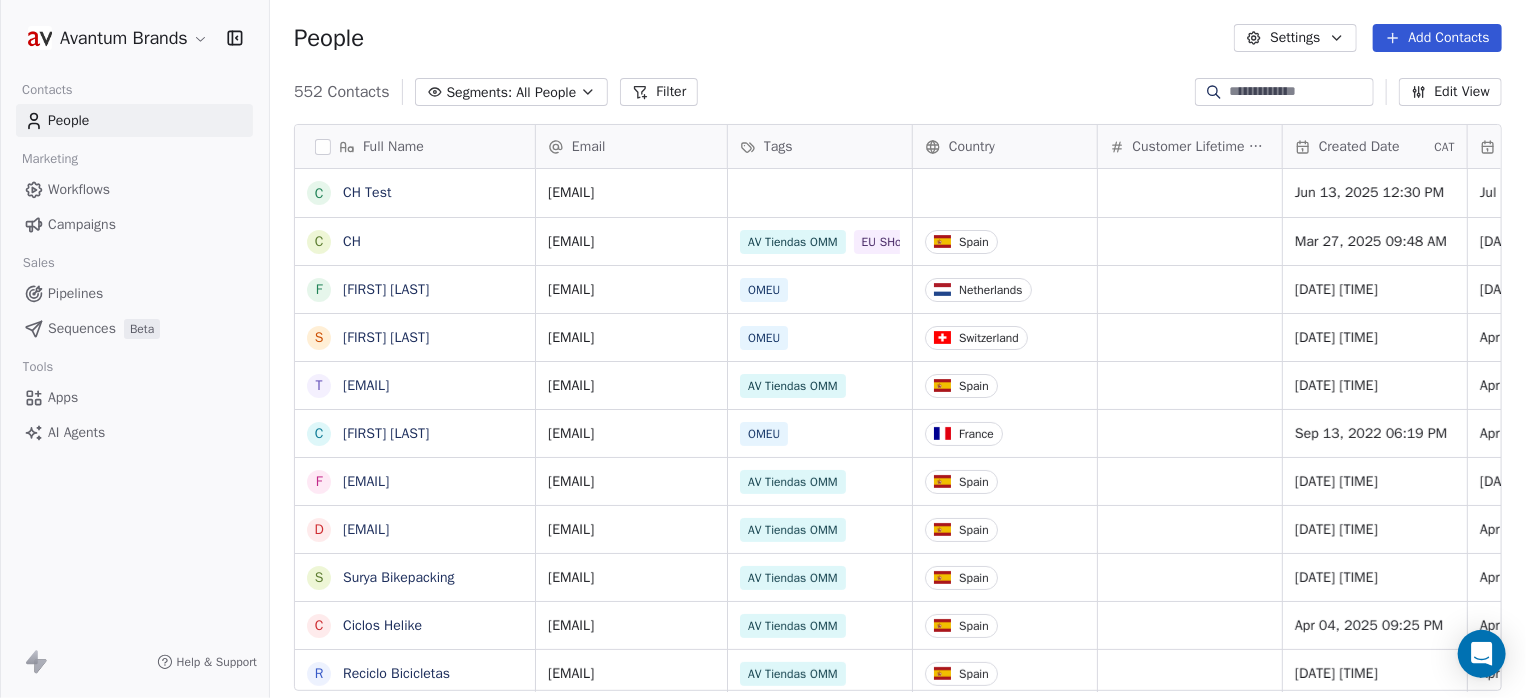 click on "Campaigns" at bounding box center [82, 224] 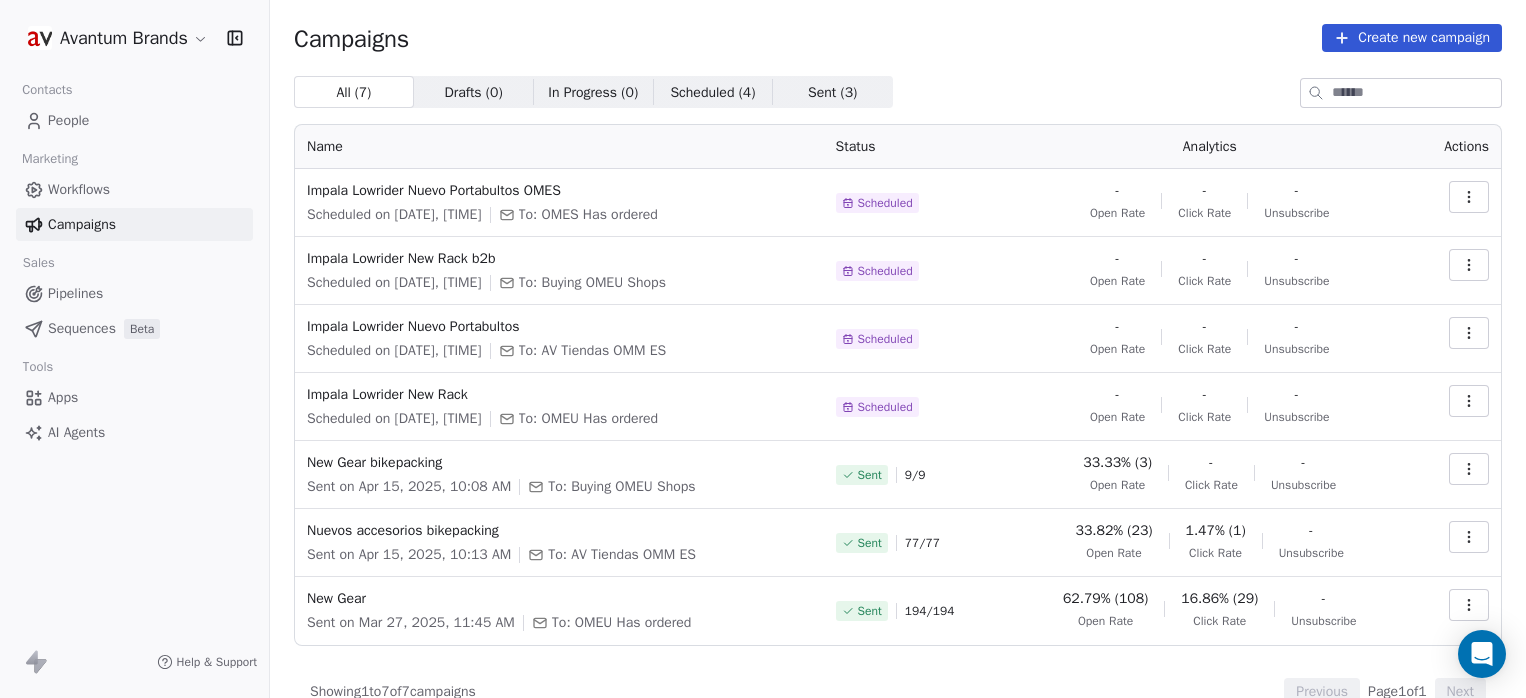 scroll, scrollTop: 0, scrollLeft: 0, axis: both 